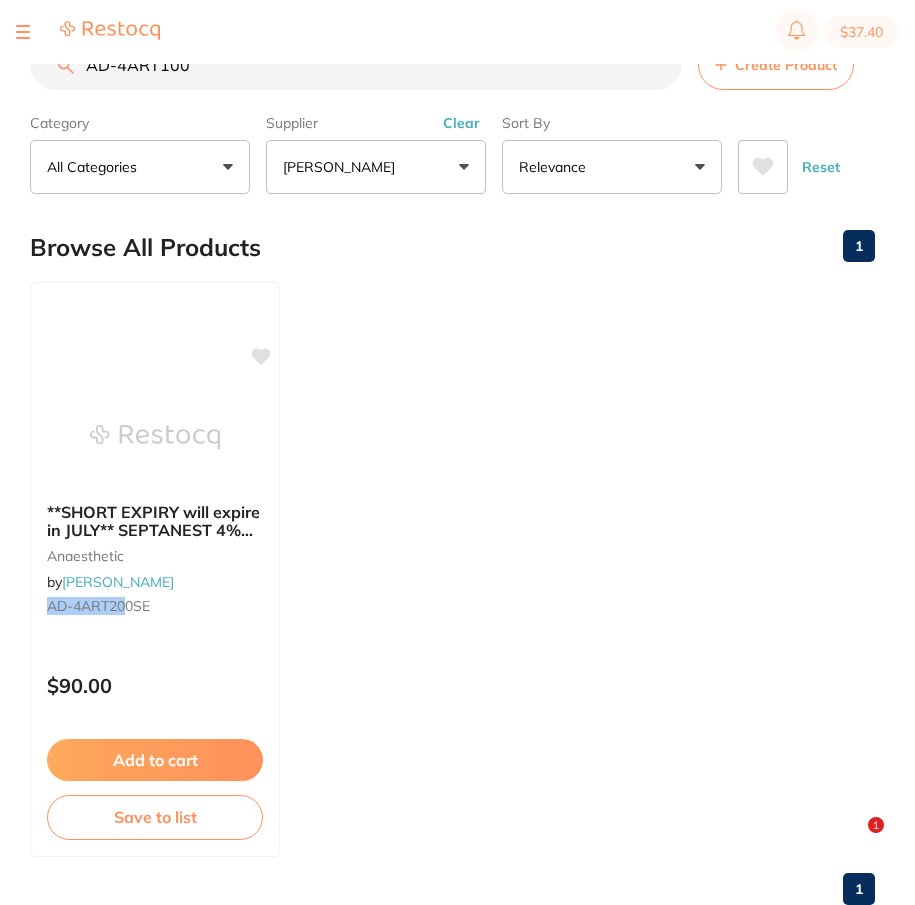 scroll, scrollTop: 0, scrollLeft: 0, axis: both 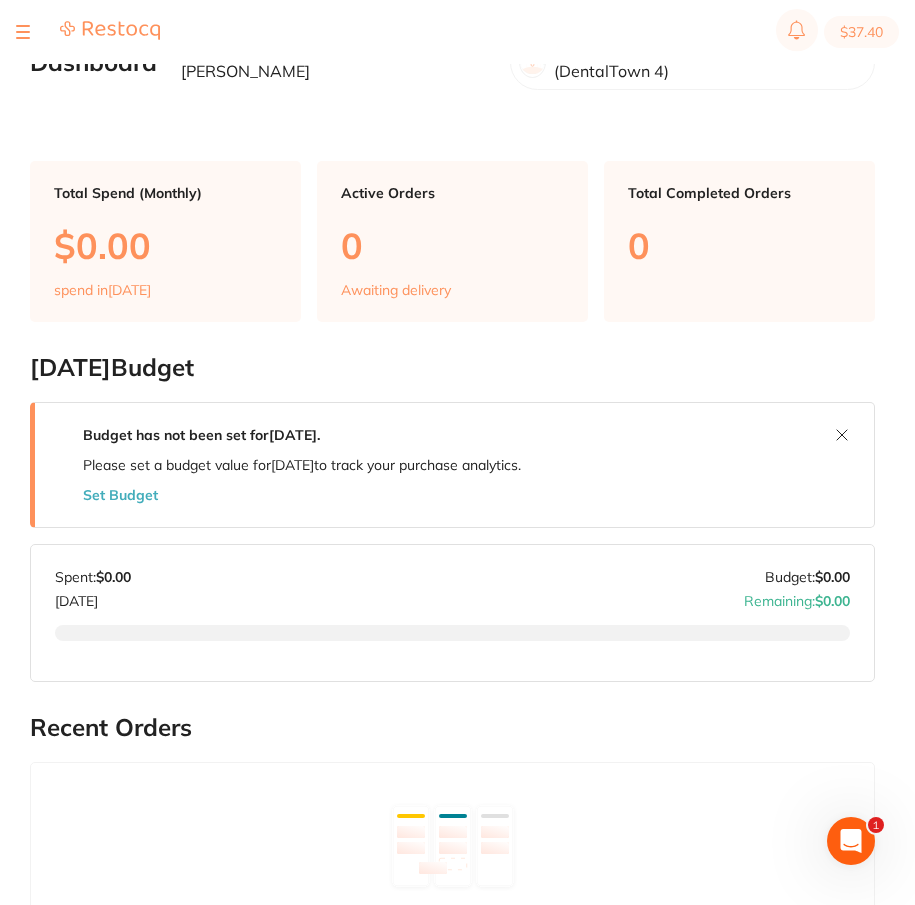 click at bounding box center [23, 32] 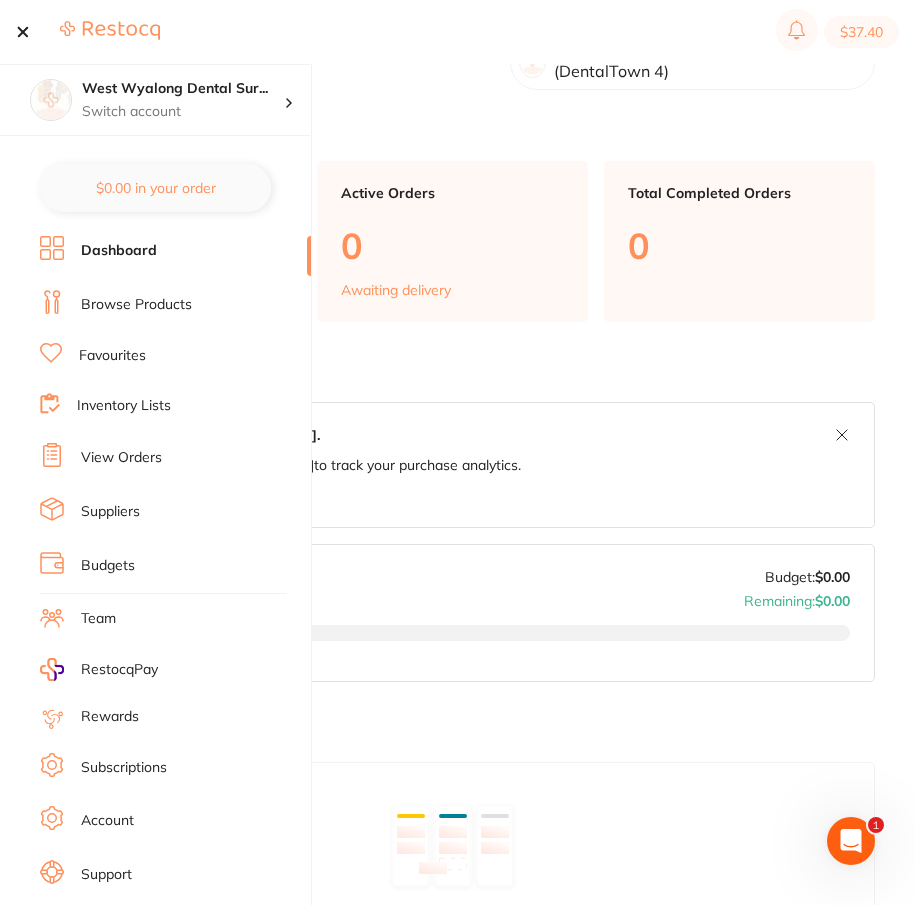click on "Browse Products" at bounding box center (136, 305) 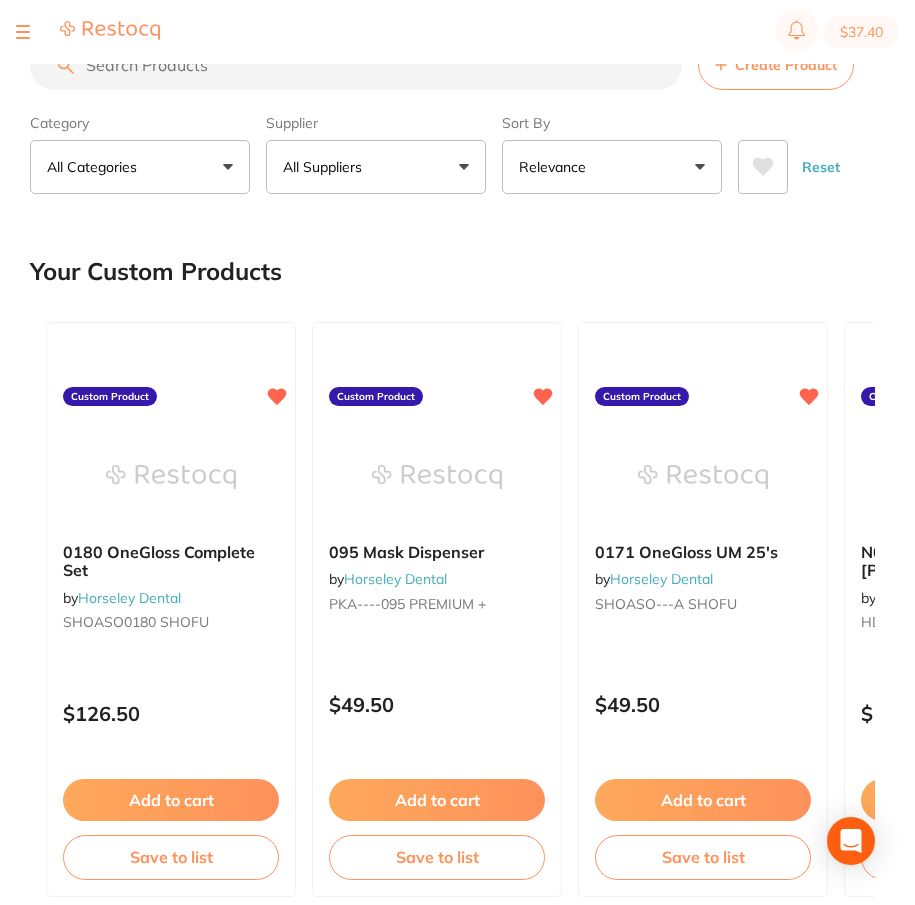 click on "All Suppliers" at bounding box center [376, 167] 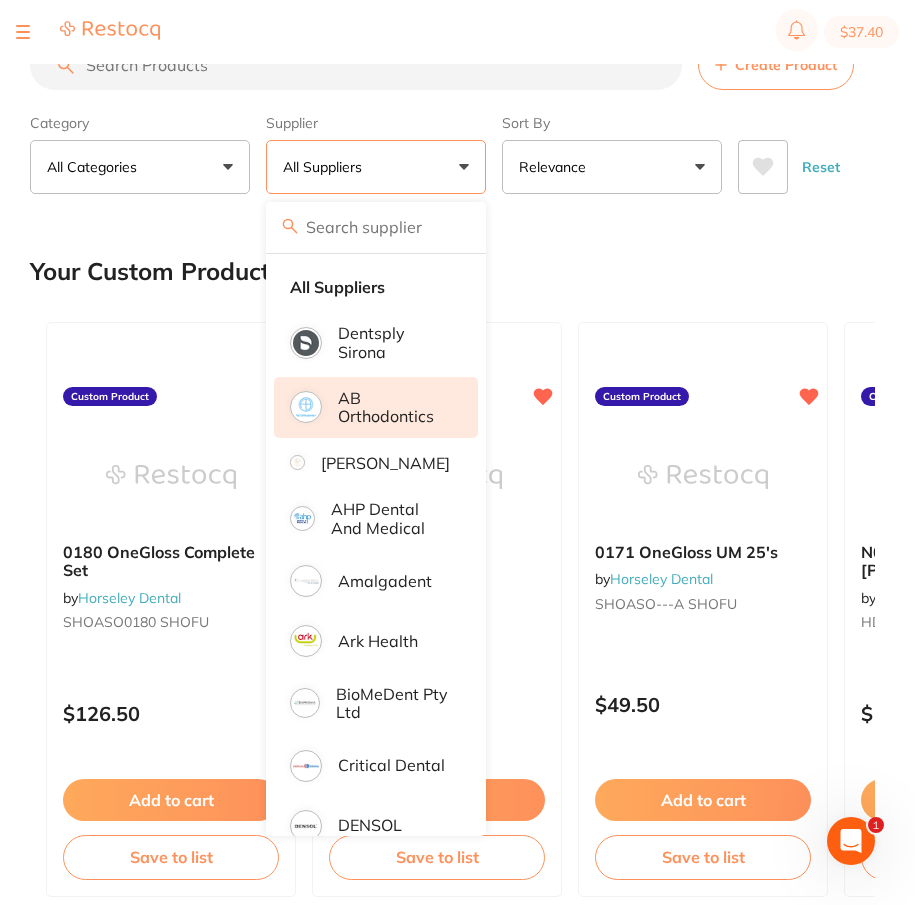 scroll, scrollTop: 0, scrollLeft: 0, axis: both 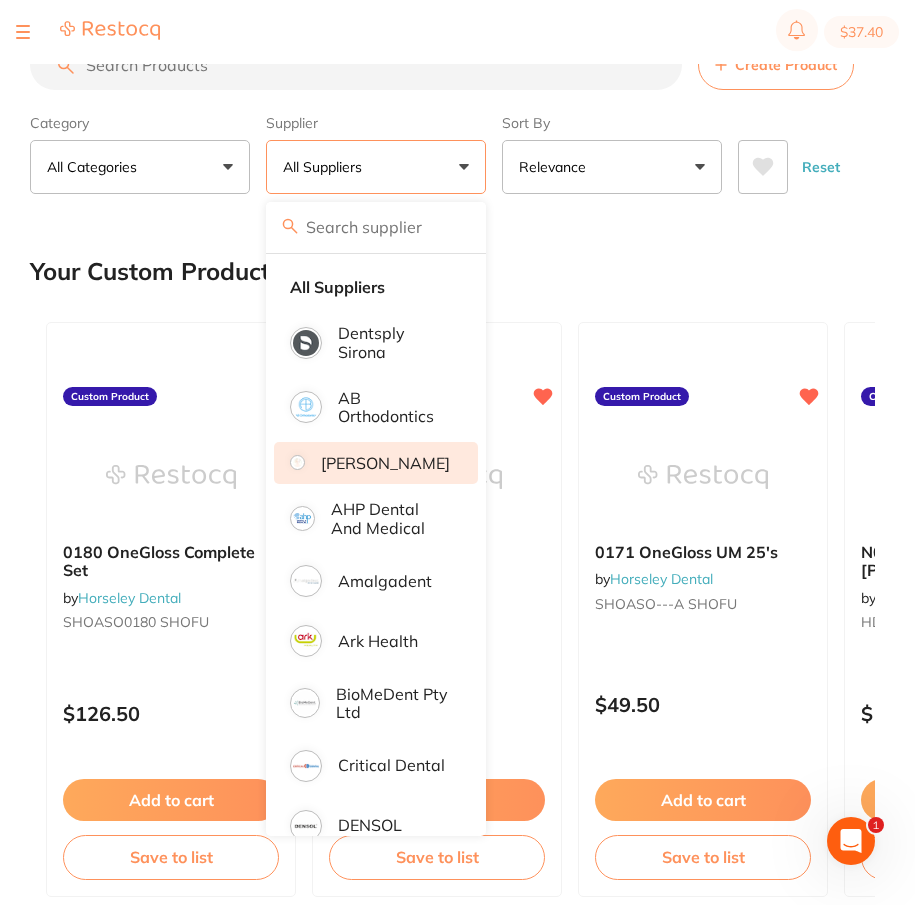 click on "[PERSON_NAME]" at bounding box center (385, 463) 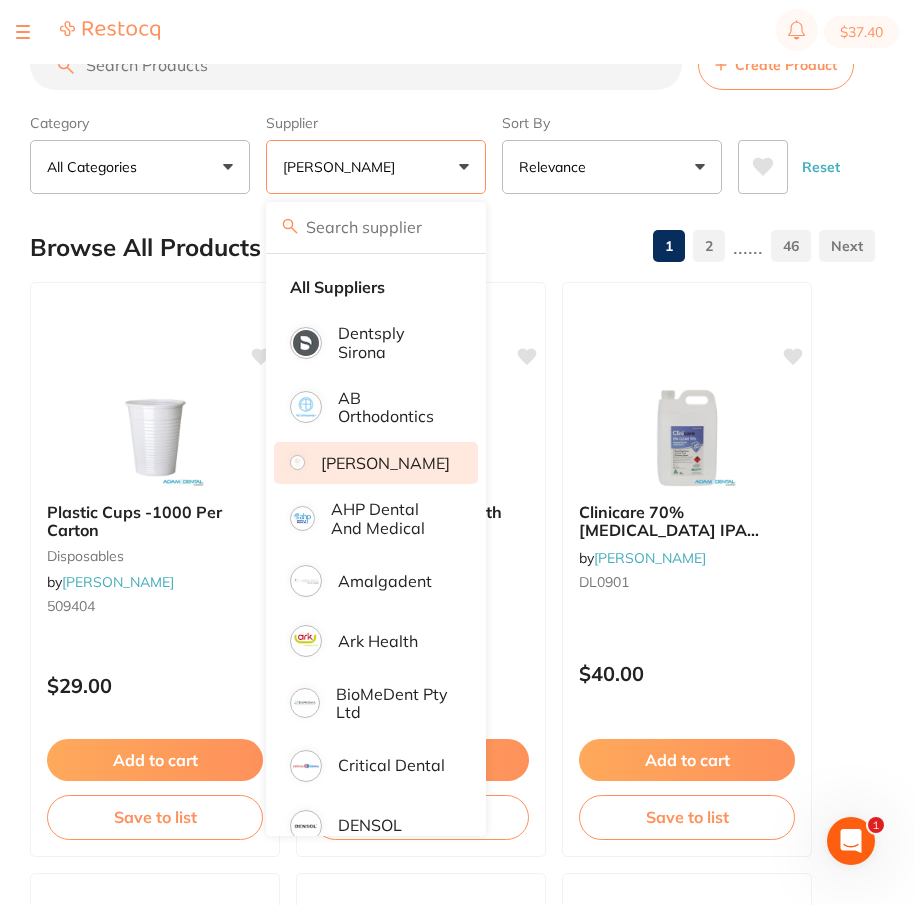 scroll, scrollTop: 0, scrollLeft: 0, axis: both 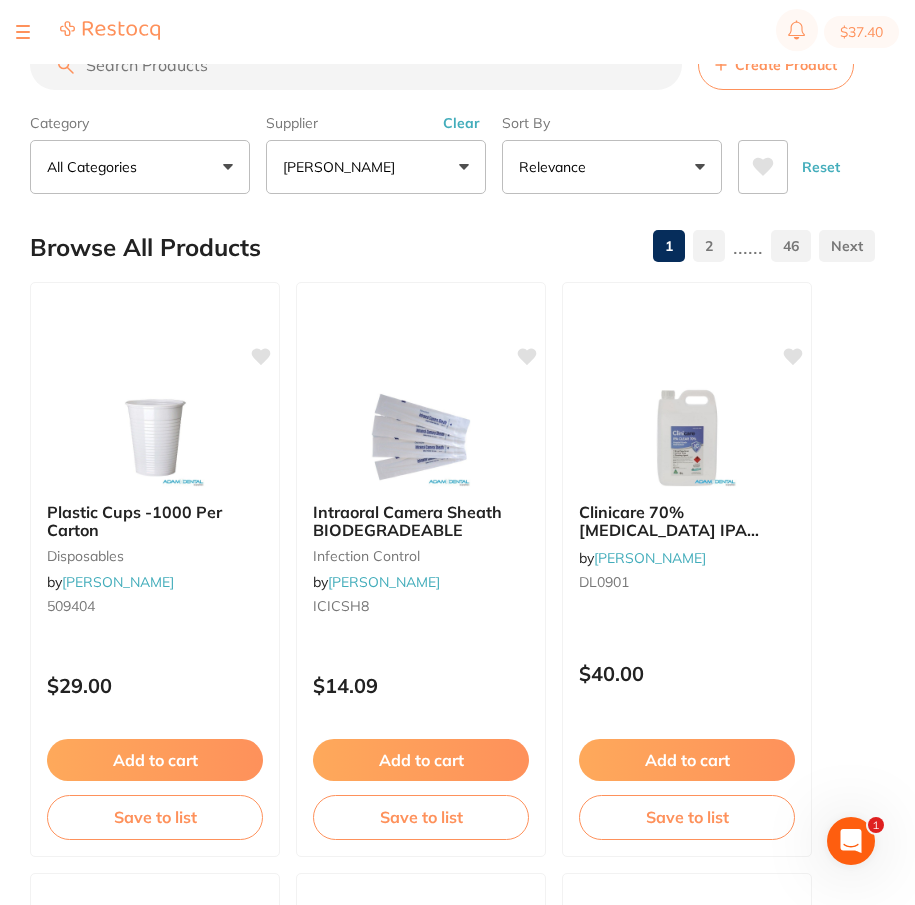 click at bounding box center (356, 65) 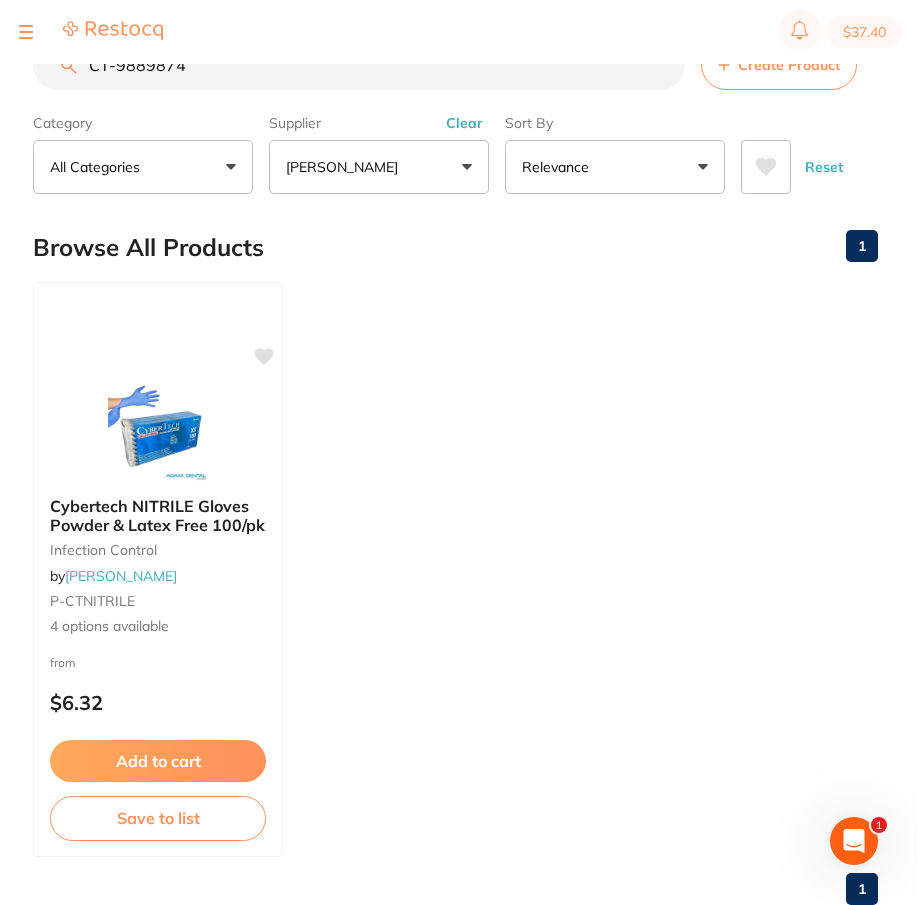 scroll, scrollTop: 0, scrollLeft: 0, axis: both 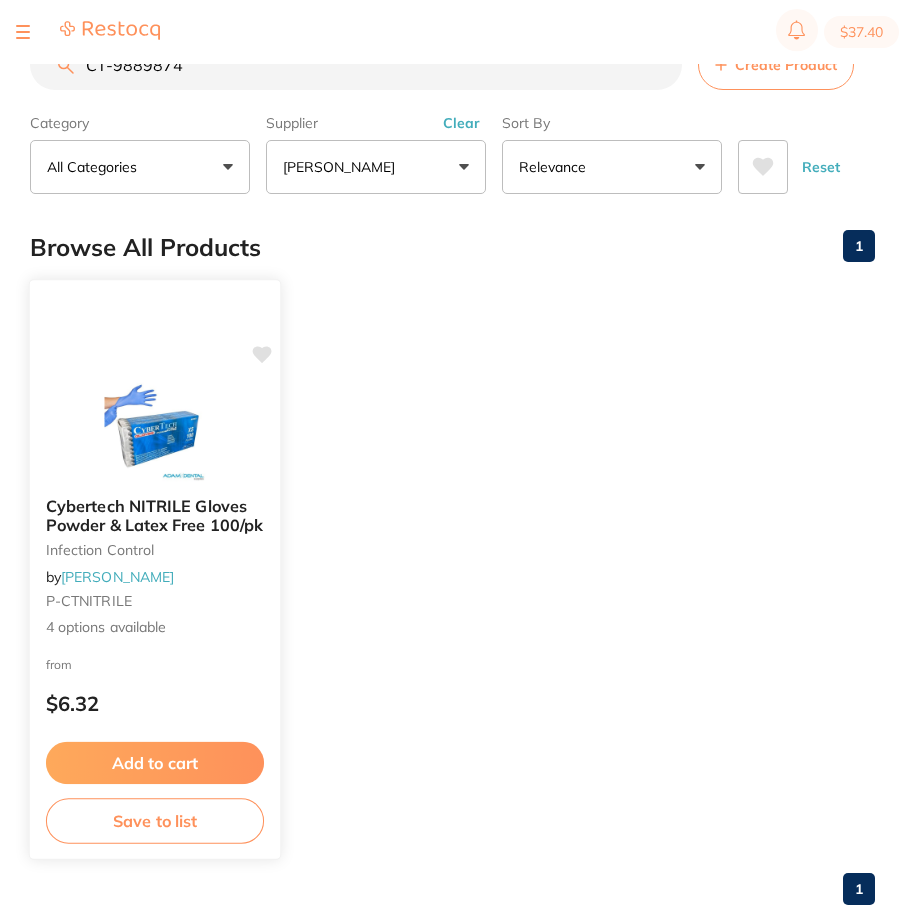 click at bounding box center (154, 430) 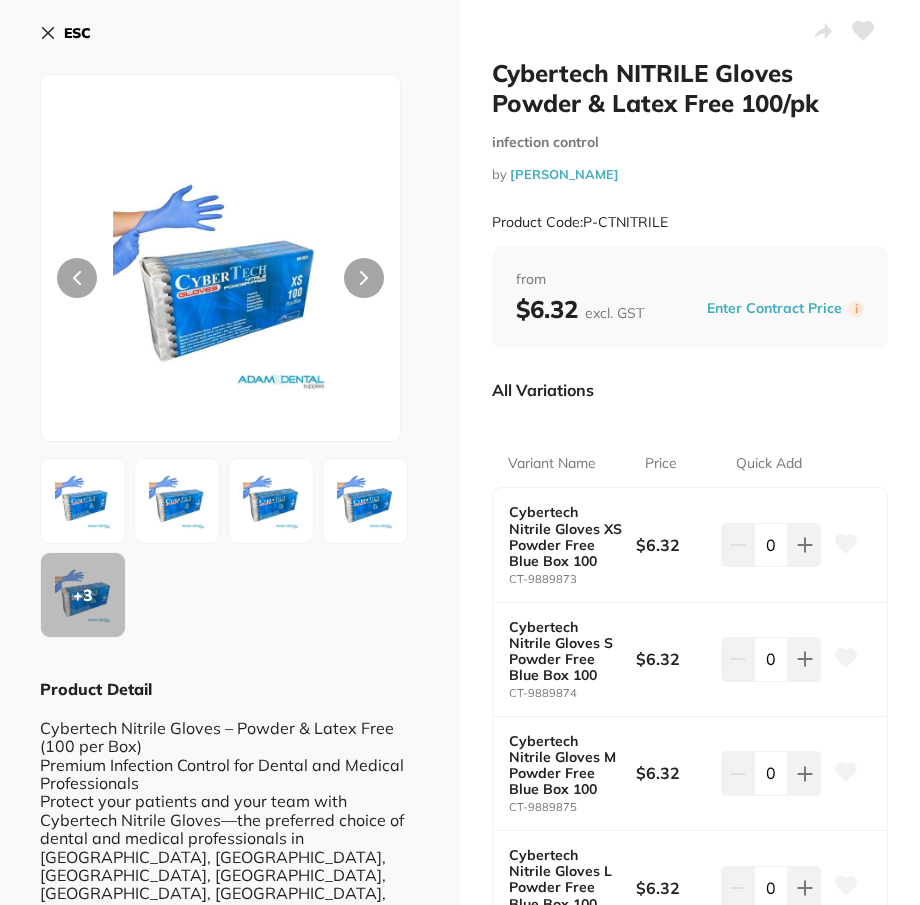 scroll, scrollTop: 0, scrollLeft: 0, axis: both 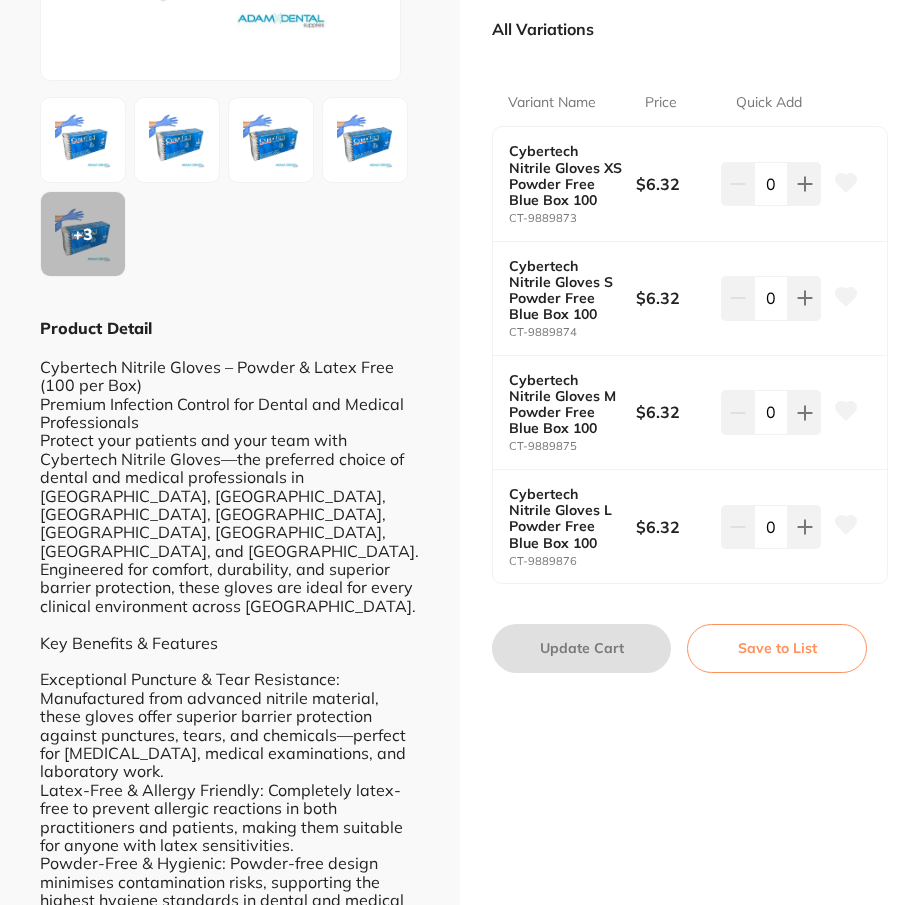 click 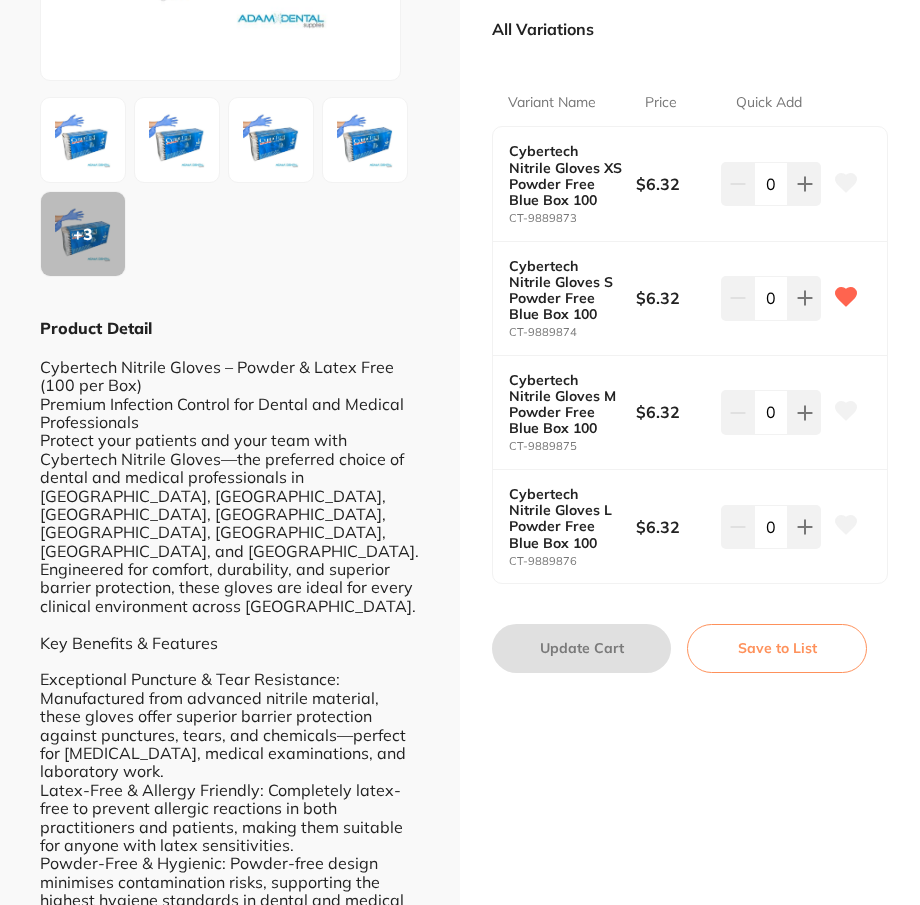 scroll, scrollTop: 0, scrollLeft: 0, axis: both 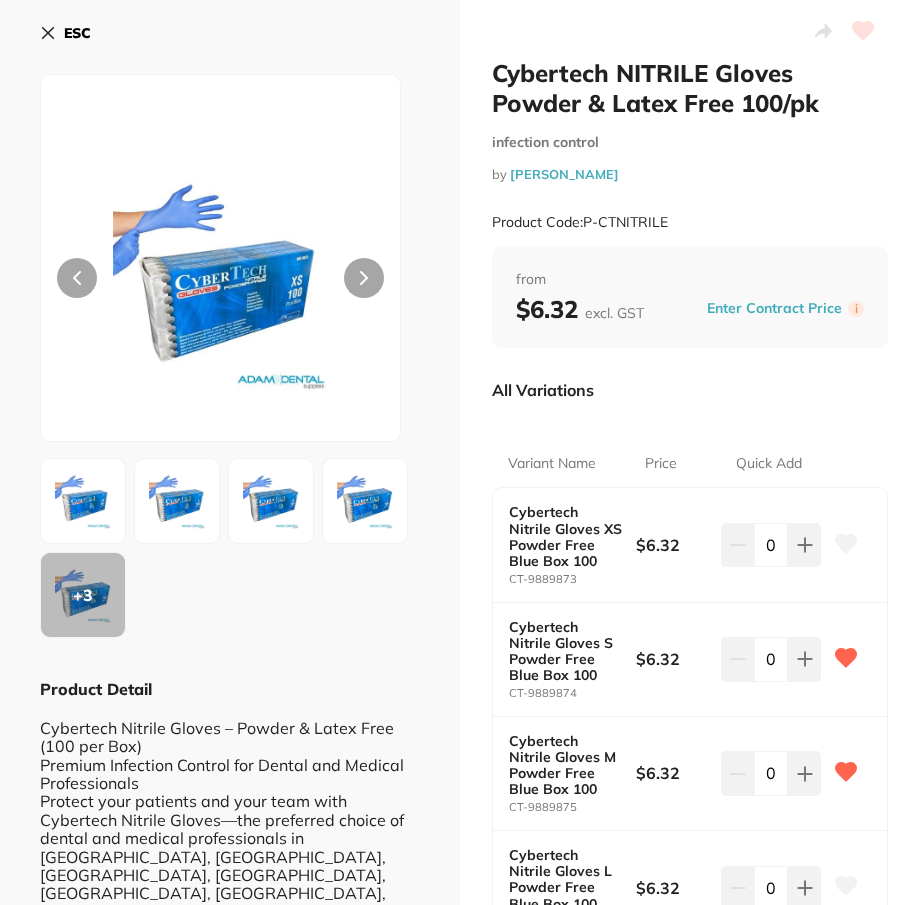 click on "ESC" at bounding box center (65, 33) 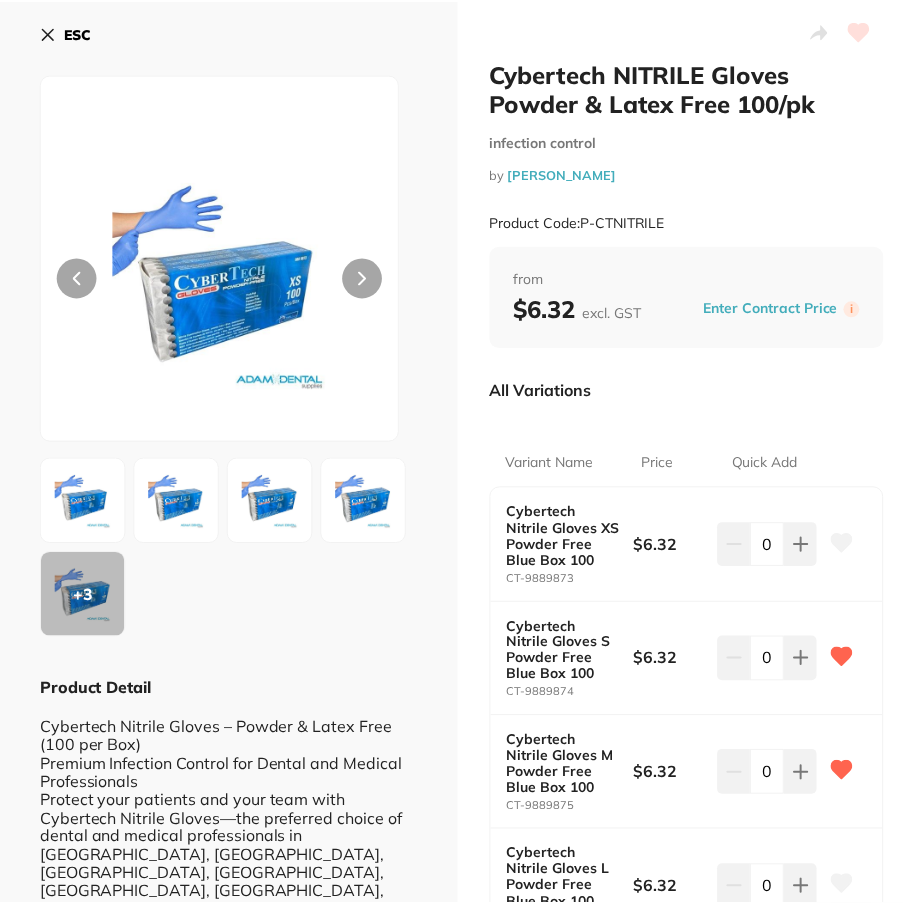 scroll, scrollTop: 0, scrollLeft: 0, axis: both 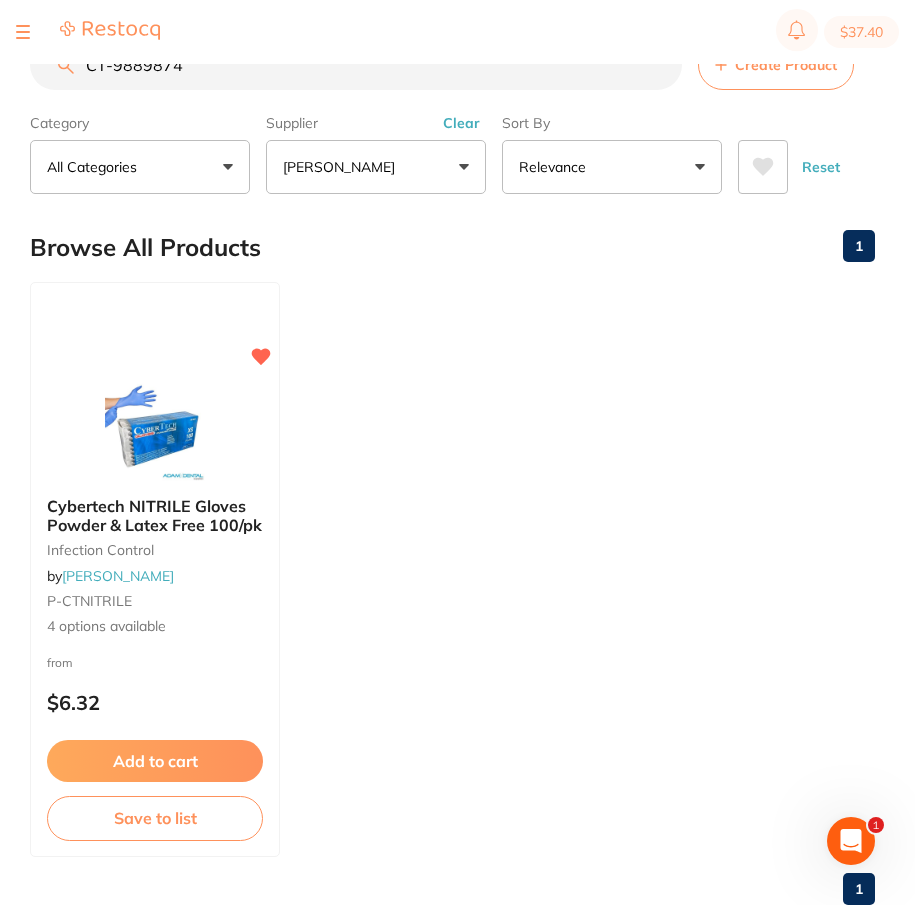 click on "CT-9889874" at bounding box center (356, 65) 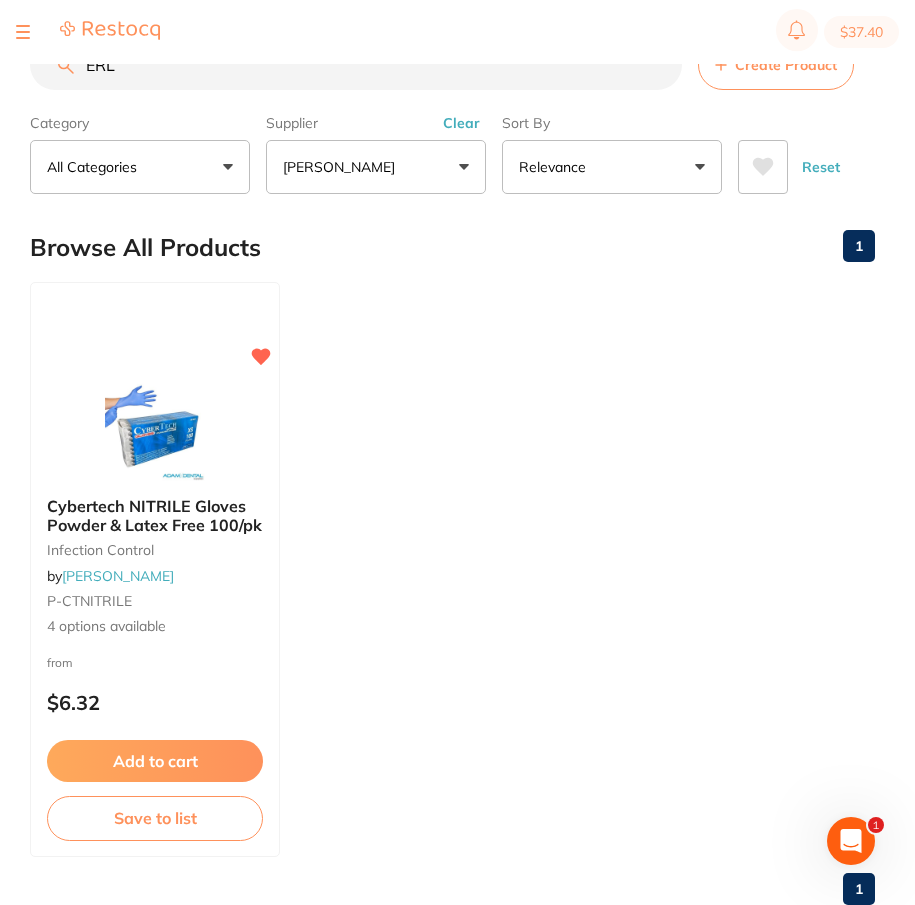 scroll, scrollTop: 0, scrollLeft: 0, axis: both 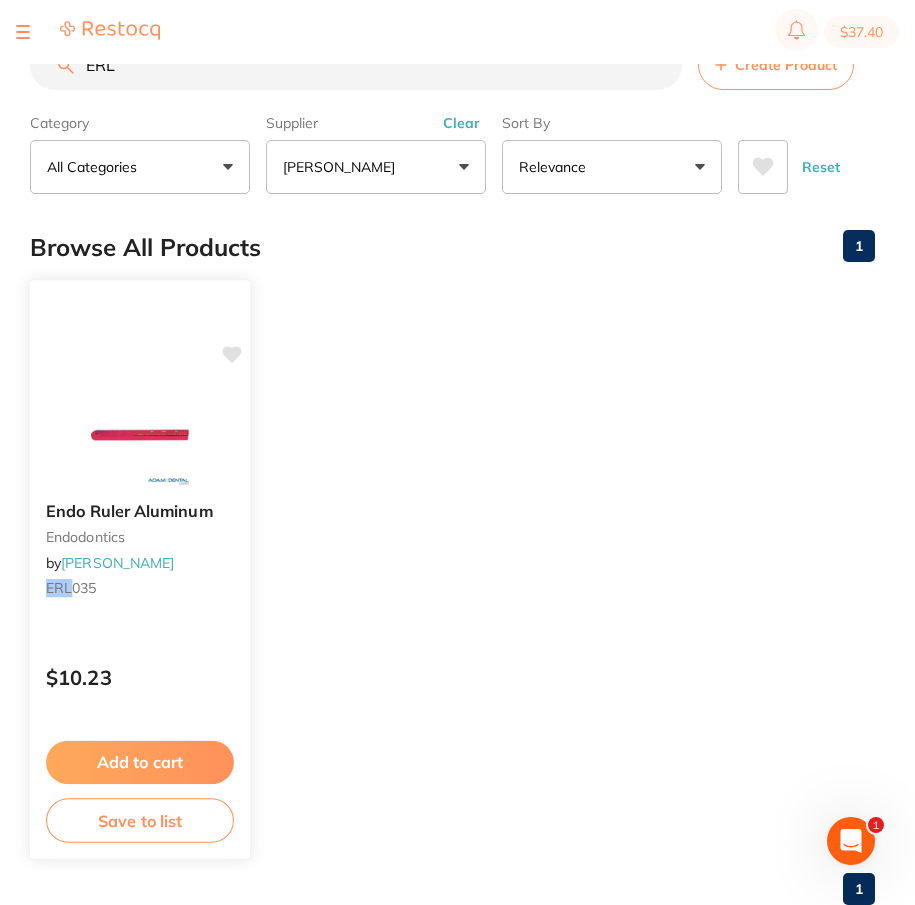 click 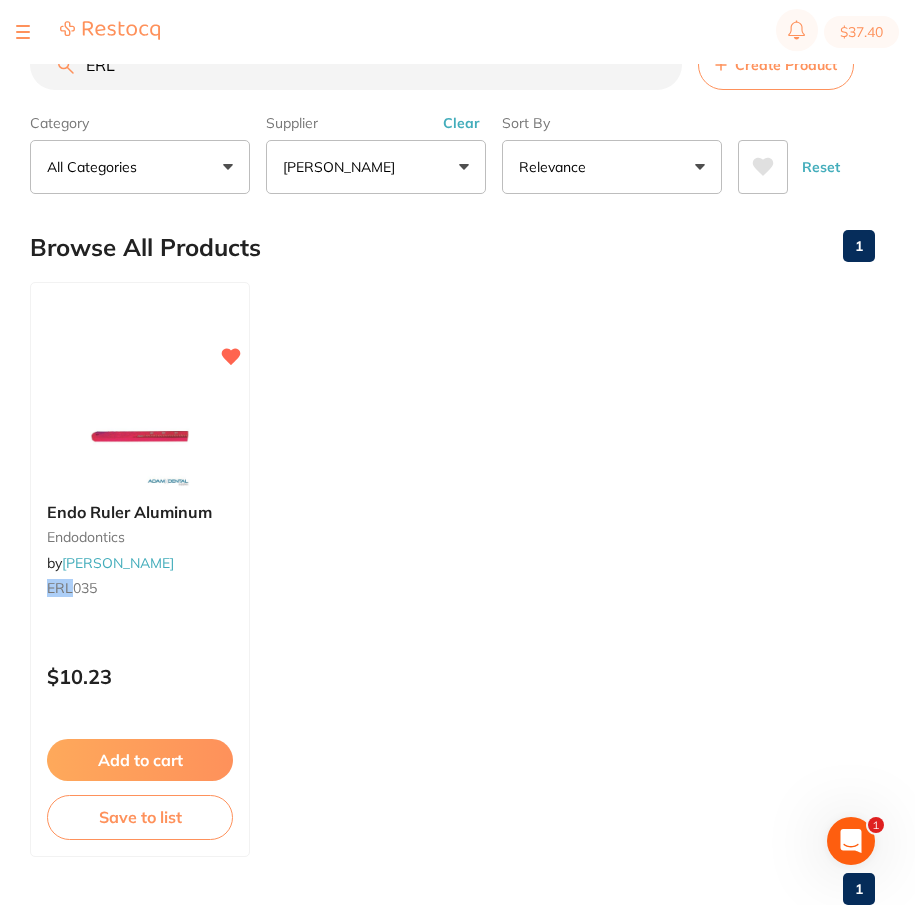 click on "ERL" at bounding box center [356, 65] 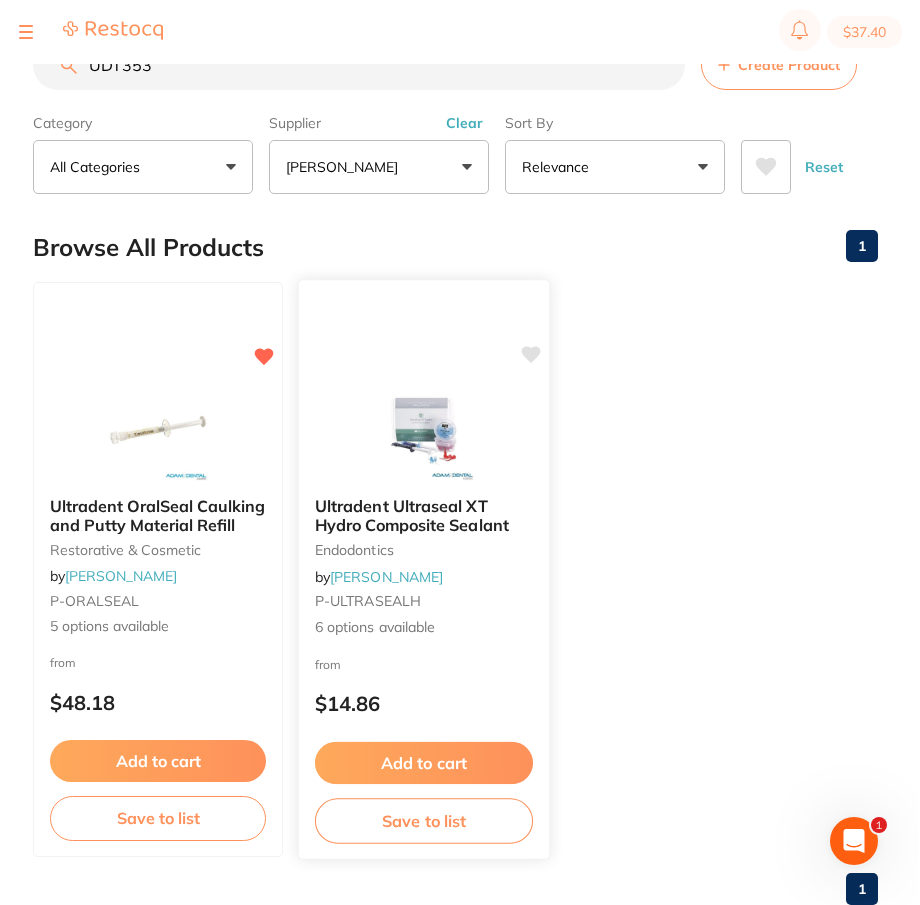 scroll, scrollTop: 0, scrollLeft: 0, axis: both 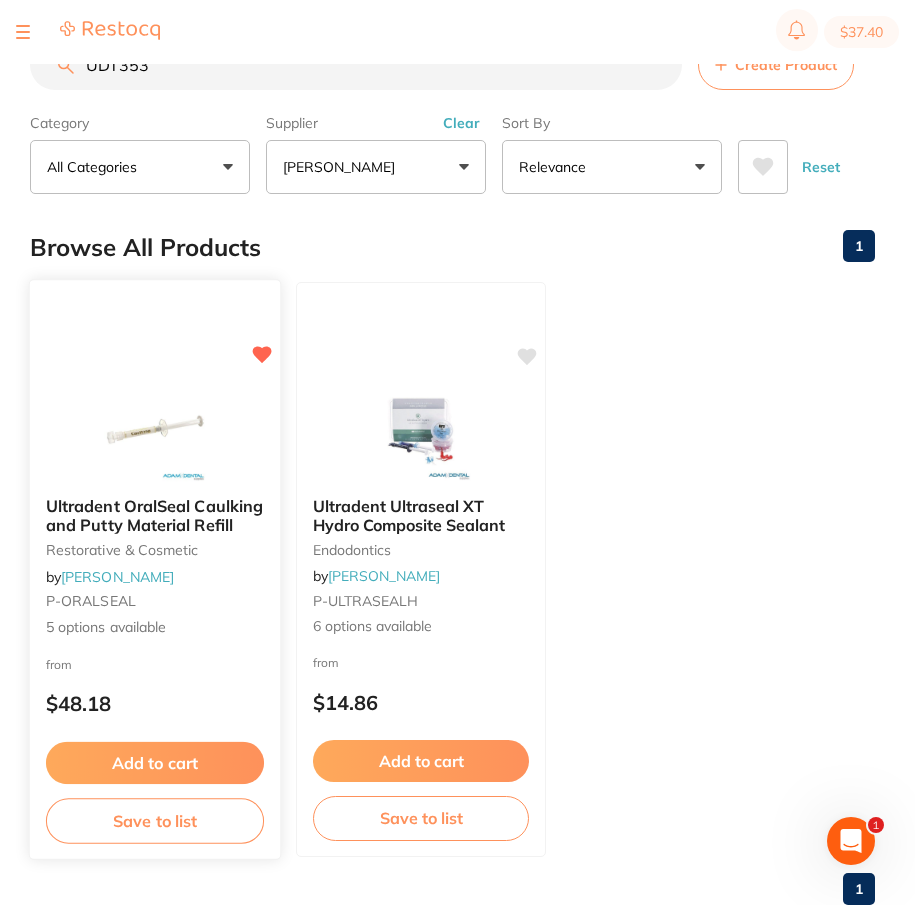 click on "Ultradent OralSeal Caulking and Putty Material Refill" at bounding box center (154, 515) 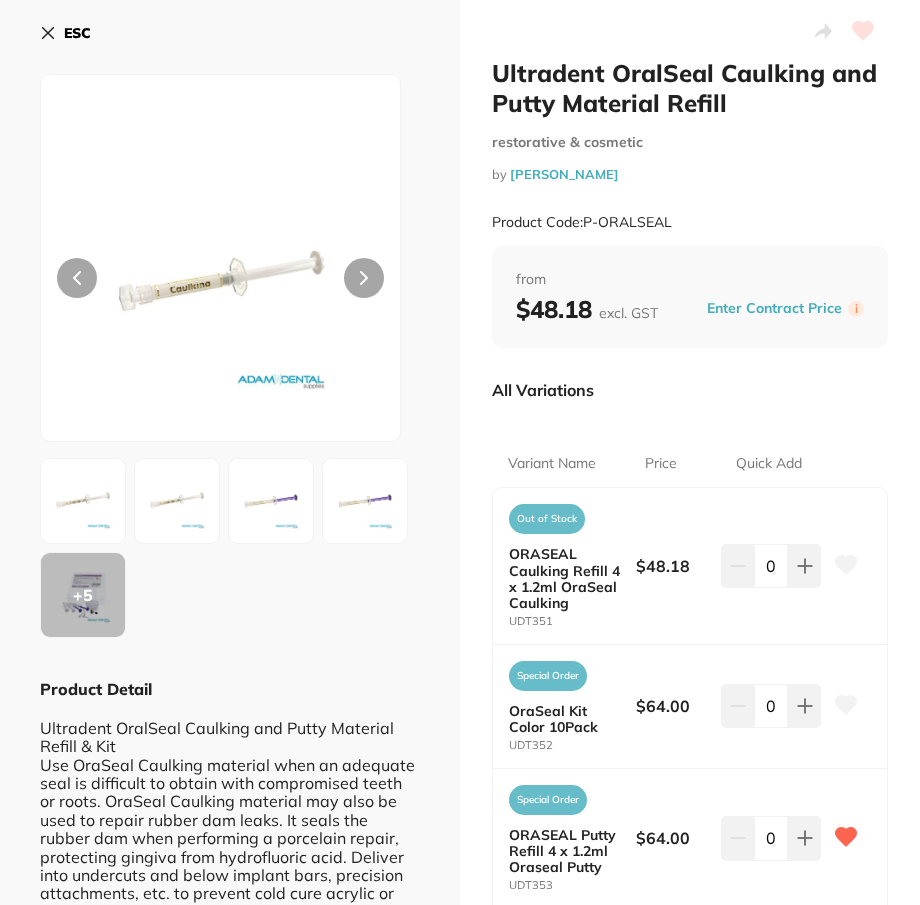 scroll, scrollTop: 5, scrollLeft: 0, axis: vertical 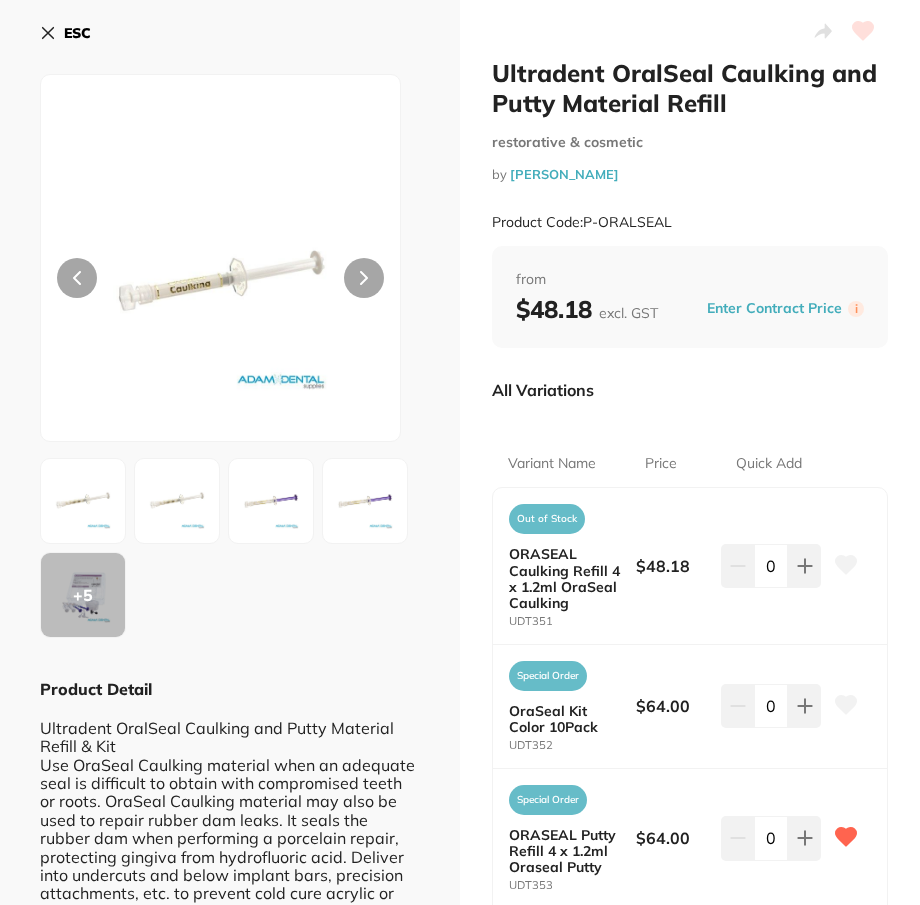 click on "ESC" at bounding box center [65, 33] 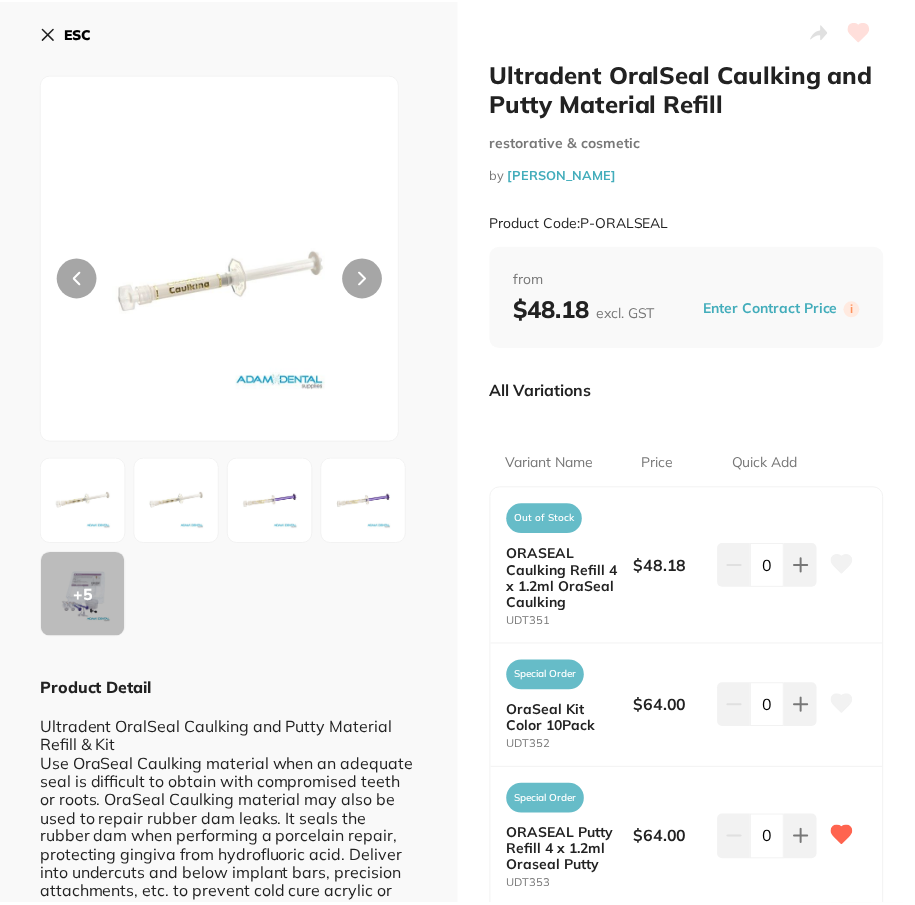 scroll, scrollTop: 0, scrollLeft: 0, axis: both 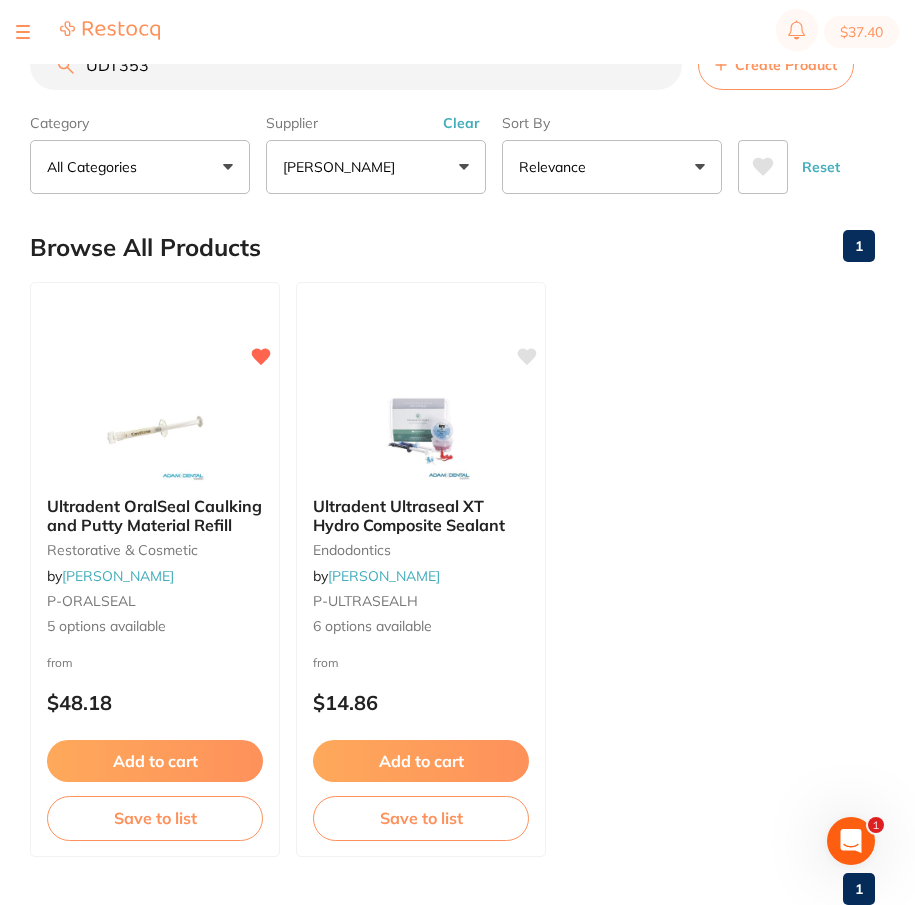 click on "UDT353         Create Product Category All Categories All Categories endodontics restorative & cosmetic Clear Category   false    All Categories Category All Categories endodontics restorative & cosmetic Supplier Adam Dental All Suppliers Adam Dental Henry Schein Halas Clear Supplier   false    Adam Dental Supplier Adam Dental Henry Schein Halas Sort By Relevance Highest Price Lowest Price On Sale Relevance Clear Sort By   false    Relevance Sort By Highest Price Lowest Price On Sale Relevance Reset" at bounding box center (452, 117) 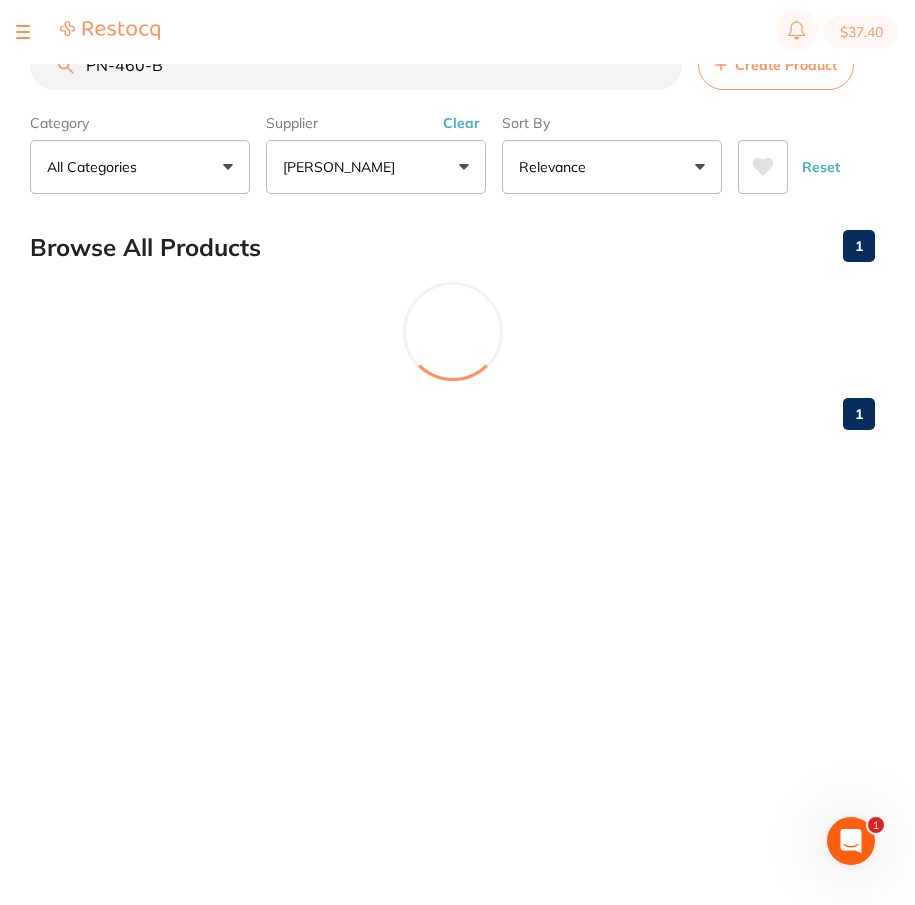 scroll, scrollTop: 0, scrollLeft: 0, axis: both 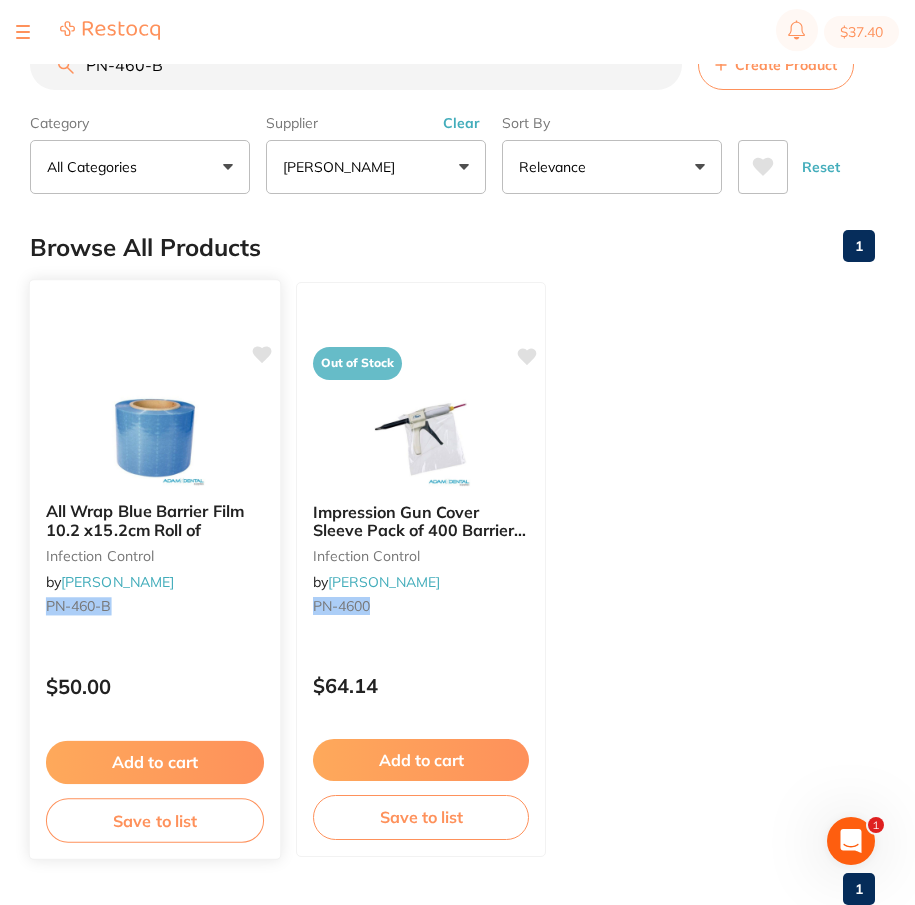 click 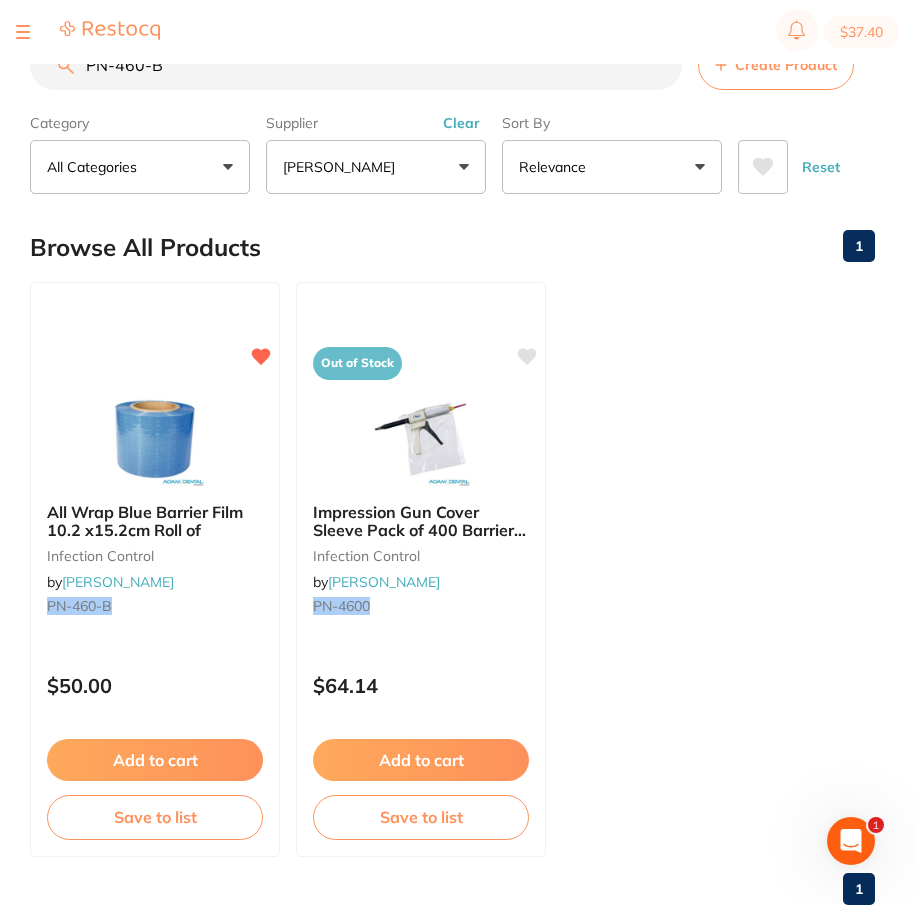 click on "PN-460-B" at bounding box center (356, 65) 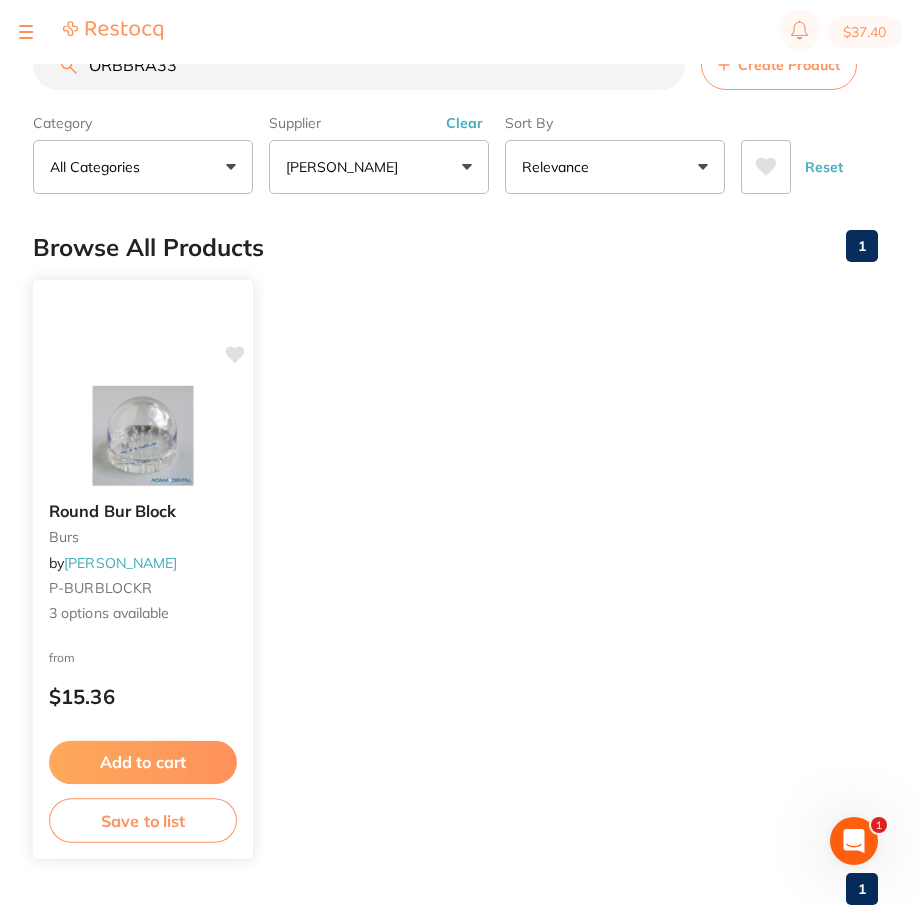 scroll, scrollTop: 0, scrollLeft: 0, axis: both 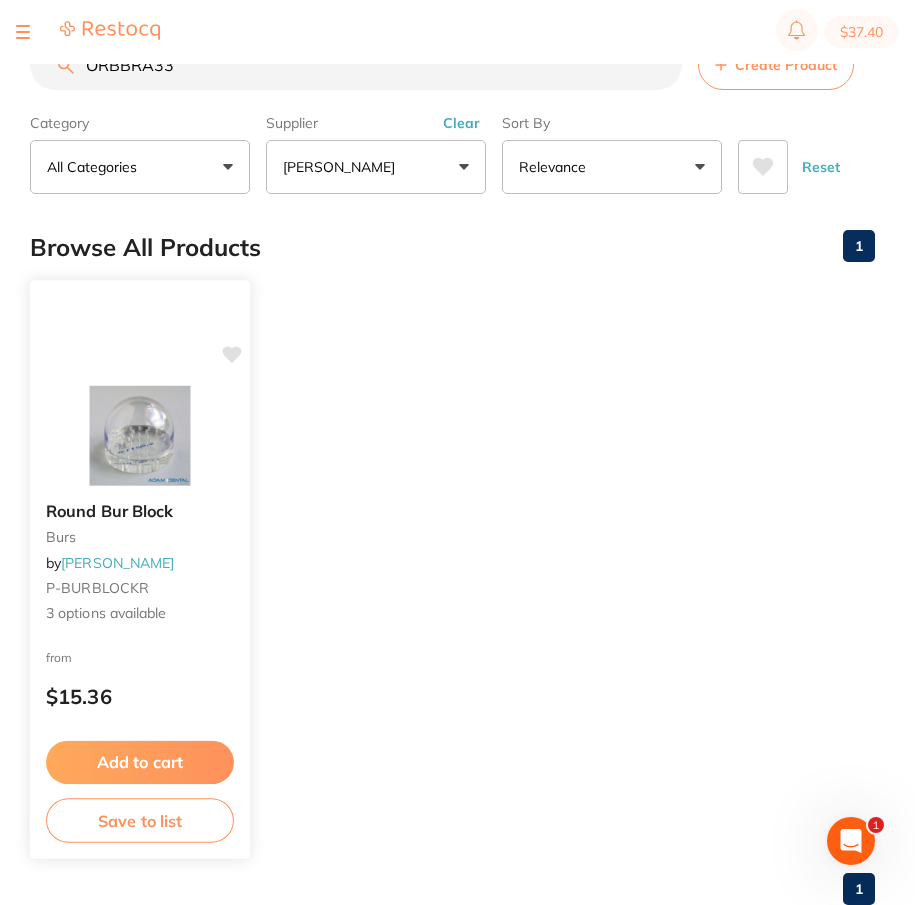 click on "Round Bur Block   burs by  Adam Dental P-BURBLOCKR   3 options available   from $15.36 Add to cart Save to list" at bounding box center [140, 569] 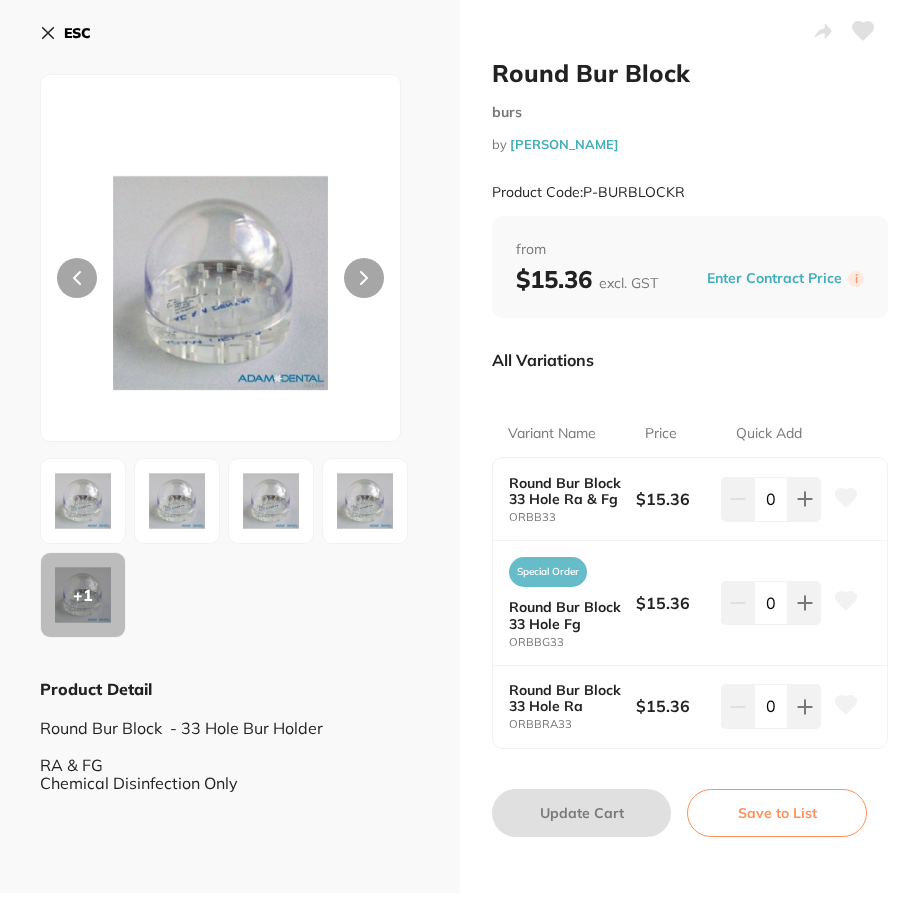 scroll, scrollTop: 0, scrollLeft: 0, axis: both 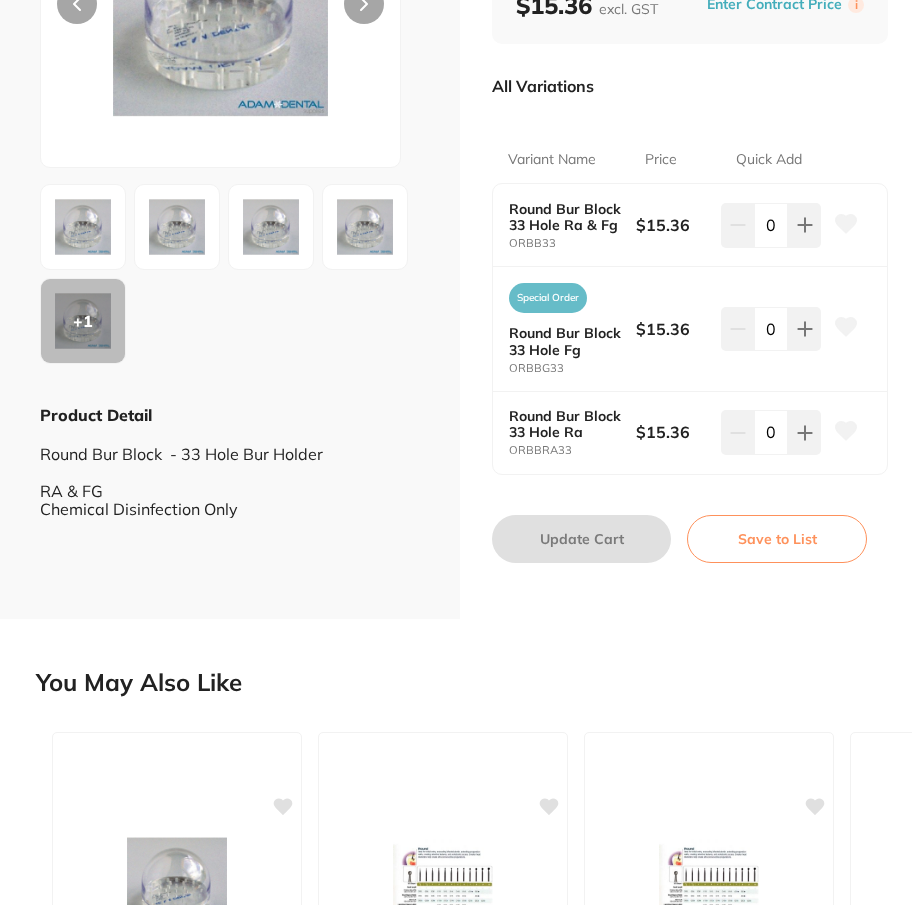 click 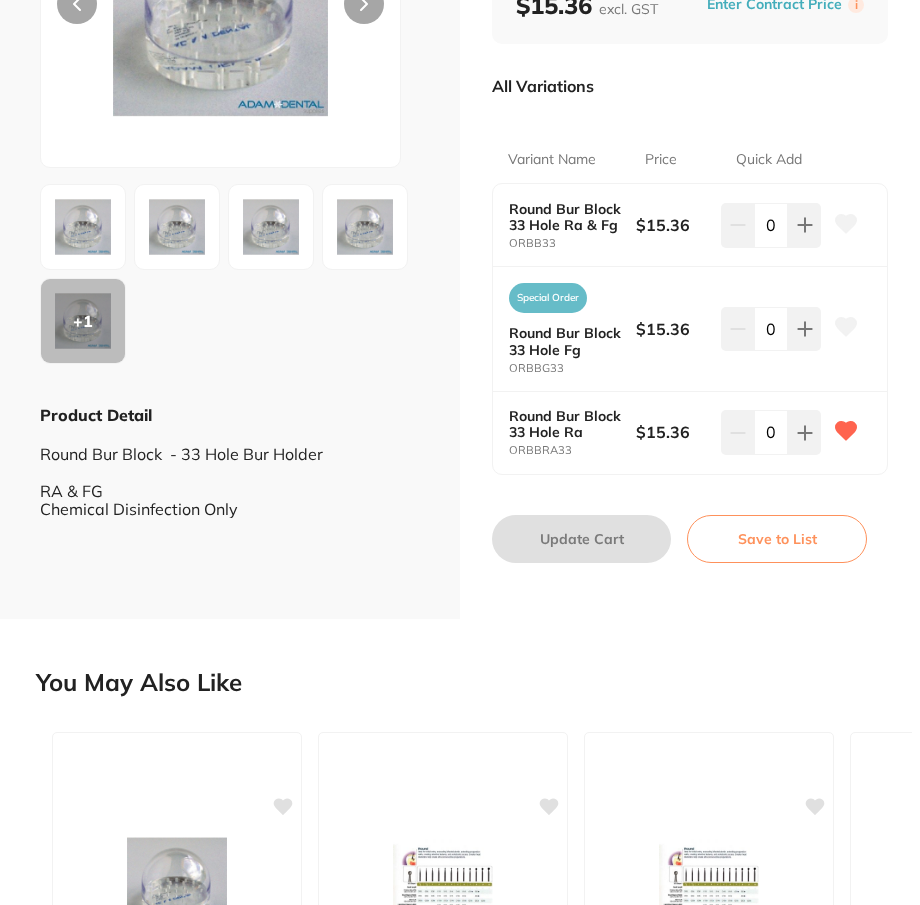 scroll, scrollTop: 0, scrollLeft: 0, axis: both 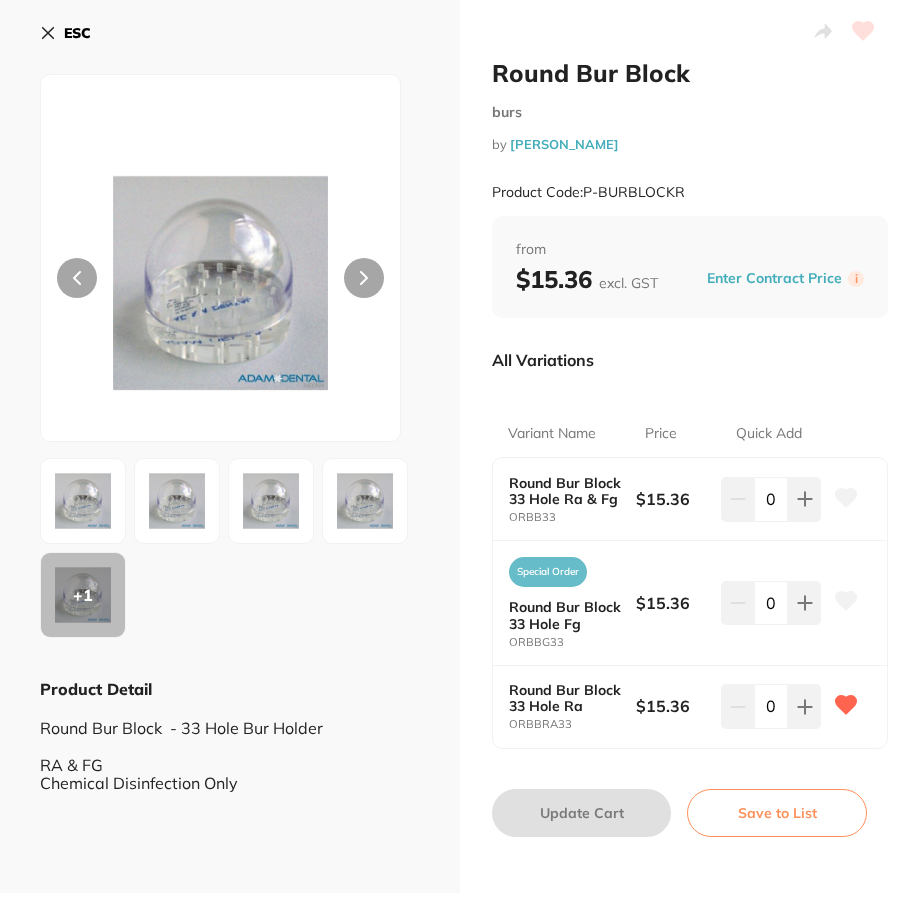click on "ESC" at bounding box center [77, 33] 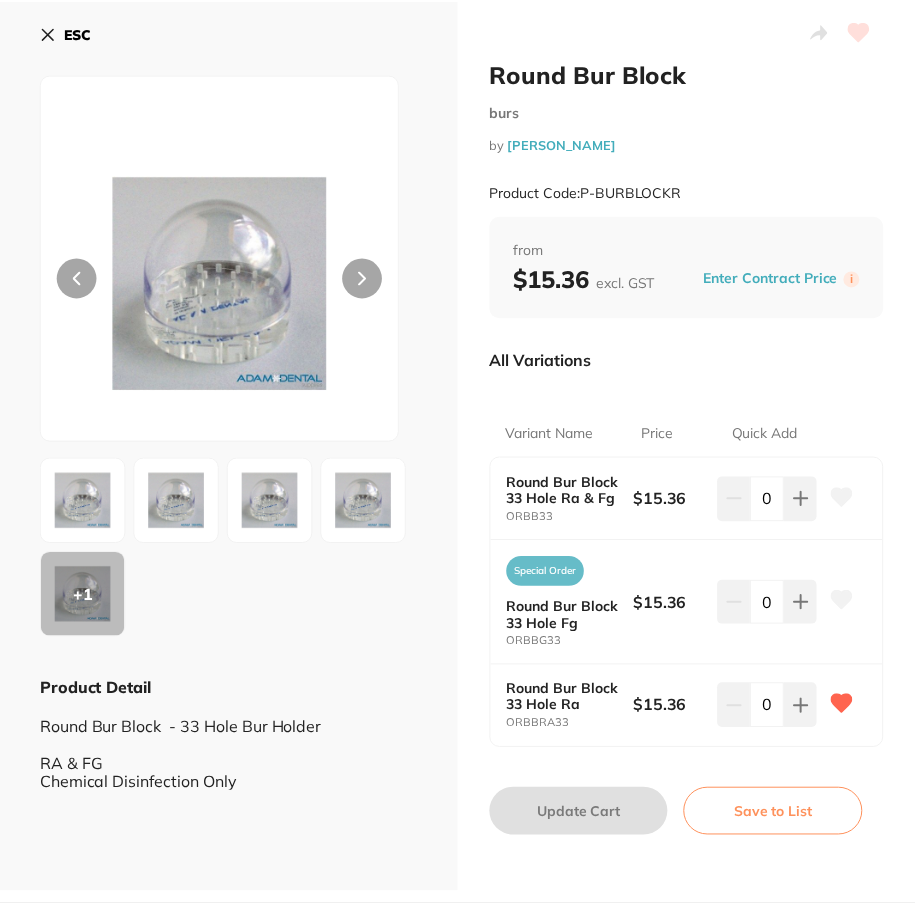 scroll, scrollTop: 0, scrollLeft: 0, axis: both 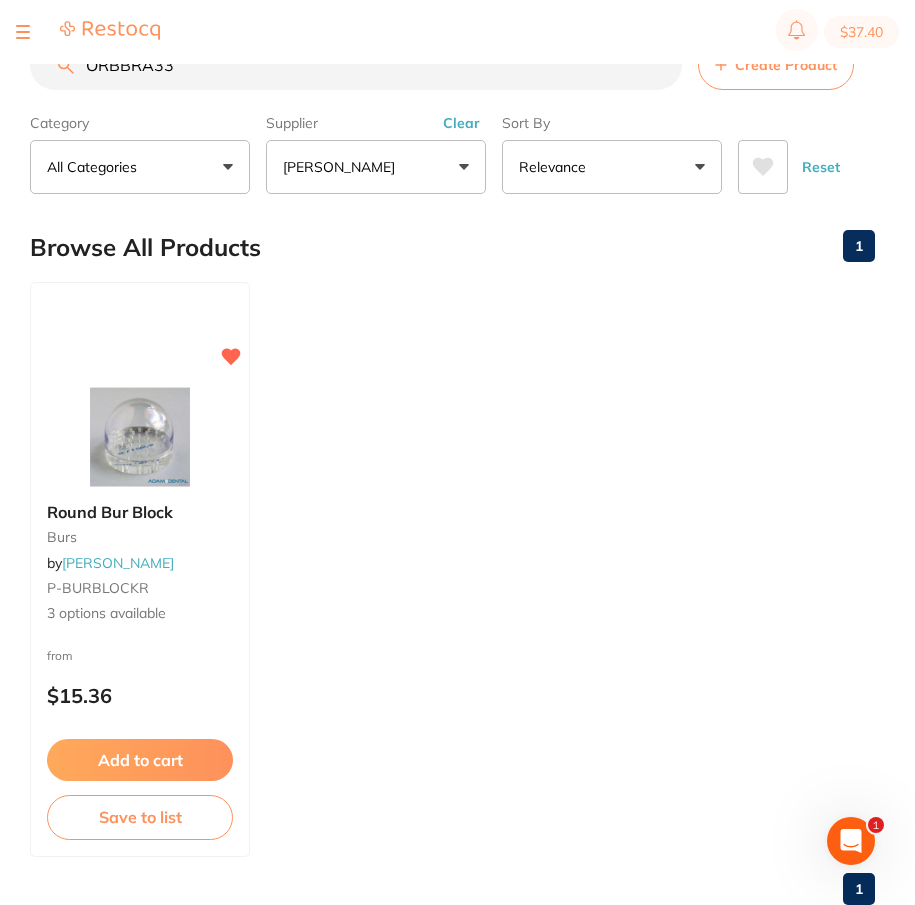 click on "ORBBRA33" at bounding box center [356, 65] 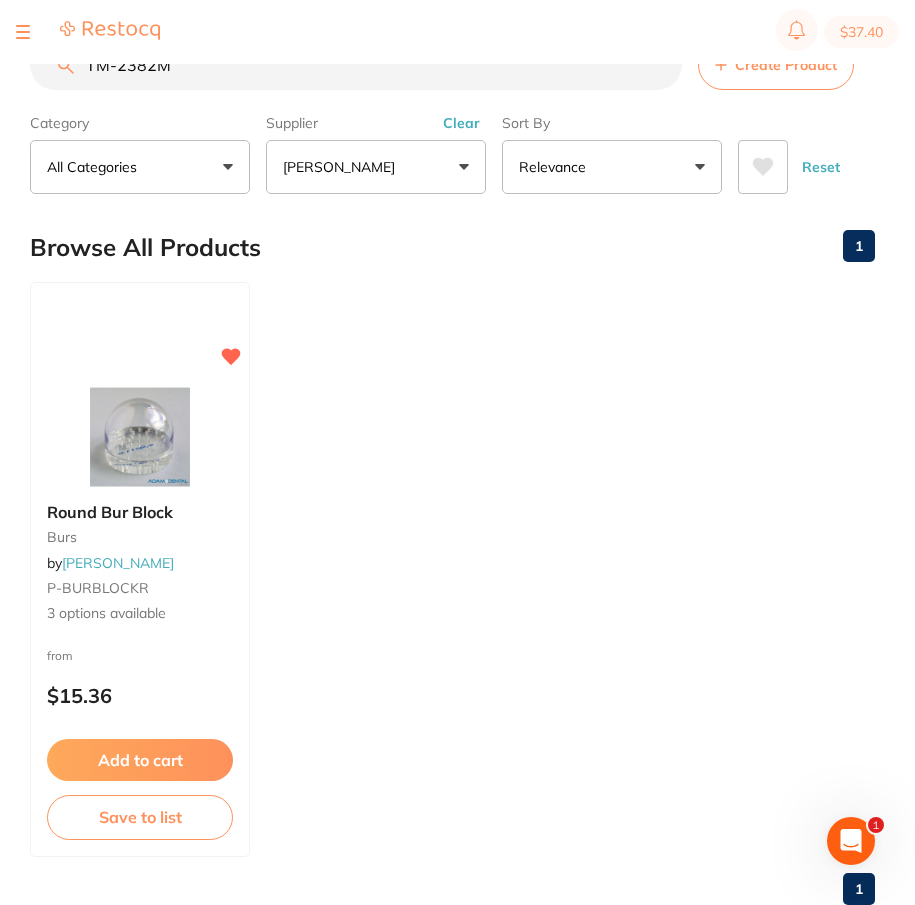 scroll, scrollTop: 0, scrollLeft: 0, axis: both 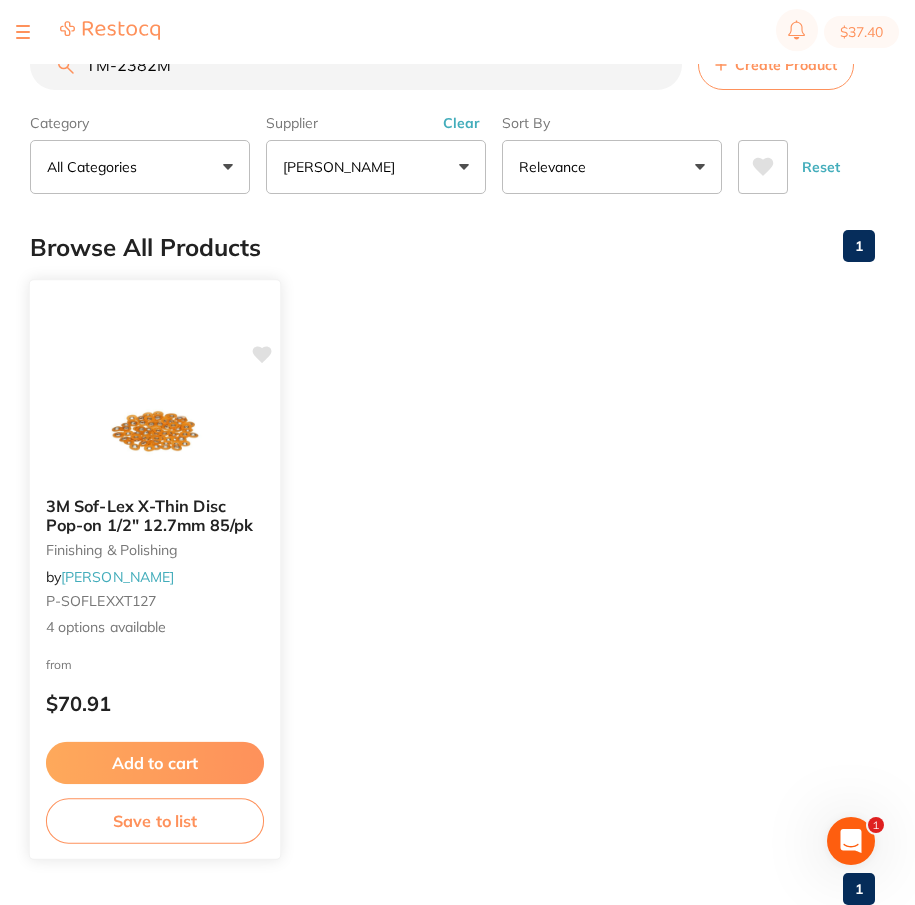 click at bounding box center (154, 430) 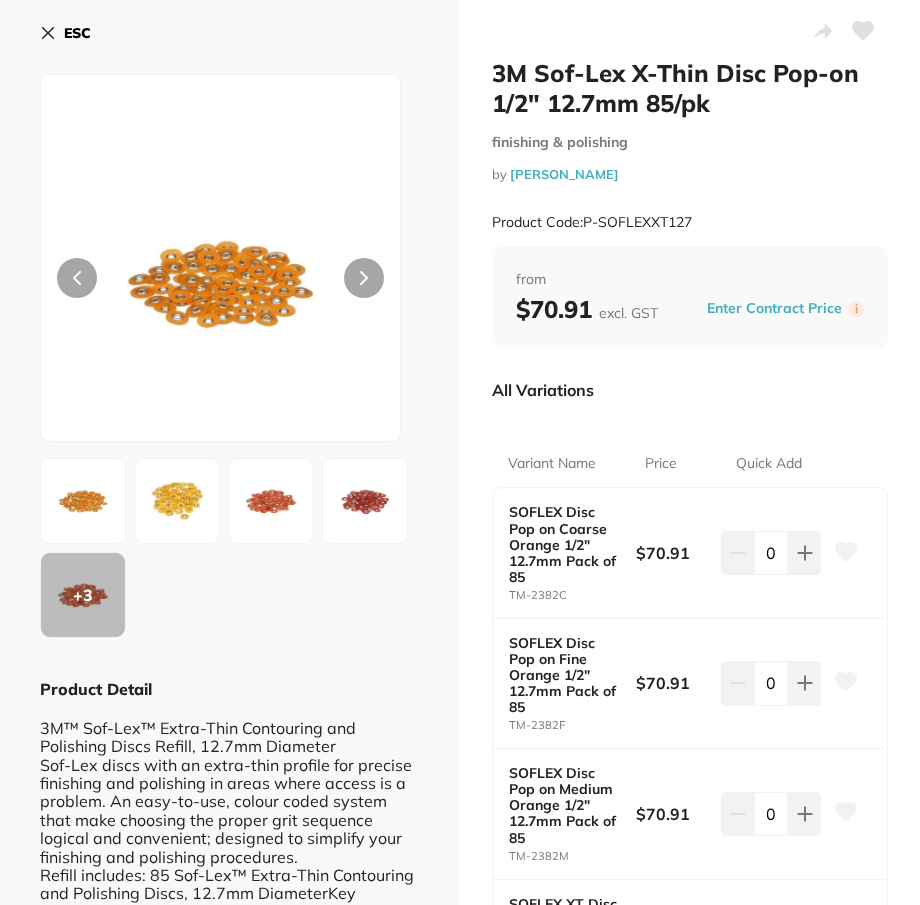 scroll, scrollTop: 138, scrollLeft: 0, axis: vertical 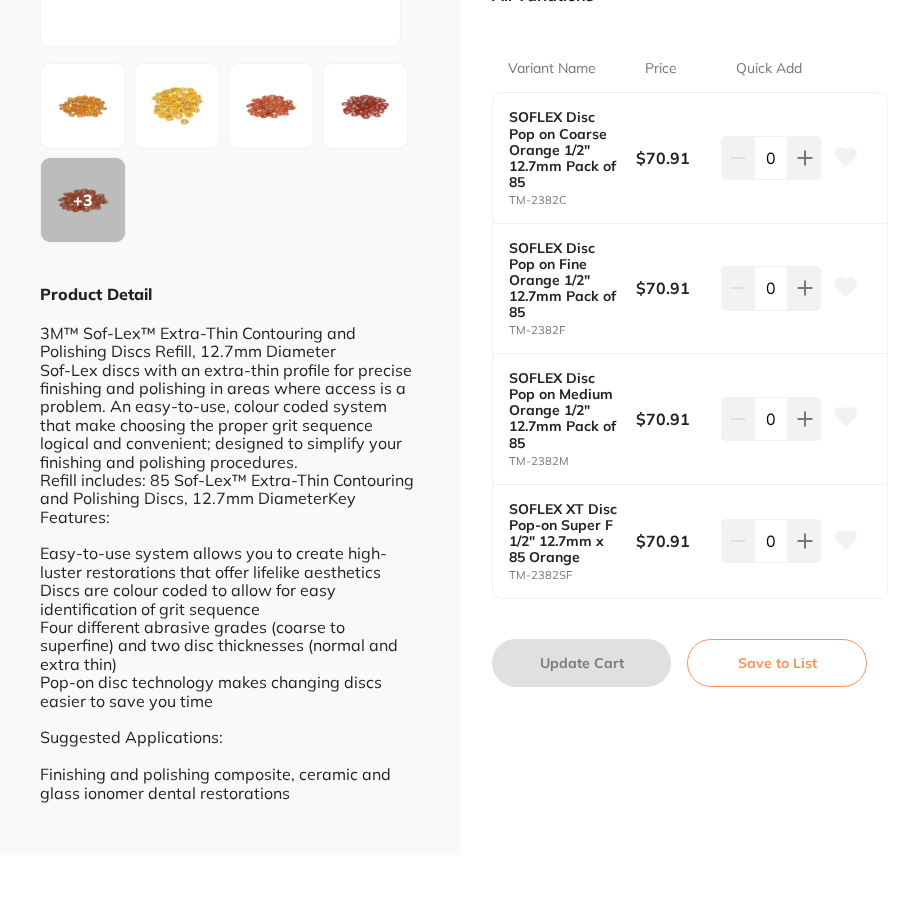 click 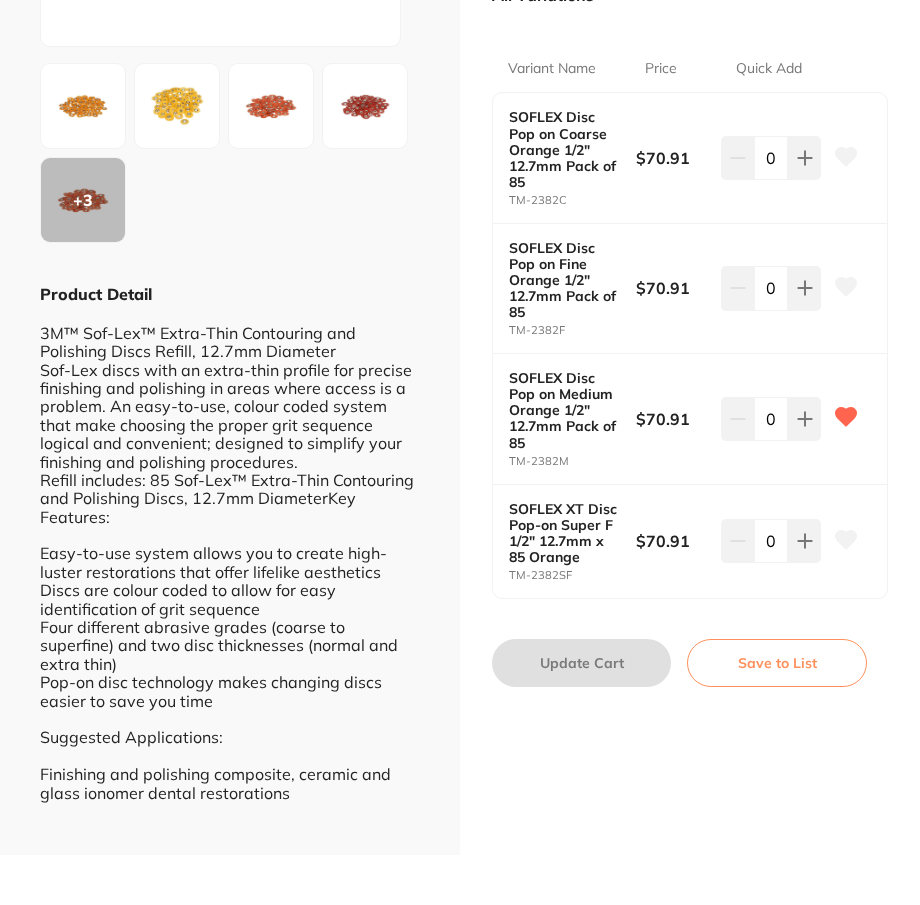 scroll, scrollTop: 0, scrollLeft: 0, axis: both 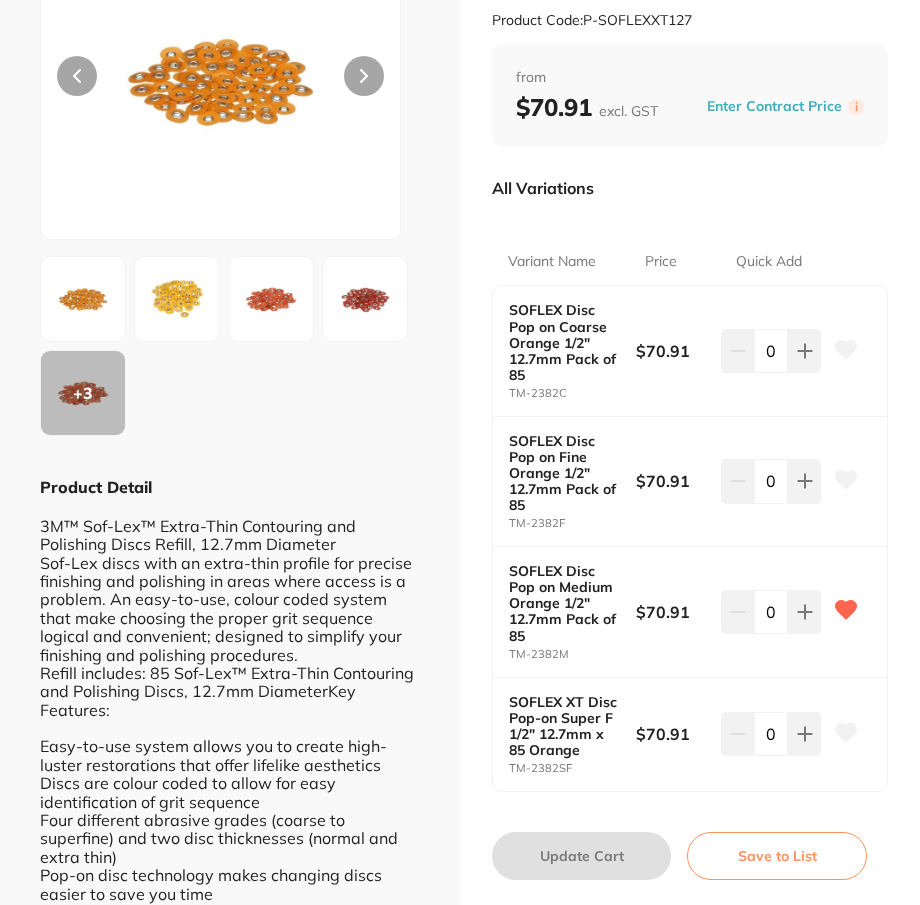 click 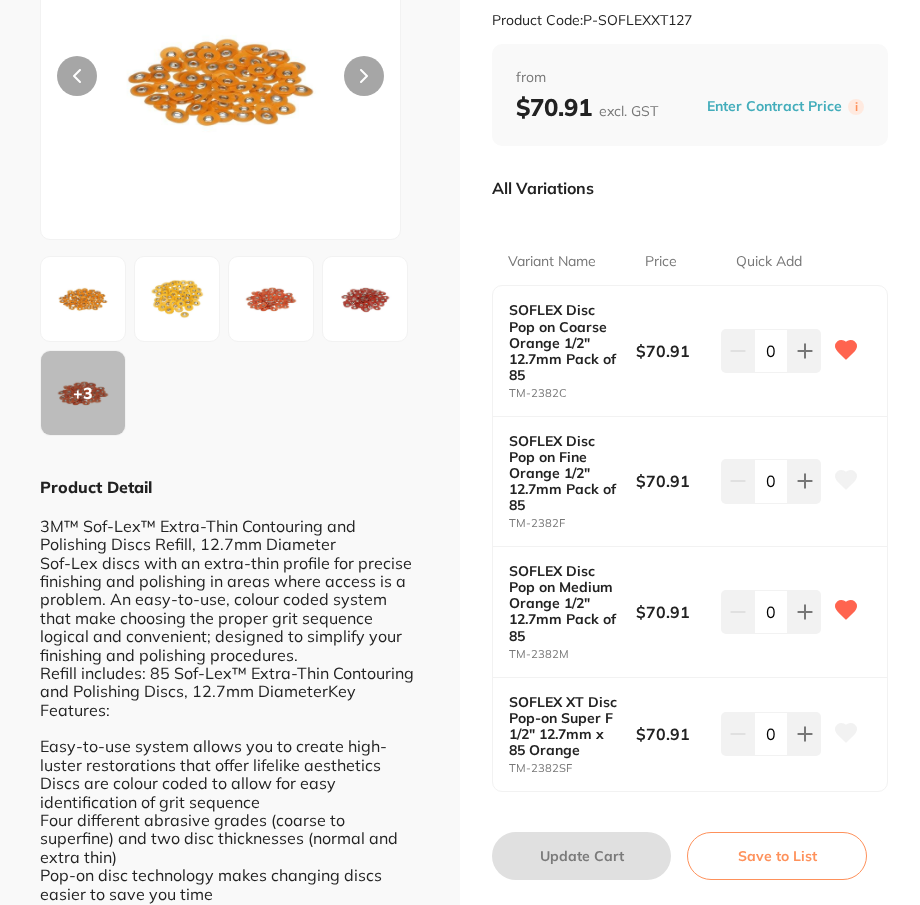 scroll, scrollTop: 0, scrollLeft: 0, axis: both 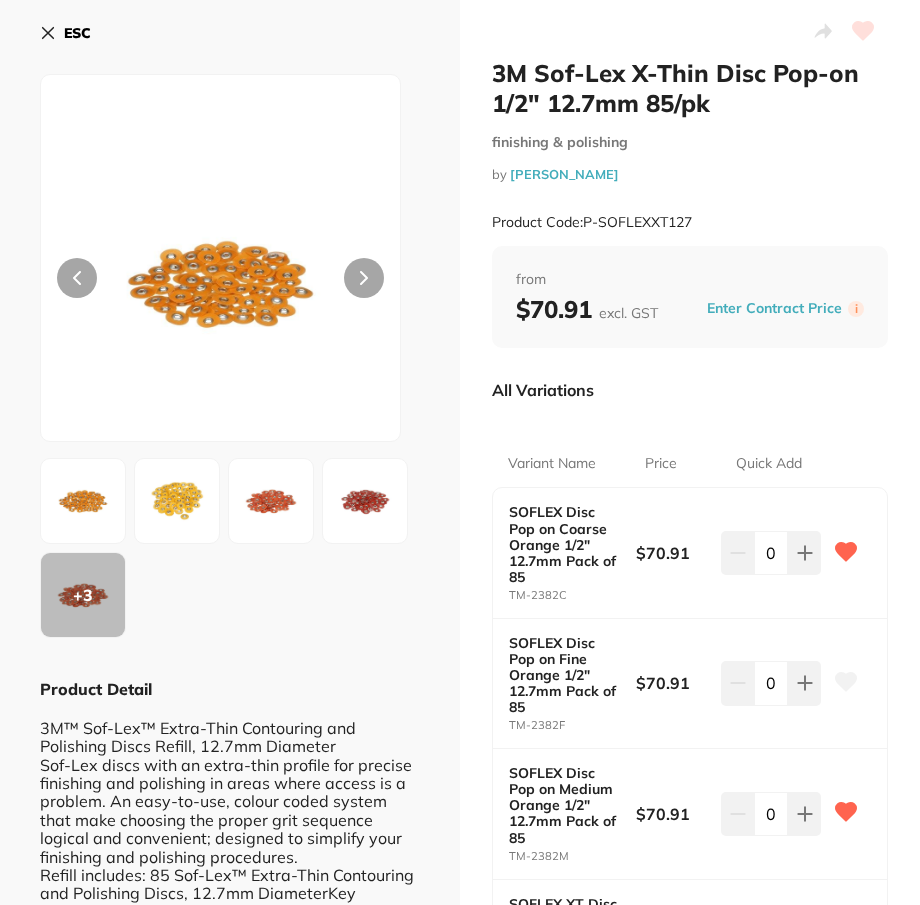 click on "ESC" at bounding box center [77, 33] 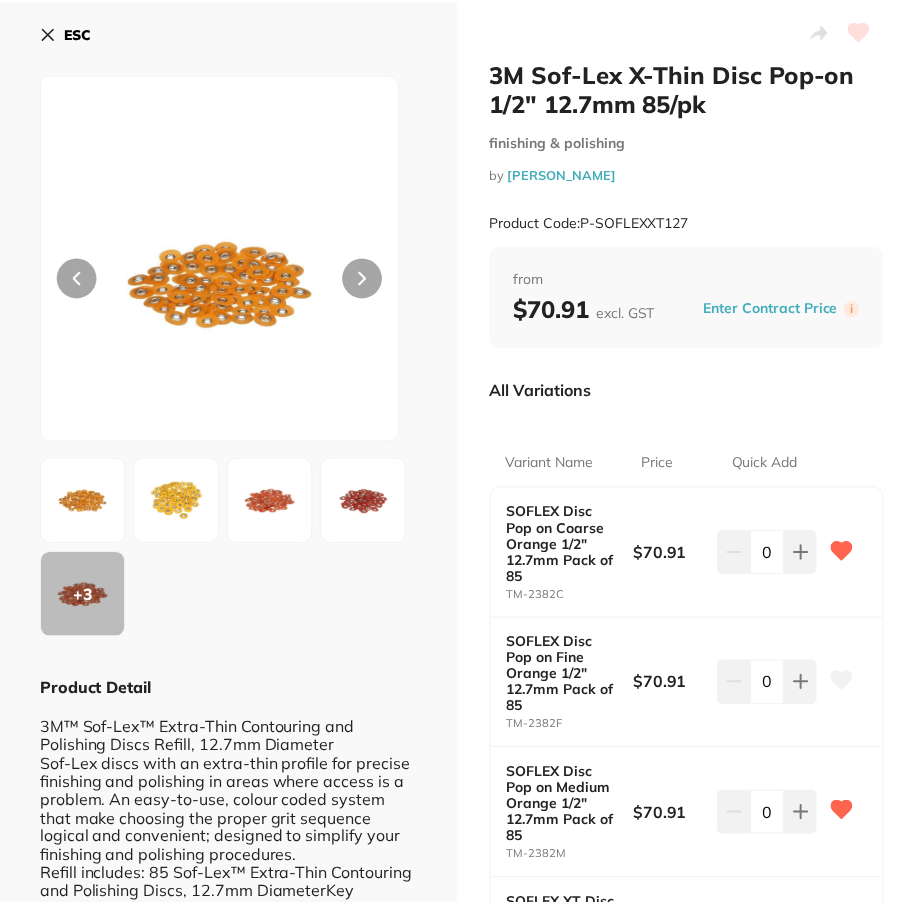 scroll, scrollTop: 0, scrollLeft: 0, axis: both 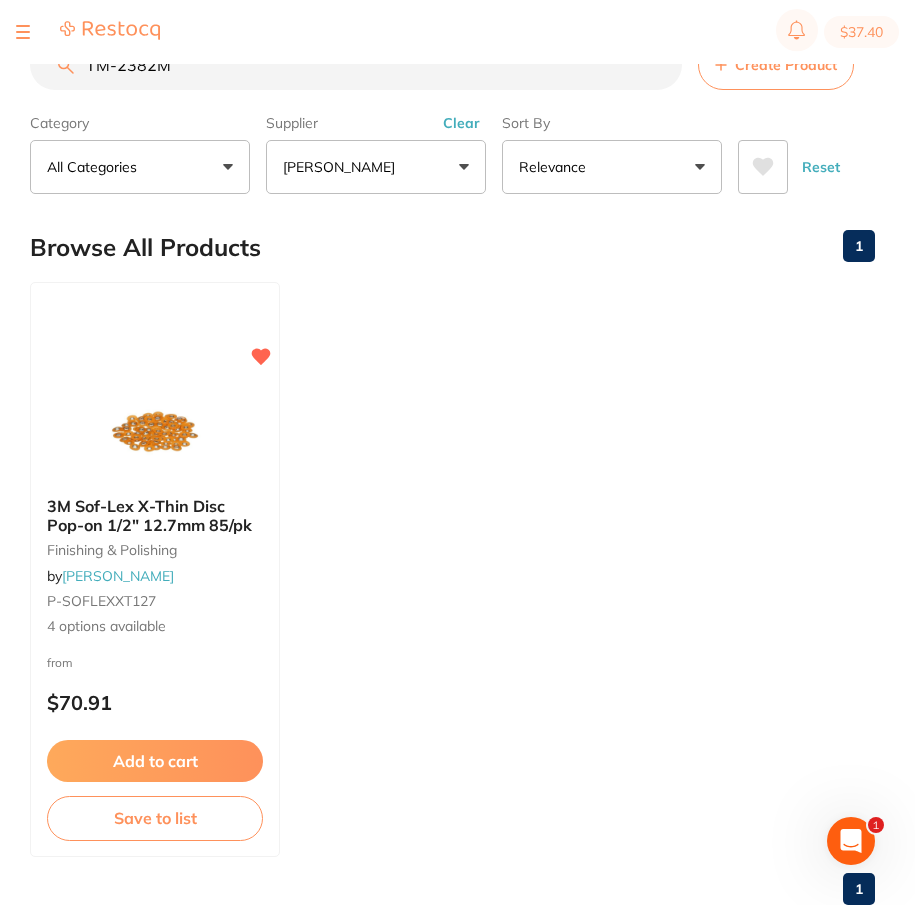 click on "TM-2382M" at bounding box center (356, 65) 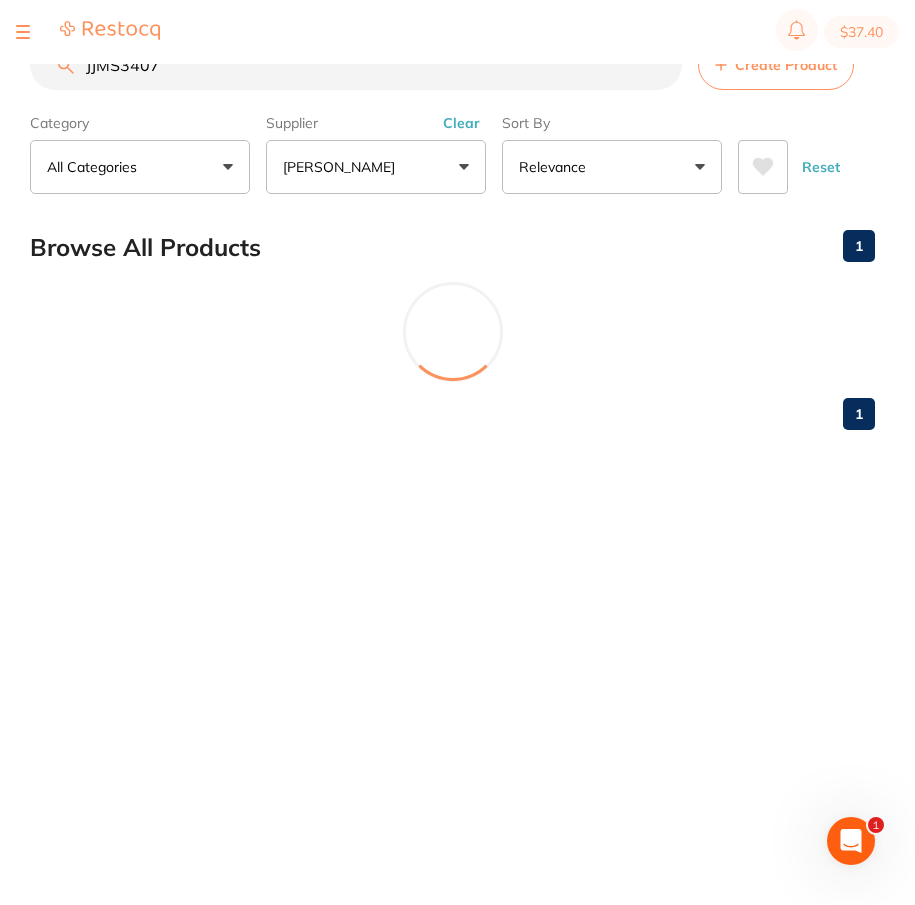 scroll, scrollTop: 0, scrollLeft: 0, axis: both 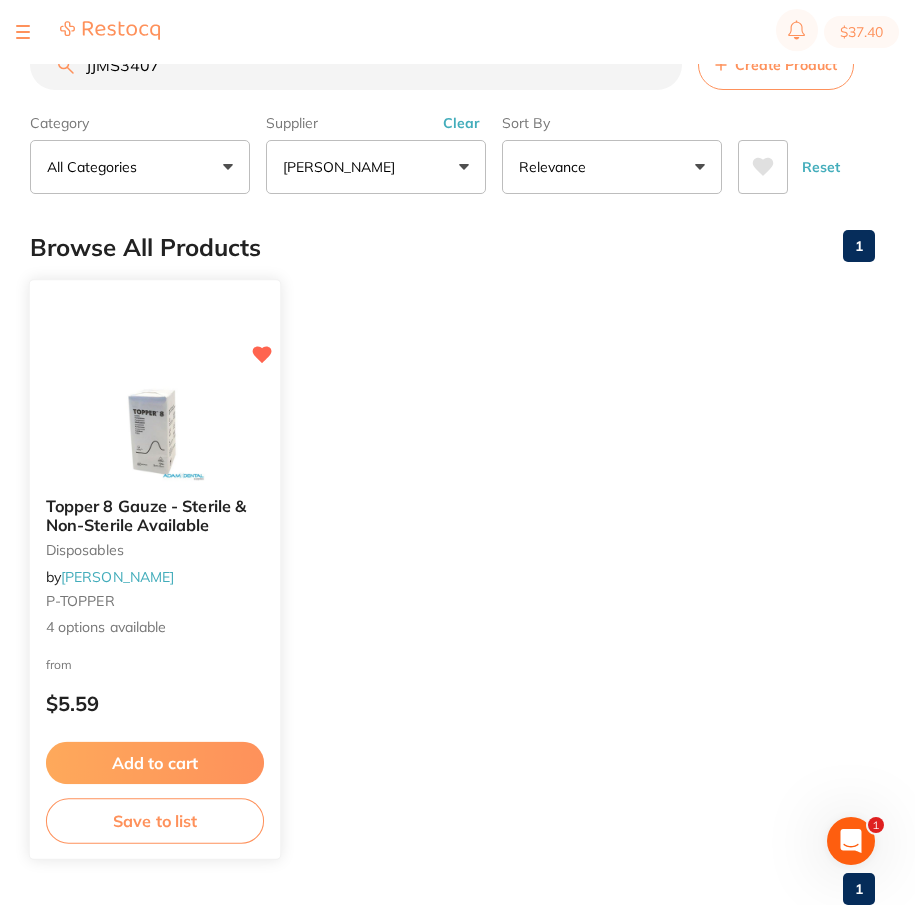 click at bounding box center (155, 430) 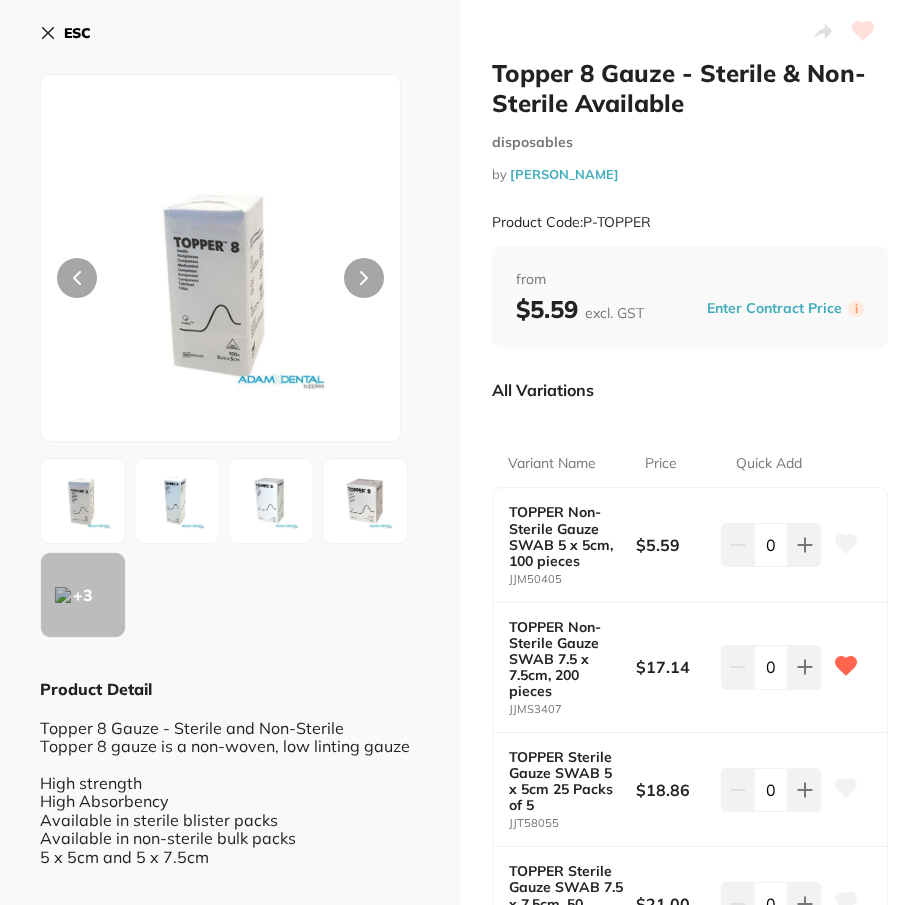 click on "ESC" at bounding box center [65, 33] 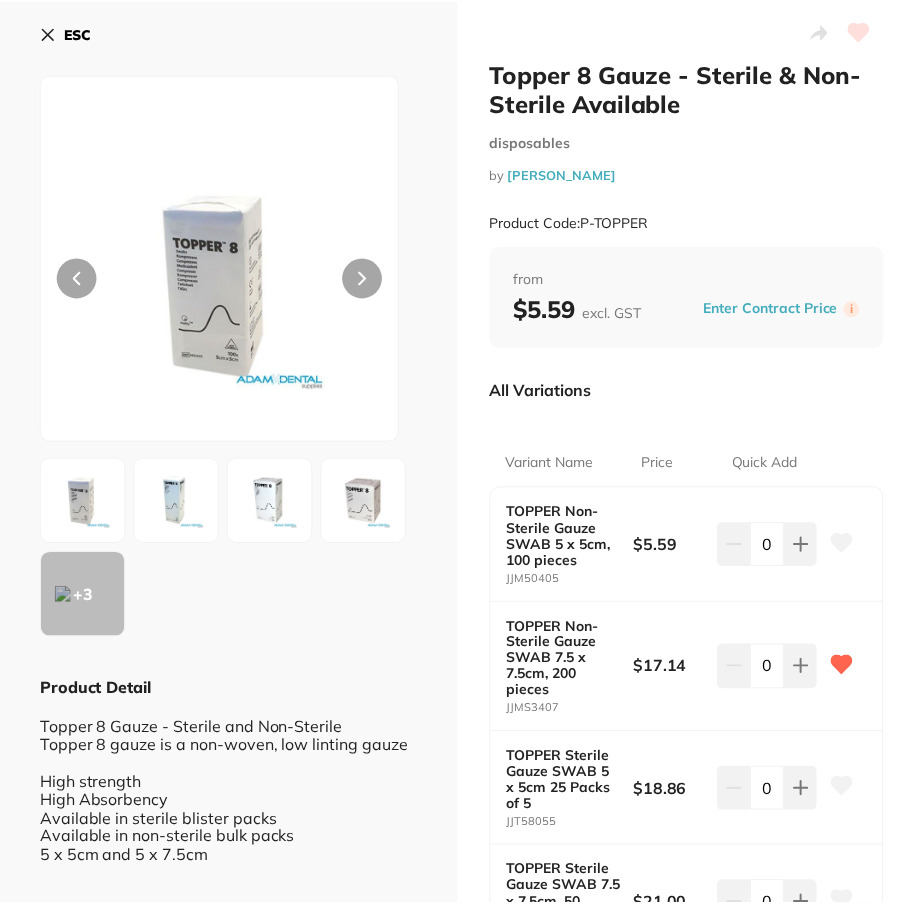 scroll, scrollTop: 0, scrollLeft: 0, axis: both 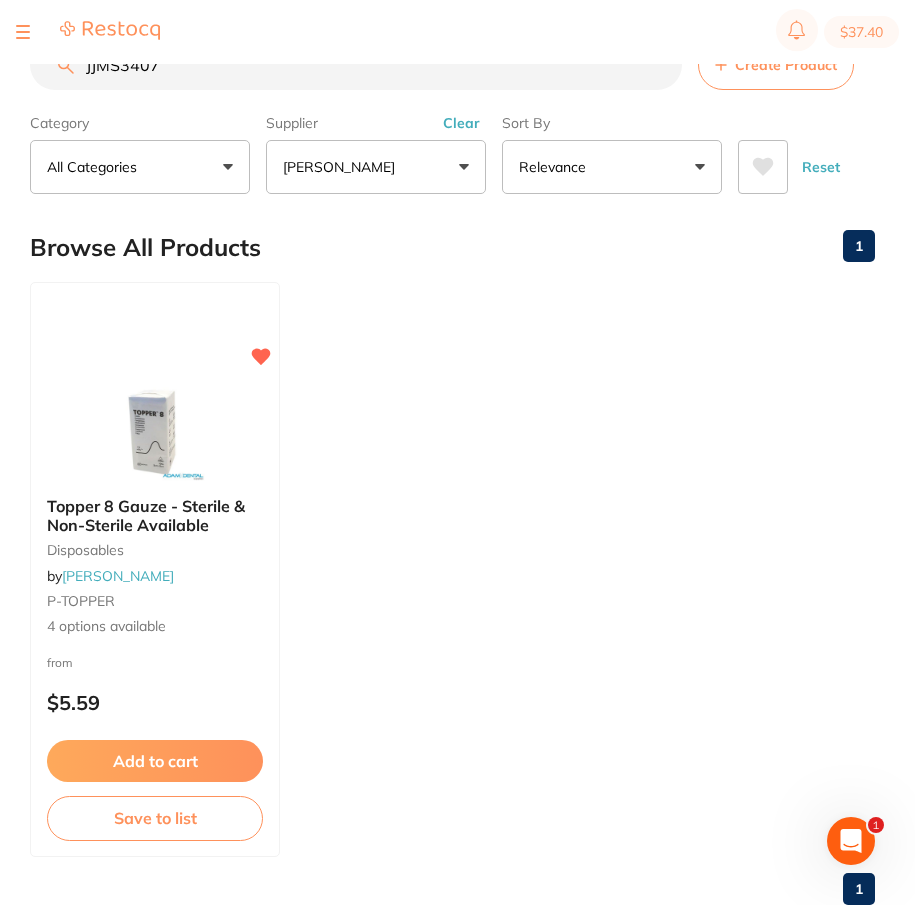 click on "JJMS3407" at bounding box center [356, 65] 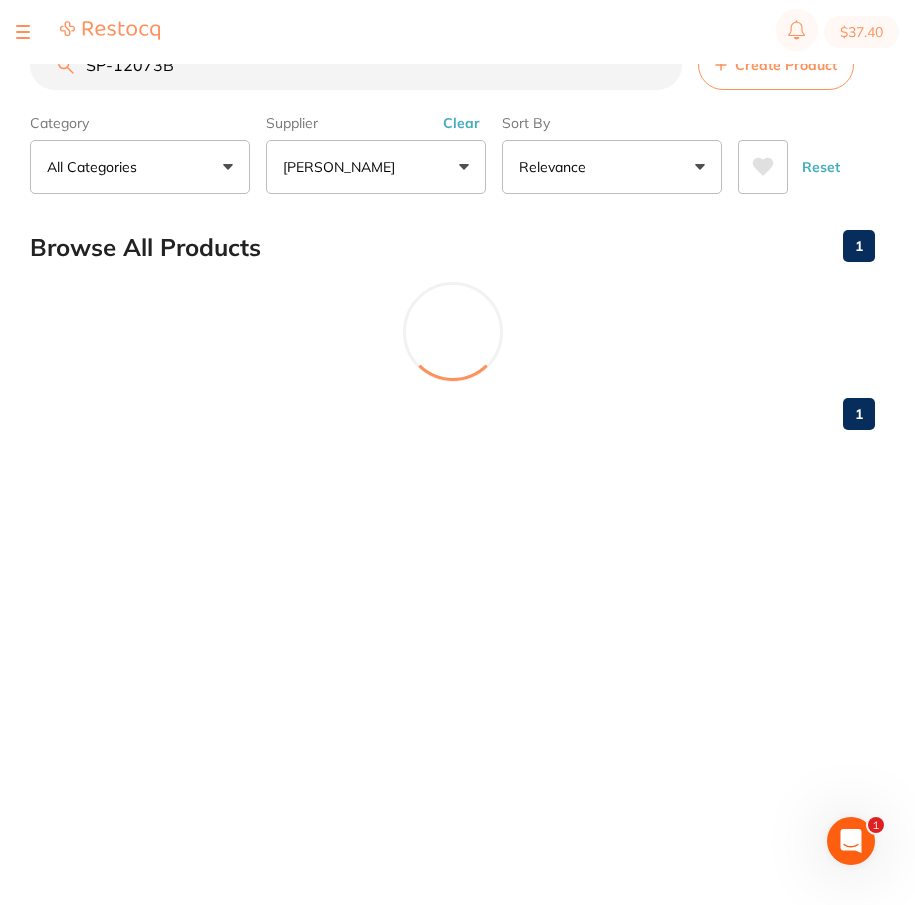 scroll, scrollTop: 0, scrollLeft: 0, axis: both 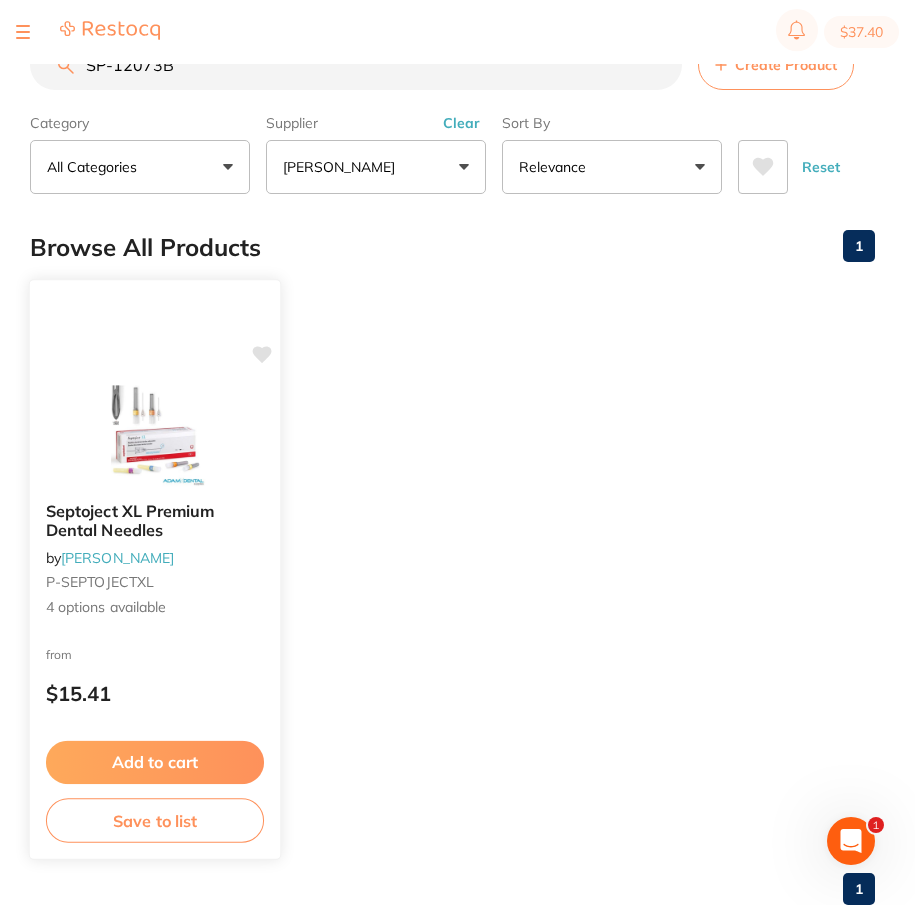 click at bounding box center (155, 435) 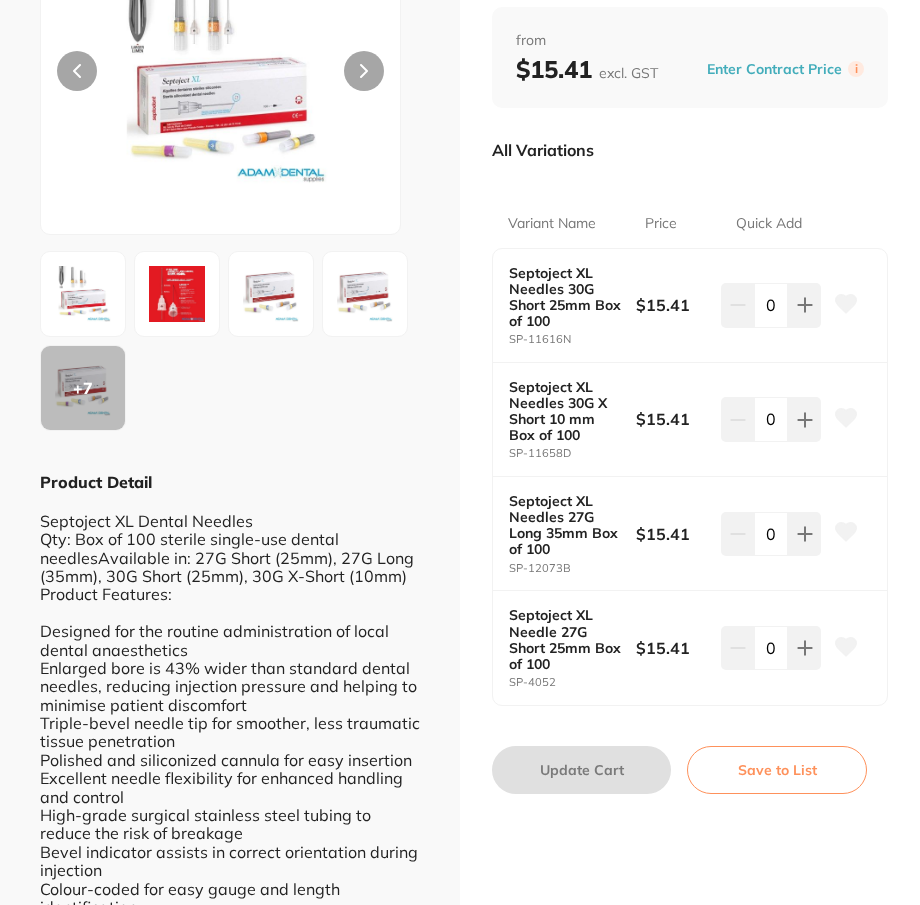 scroll, scrollTop: 282, scrollLeft: 0, axis: vertical 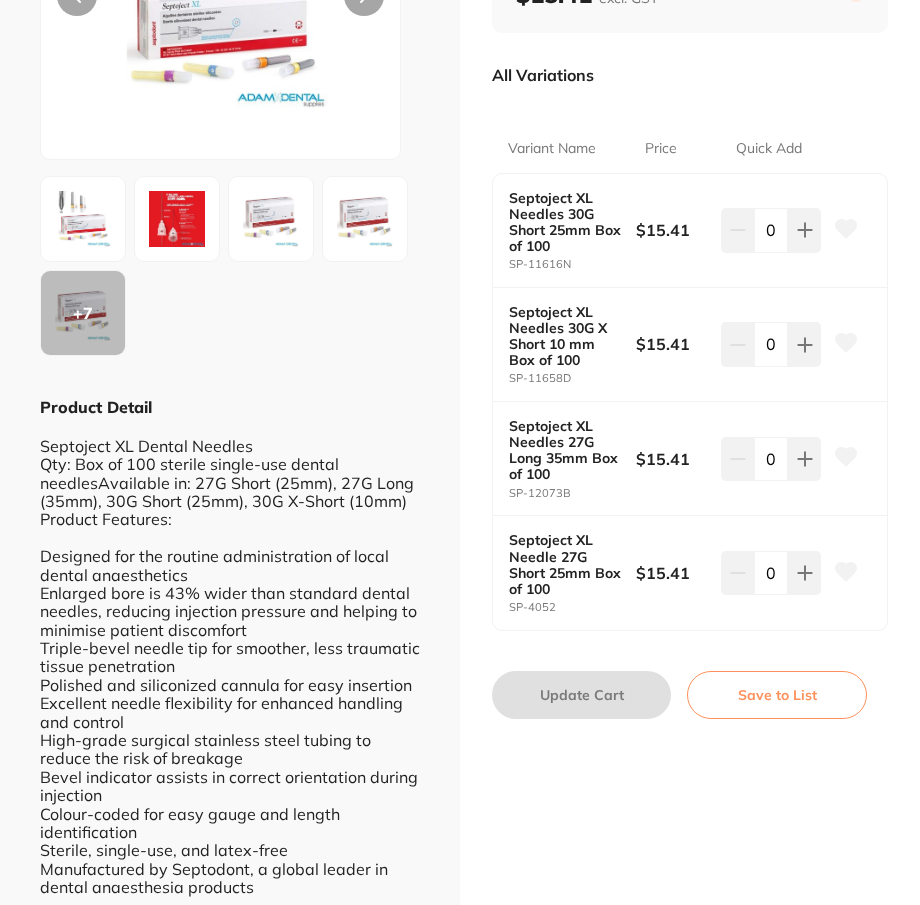 click 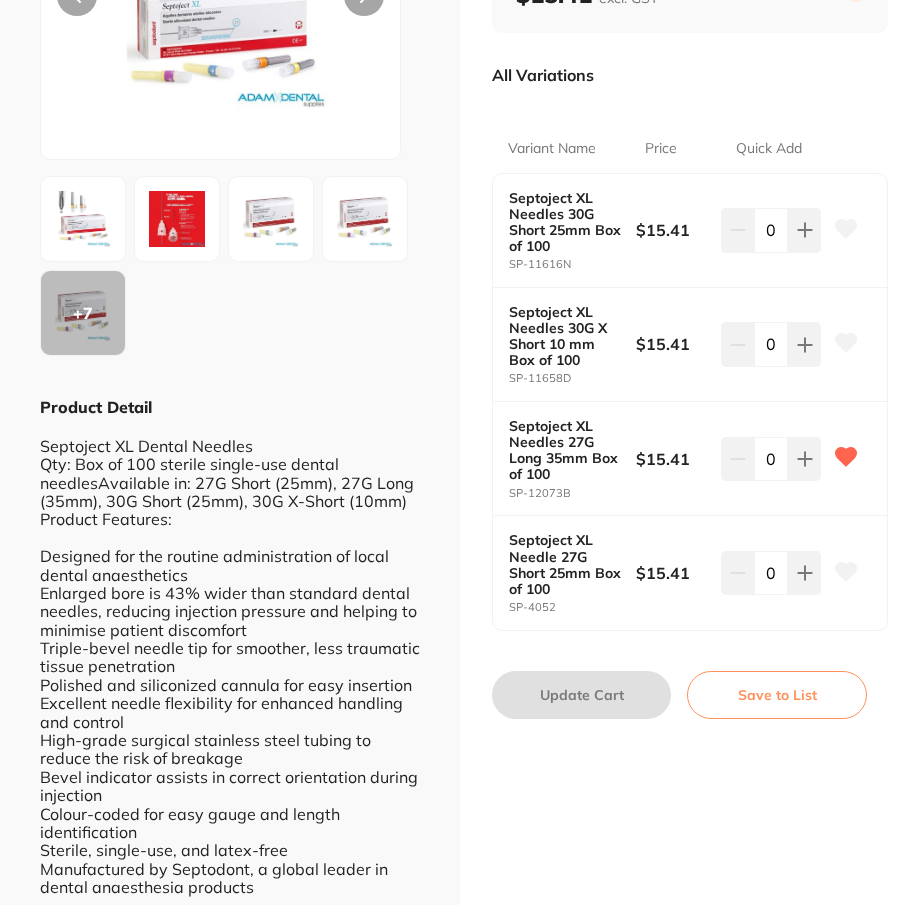 scroll, scrollTop: 0, scrollLeft: 0, axis: both 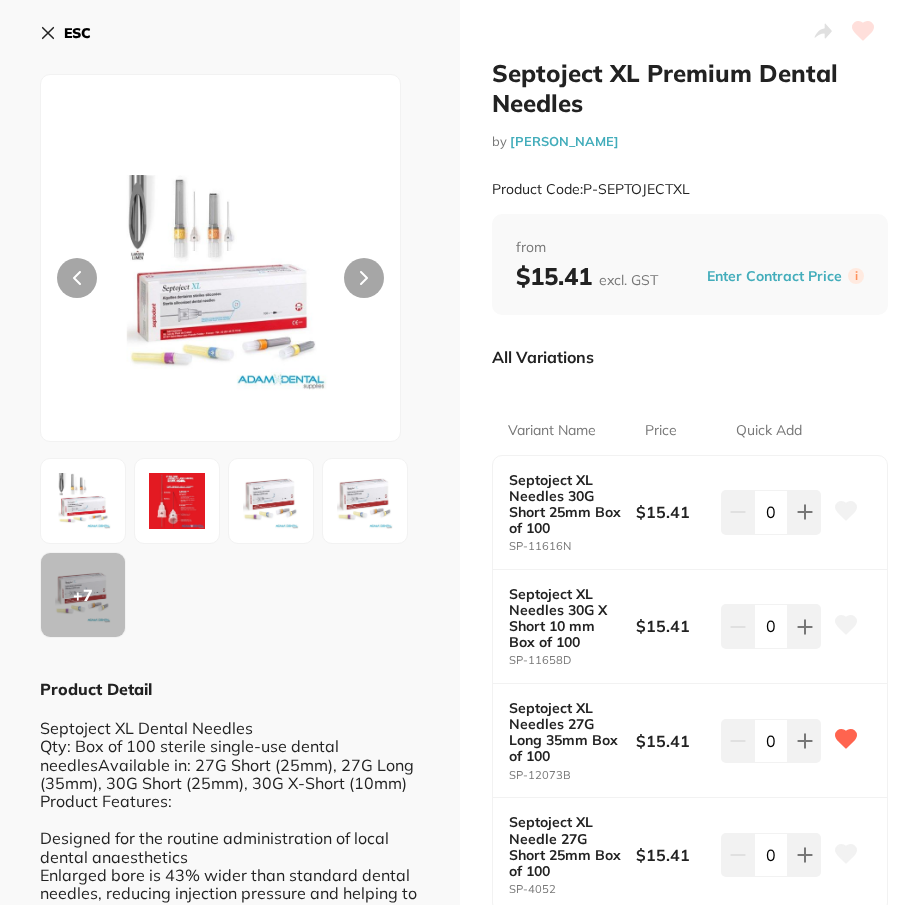 drag, startPoint x: 78, startPoint y: 19, endPoint x: 76, endPoint y: 30, distance: 11.18034 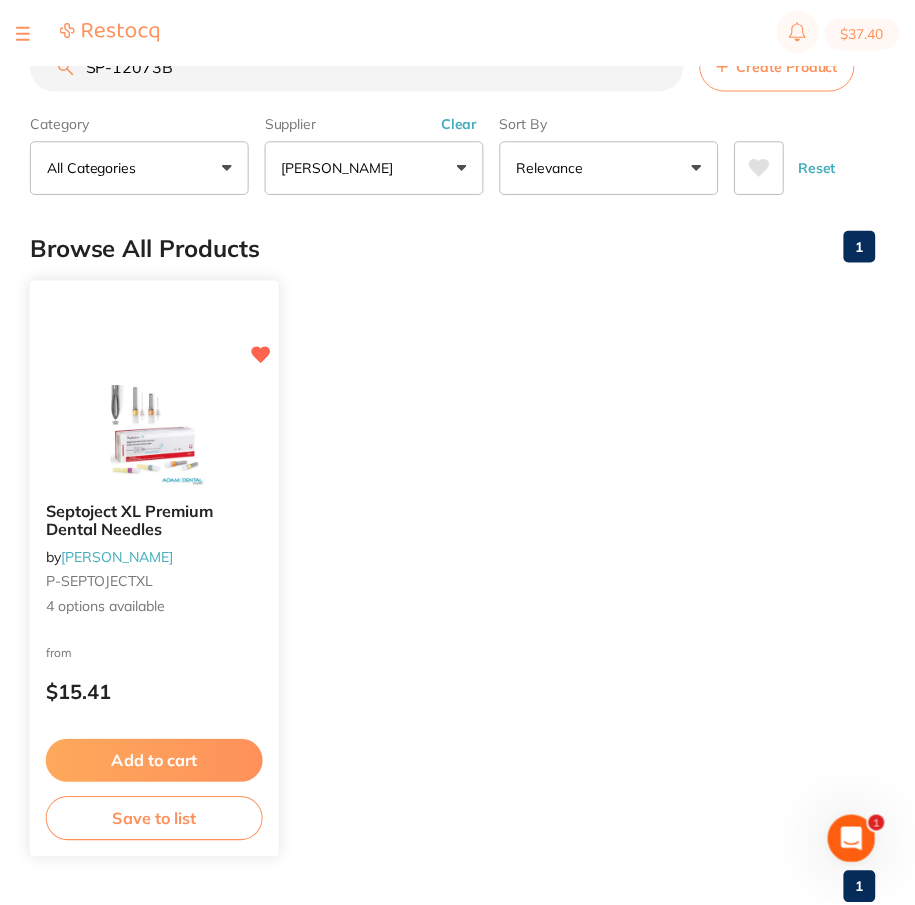 scroll, scrollTop: 0, scrollLeft: 0, axis: both 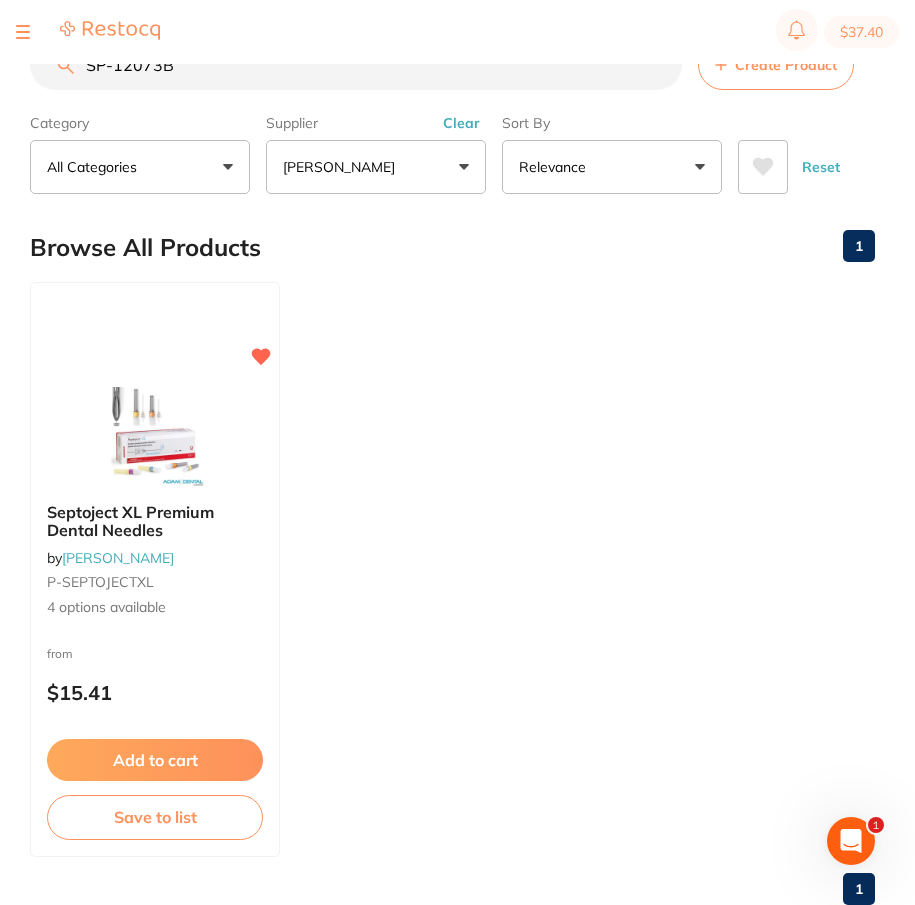 click on "SP-12073B" at bounding box center (356, 65) 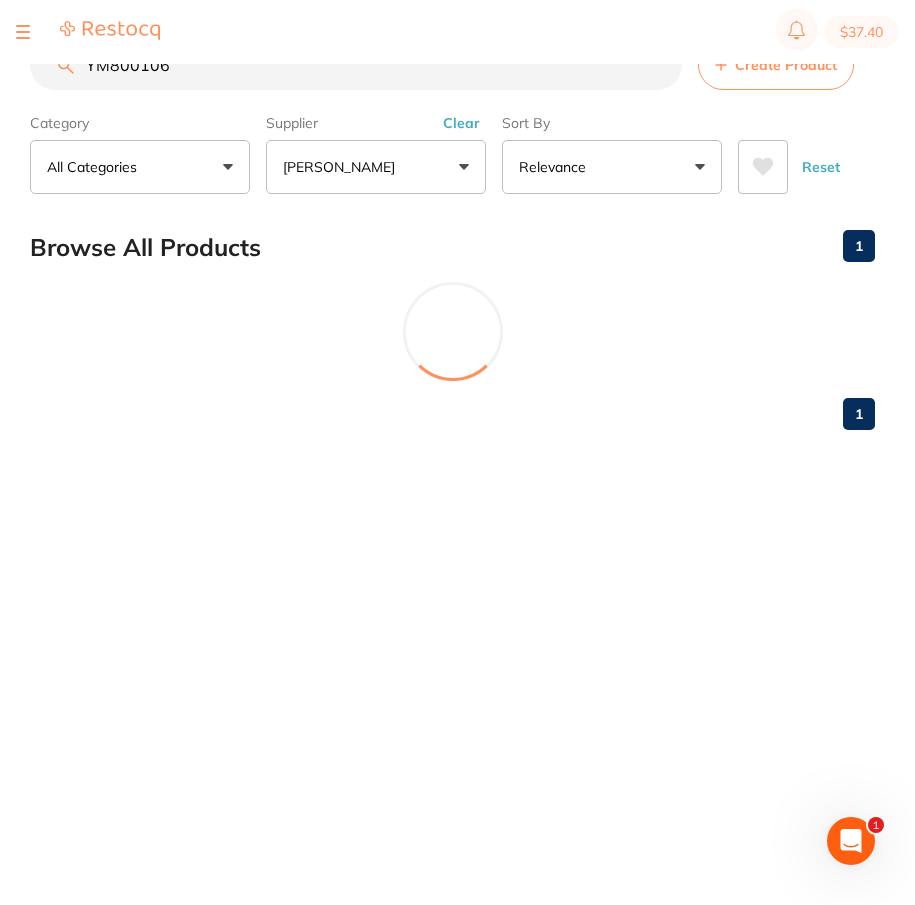 scroll, scrollTop: 0, scrollLeft: 0, axis: both 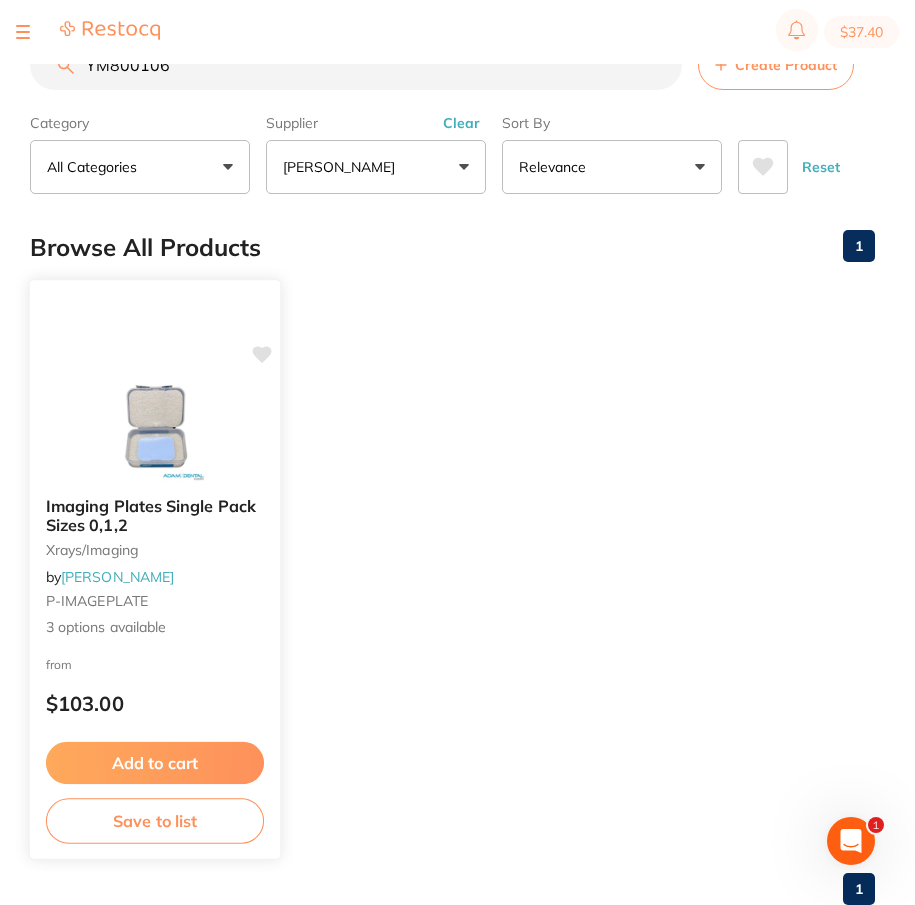 click at bounding box center (154, 430) 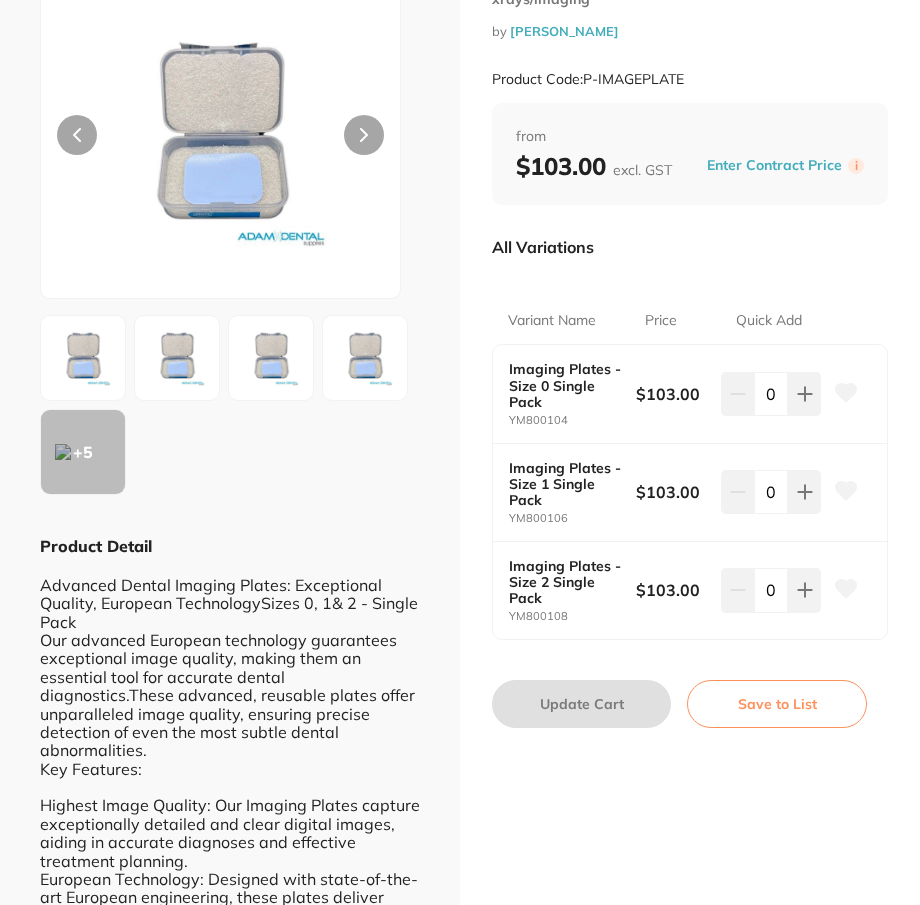 click 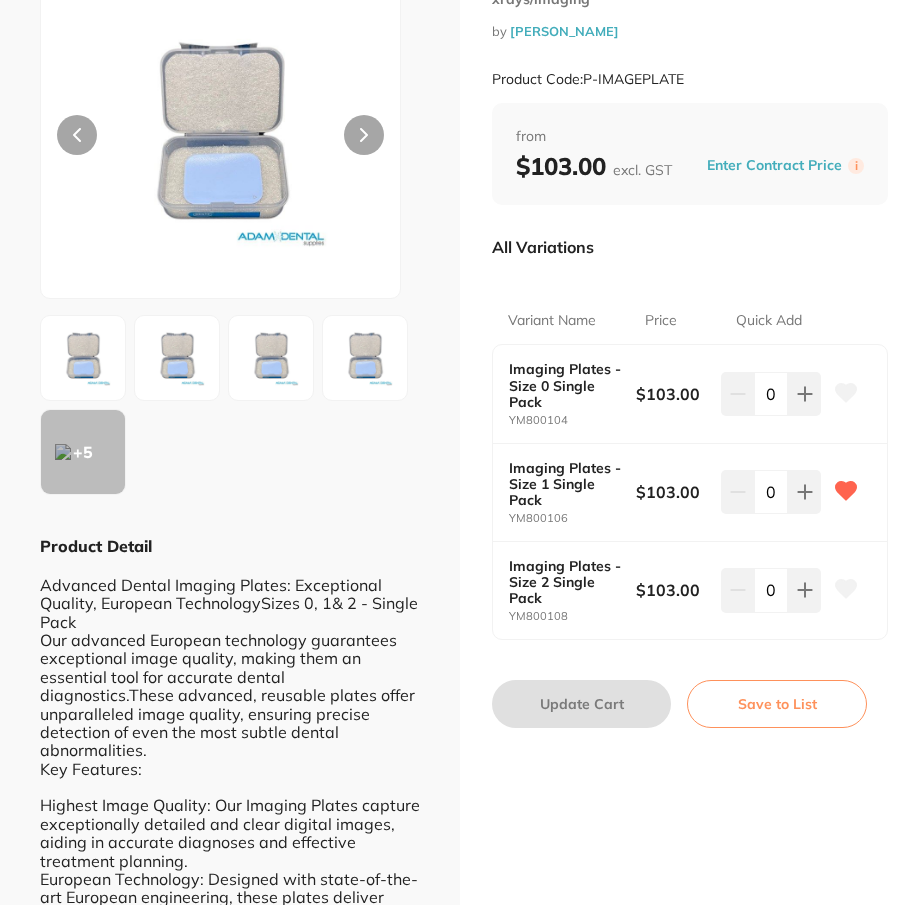click 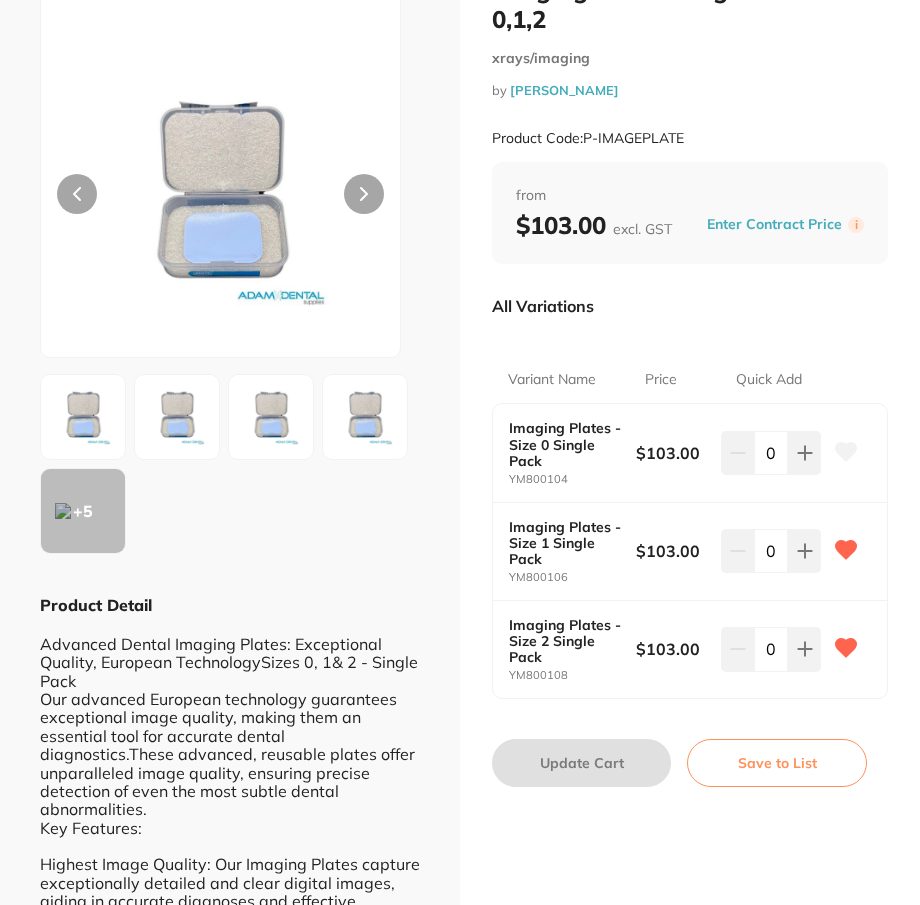 scroll, scrollTop: 0, scrollLeft: 0, axis: both 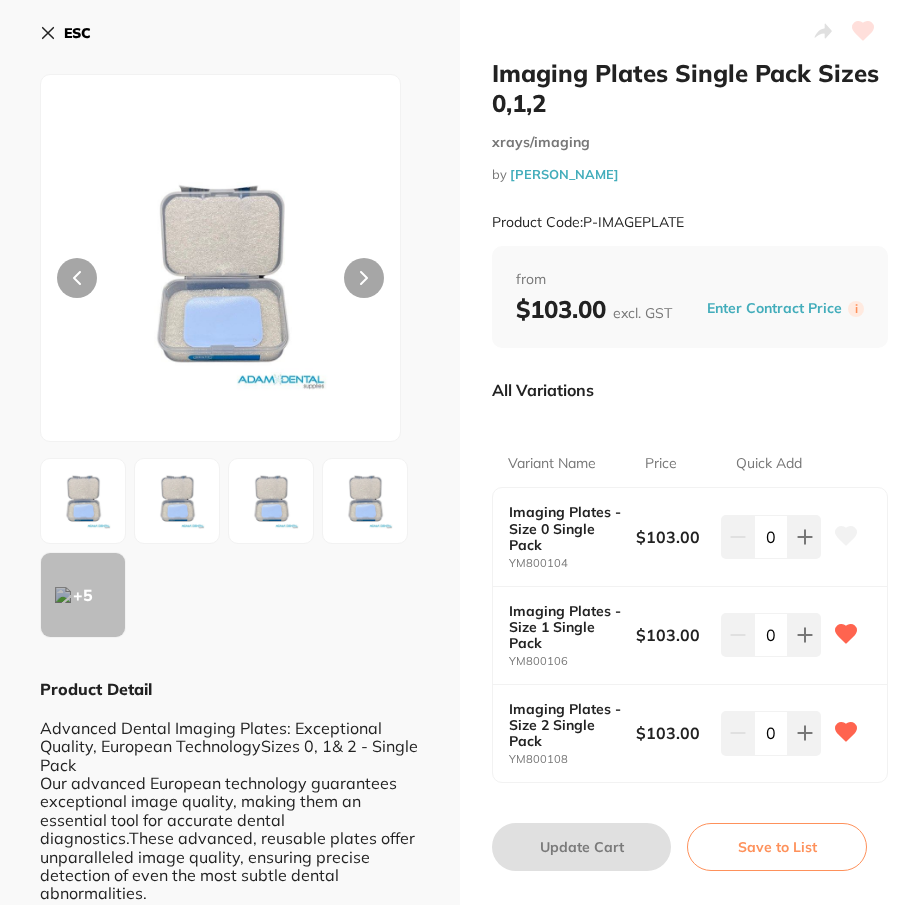 click on "ESC" at bounding box center [77, 33] 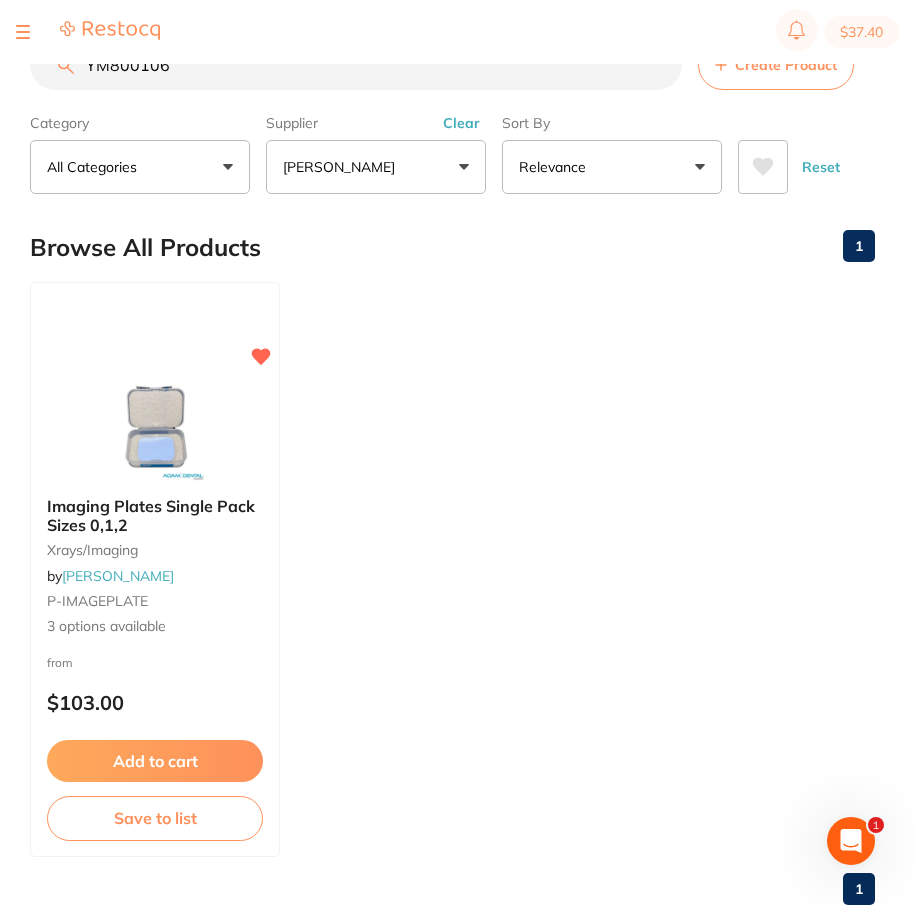 click on "YM800106" at bounding box center (356, 65) 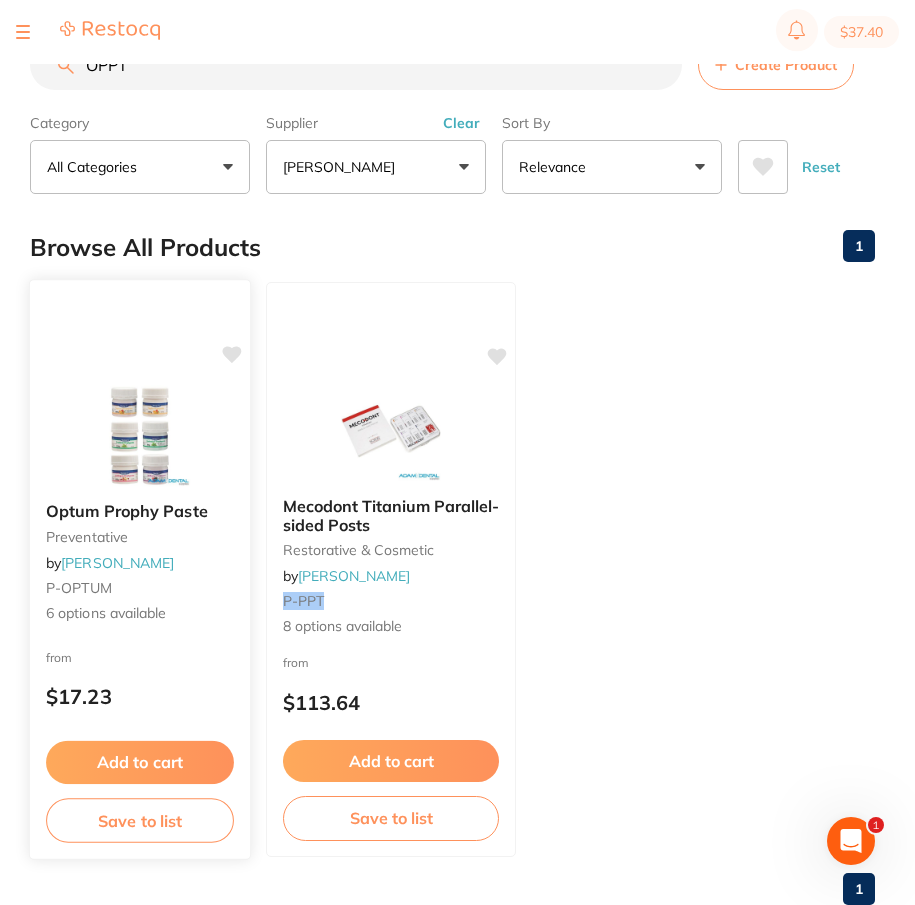 type on "OPPT" 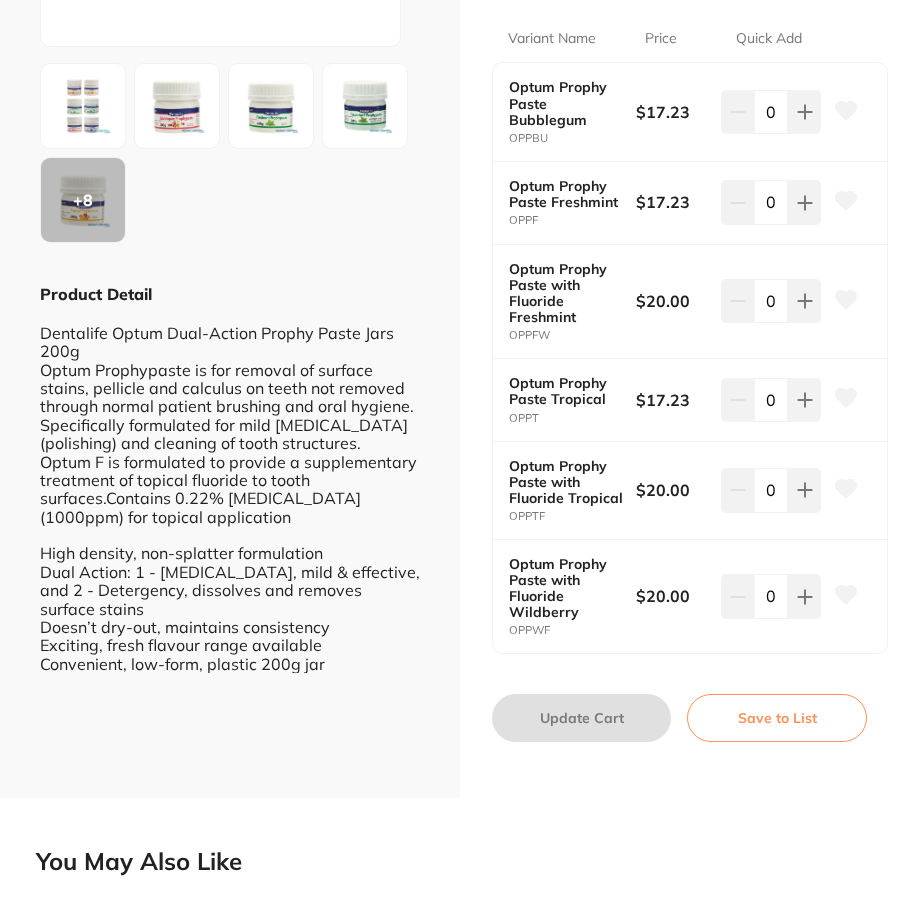 click 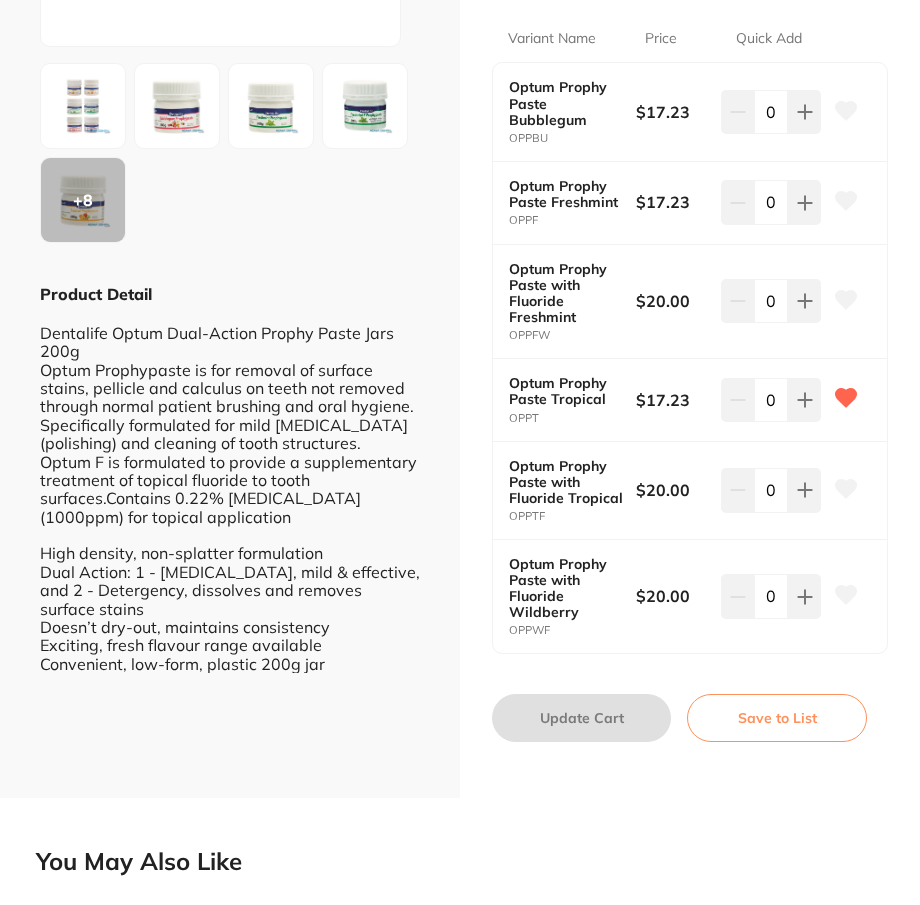 click 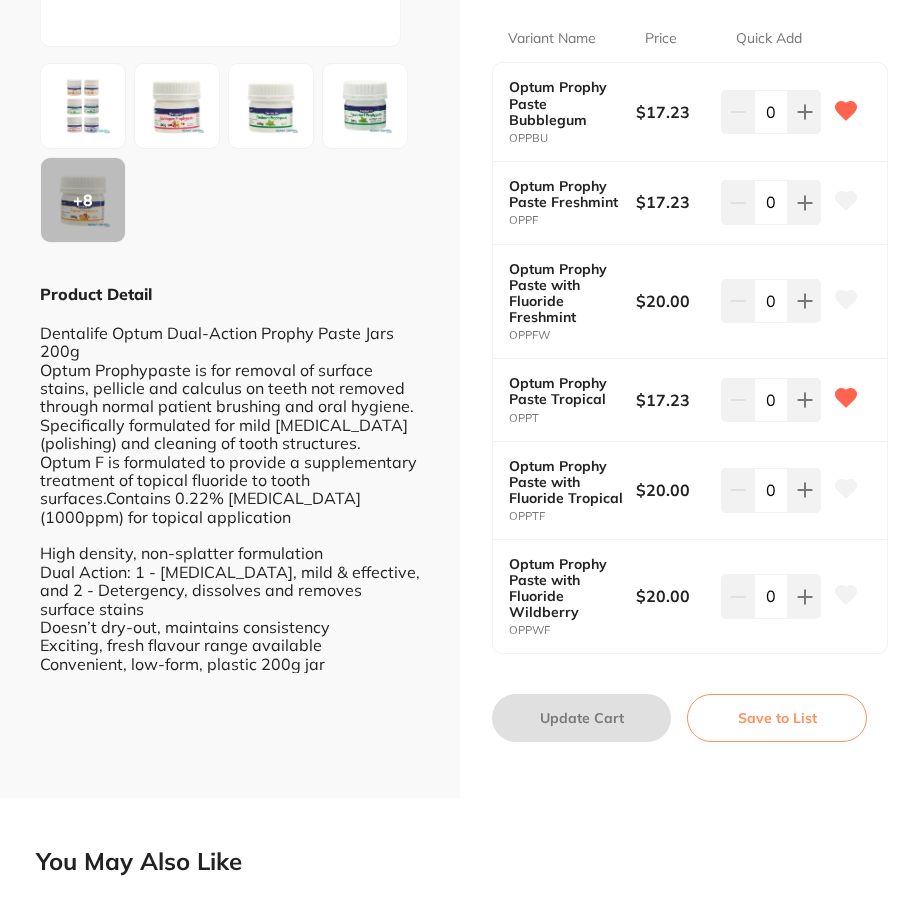 click at bounding box center [846, 597] 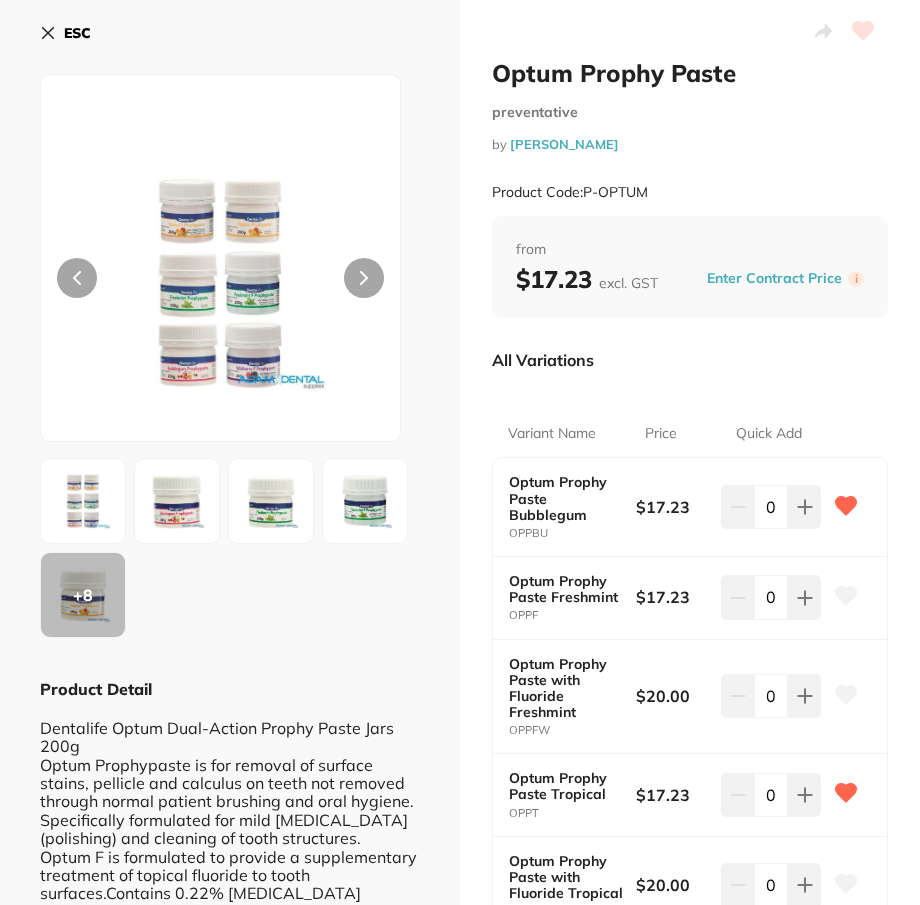 scroll, scrollTop: 0, scrollLeft: 0, axis: both 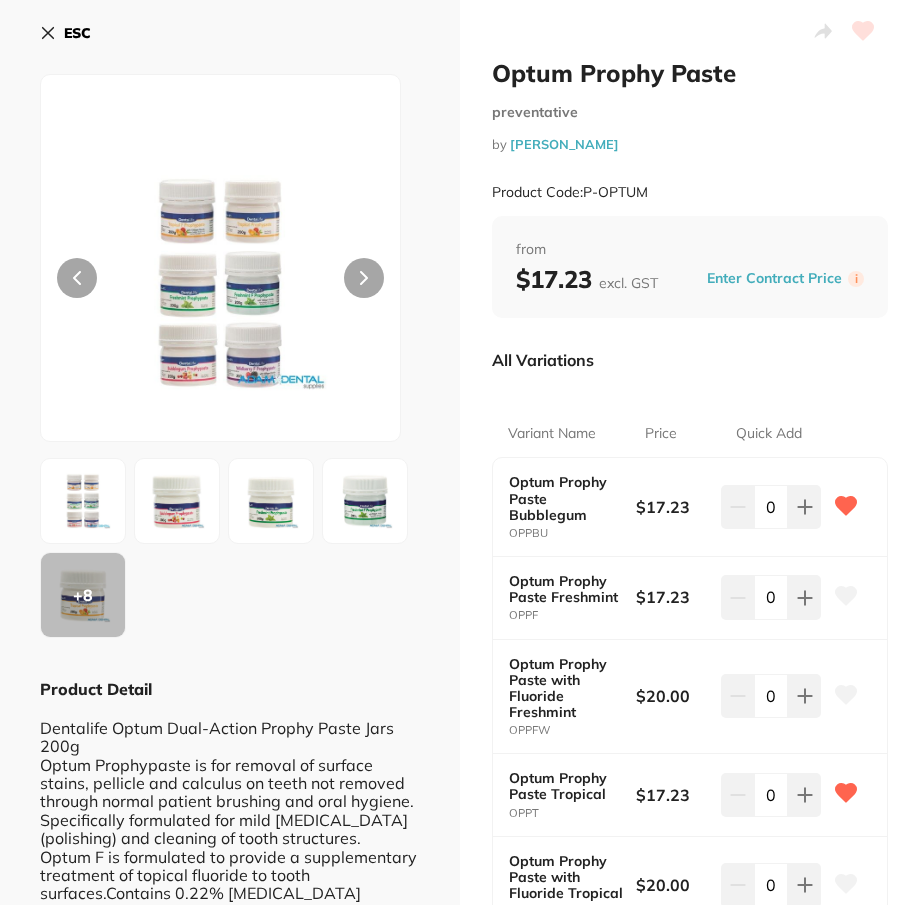 click on "ESC" at bounding box center [77, 33] 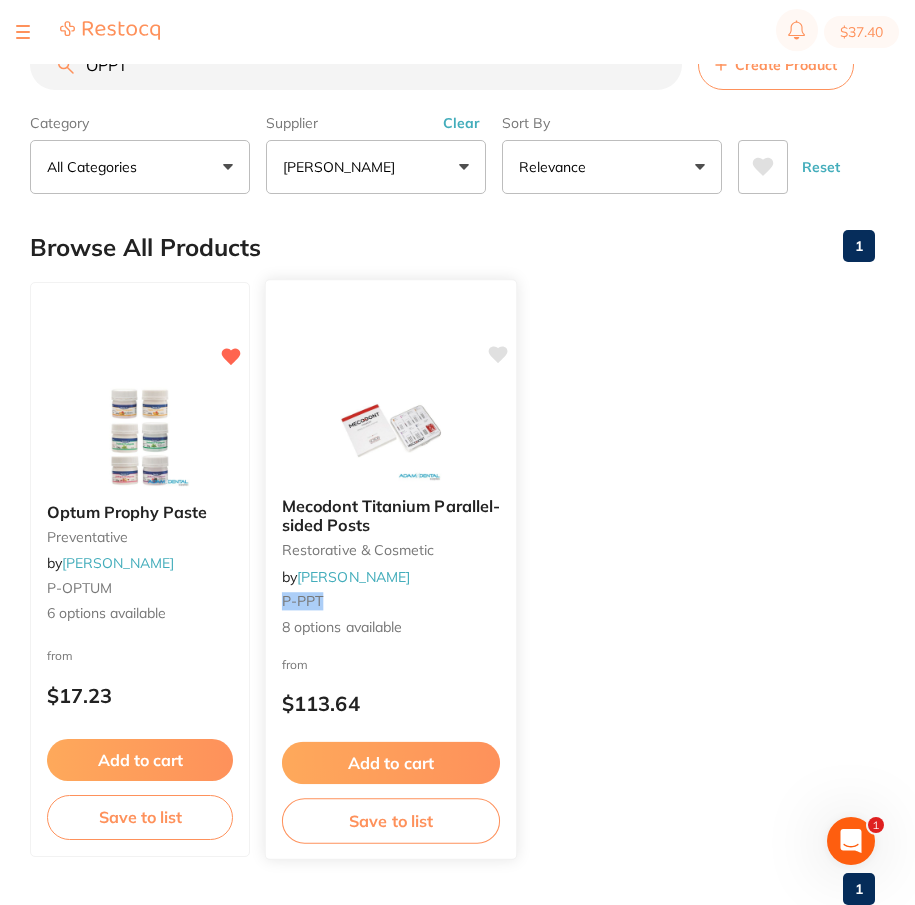 scroll, scrollTop: 0, scrollLeft: 0, axis: both 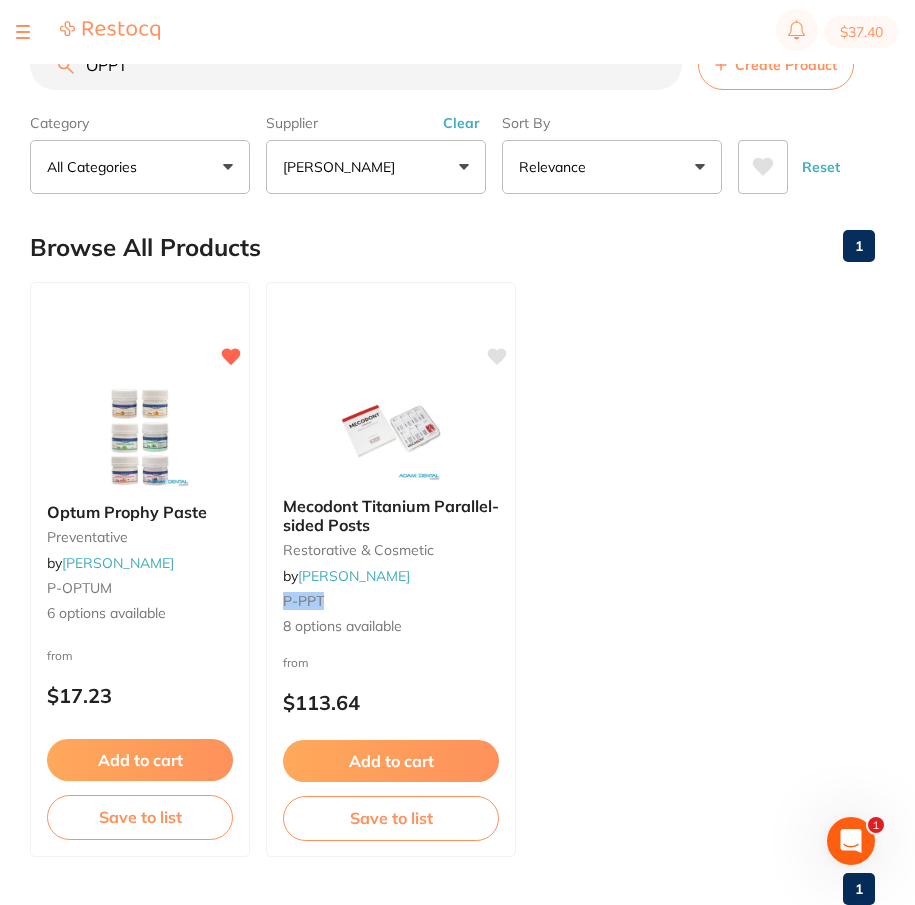 click on "OPPT" at bounding box center (356, 65) 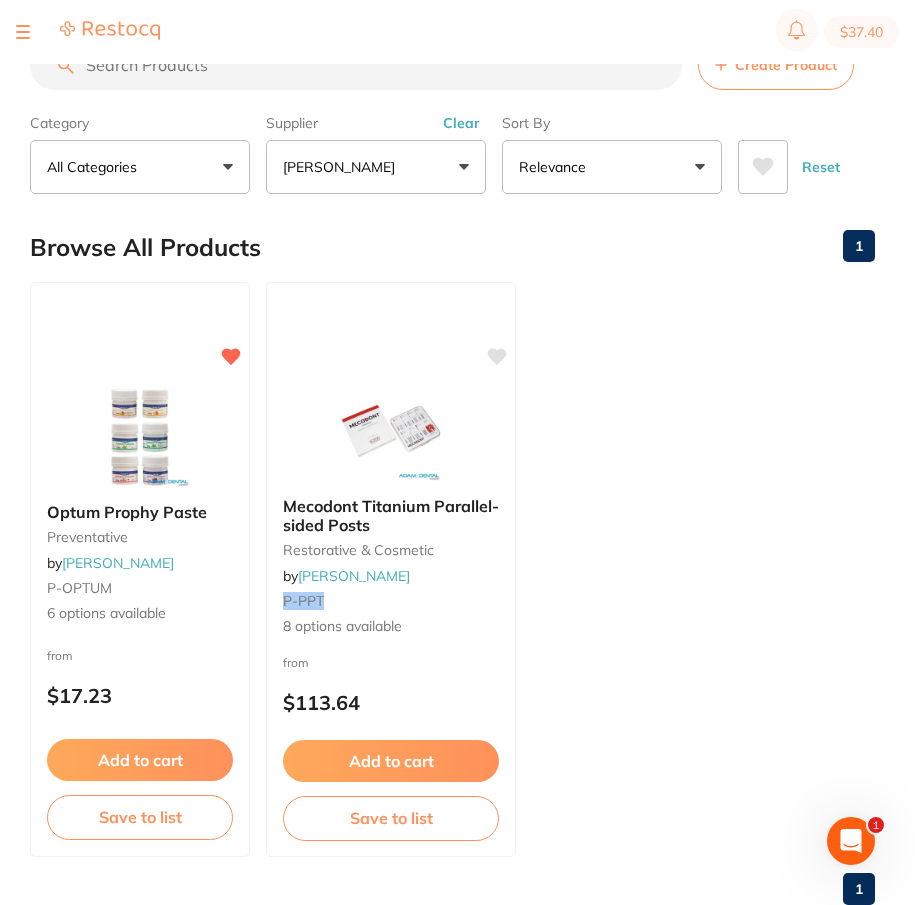 click on "Clear" at bounding box center (461, 123) 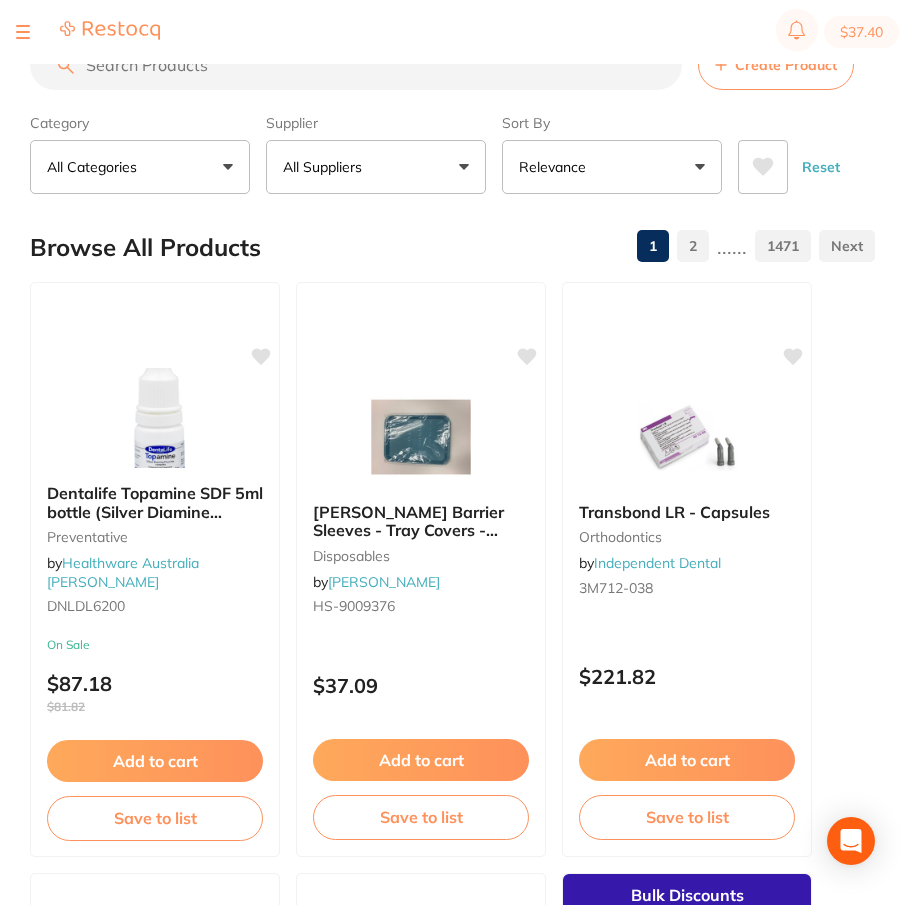 click on "All Suppliers" at bounding box center [376, 167] 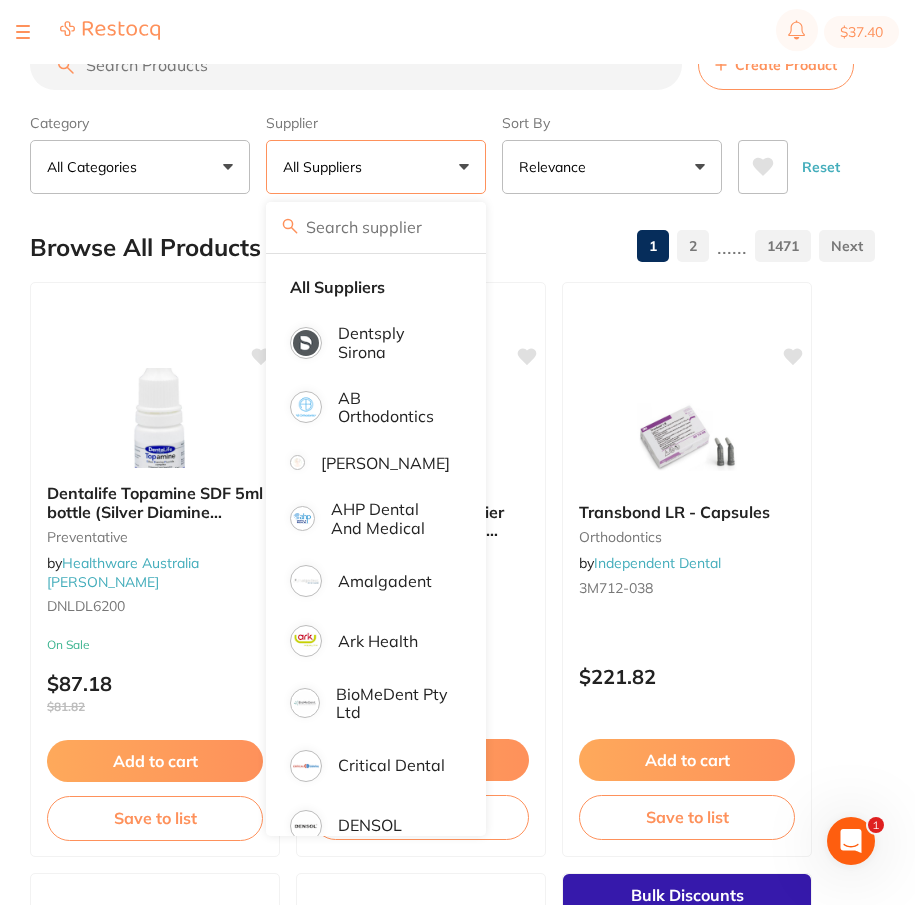 scroll, scrollTop: 0, scrollLeft: 0, axis: both 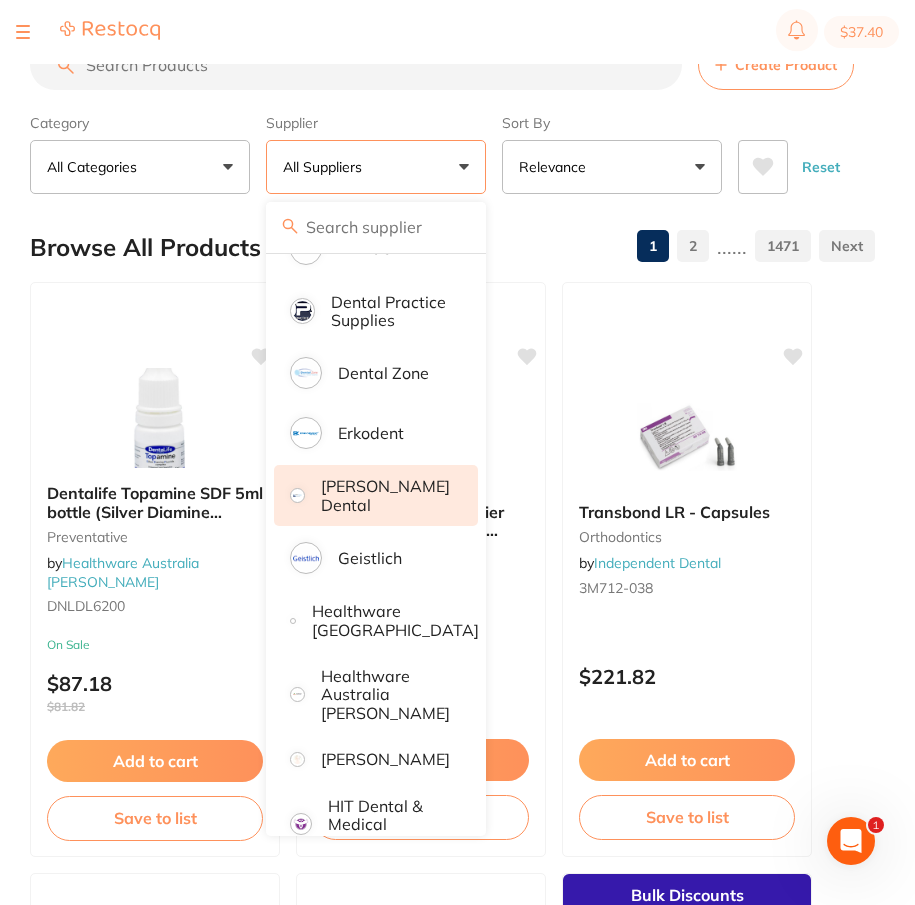 click on "[PERSON_NAME] Dental" at bounding box center (385, 495) 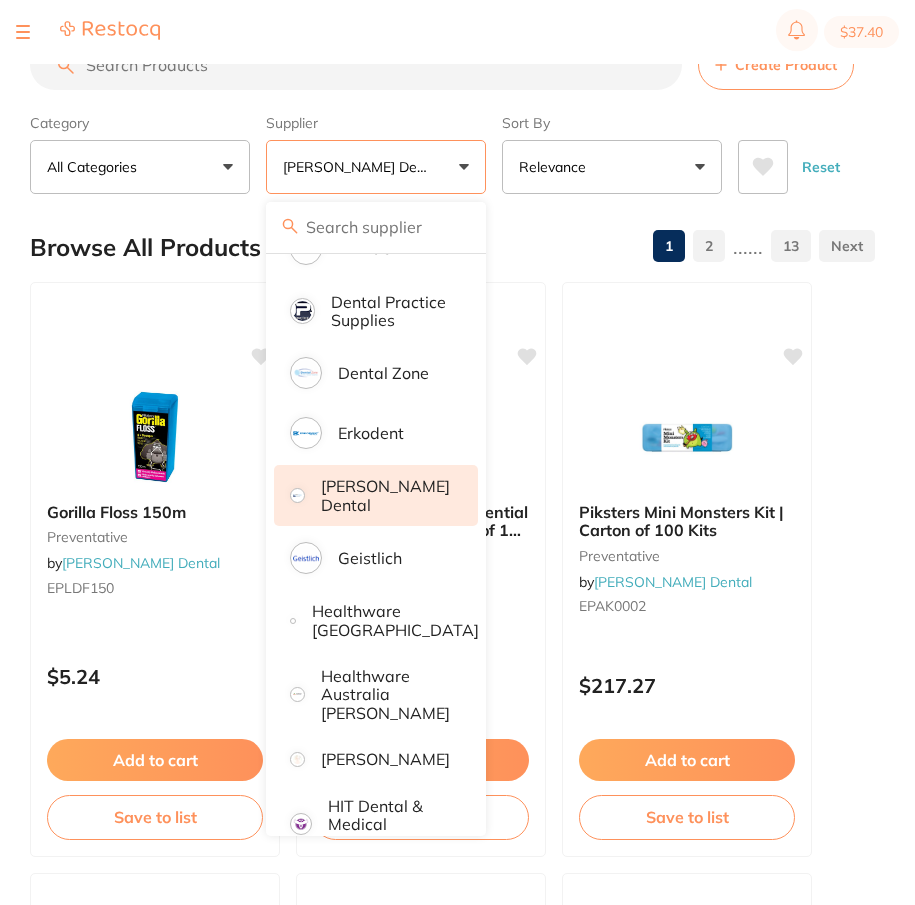 click on "Create Product Category All Categories All Categories anaesthetic burs crown & bridge disposables endodontics equipment finishing & polishing impression infection control instruments laboratory [MEDICAL_DATA] orthodontics preventative restorative & cosmetic Clear Category   false    All Categories Category All Categories anaesthetic burs crown & bridge disposables endodontics equipment finishing & polishing impression infection control instruments laboratory [MEDICAL_DATA] orthodontics preventative restorative & cosmetic Supplier [PERSON_NAME] Dental All Suppliers Dentsply Sirona AB Orthodontics [PERSON_NAME] Dental AHP Dental and Medical Amalgadent Ark Health BioMeDent Pty Ltd Critical Dental DENSOL Dental Practice Supplies Dental Zone Erkodent [PERSON_NAME] Dental Geistlich Healthware [GEOGRAPHIC_DATA] Healthware [GEOGRAPHIC_DATA] [PERSON_NAME] [PERSON_NAME] HIT Dental & Medical Supplies Horseley Dental Independent Dental Ivoclar Vivadent [PERSON_NAME] Leepac Medical and Dental [PERSON_NAME] International Main Orthodontics Matrixdental Numedical" at bounding box center (472, 5504) 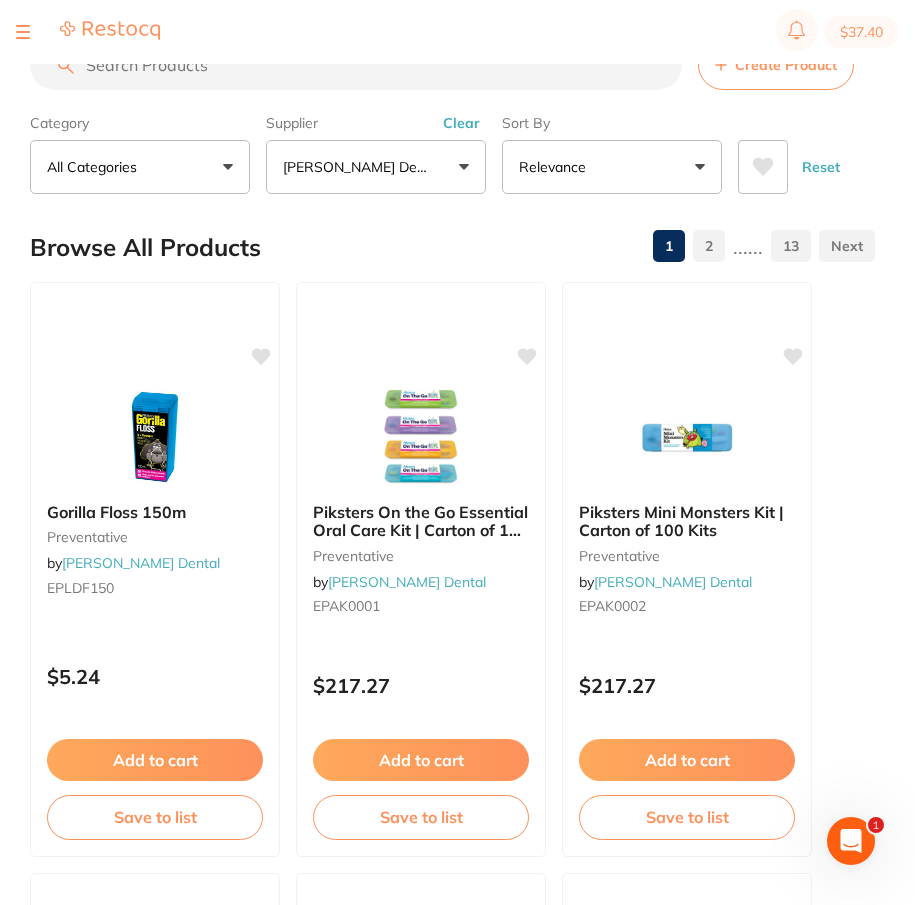 scroll, scrollTop: 0, scrollLeft: 0, axis: both 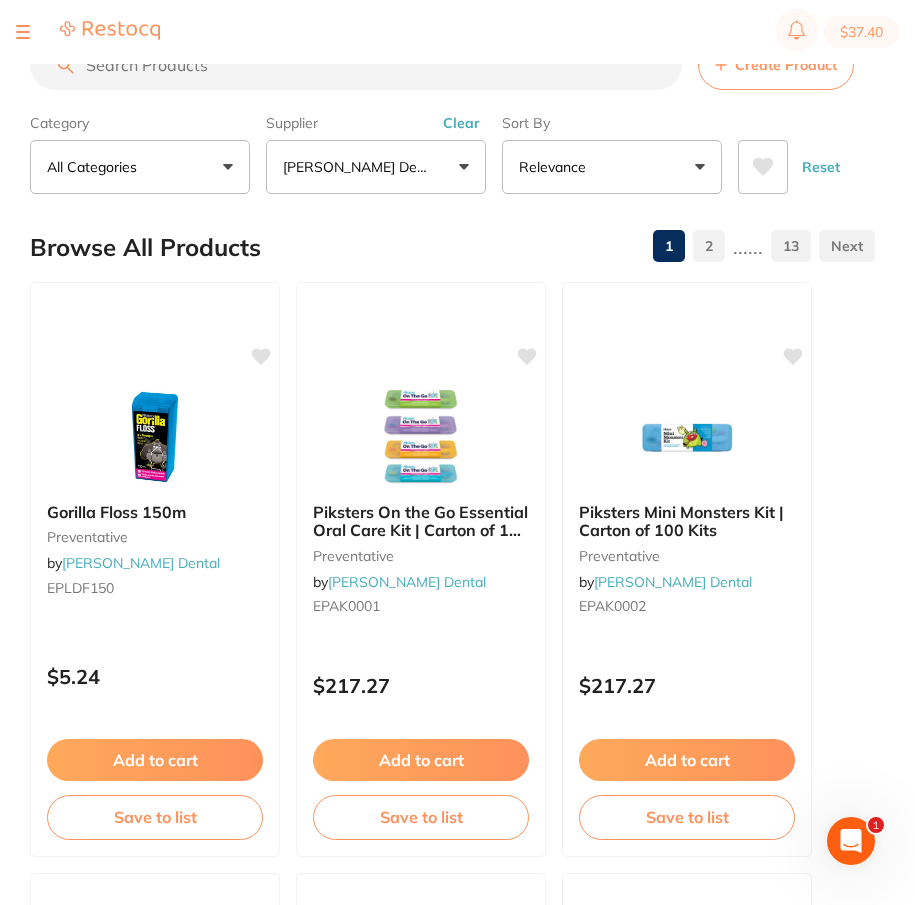 click at bounding box center (356, 65) 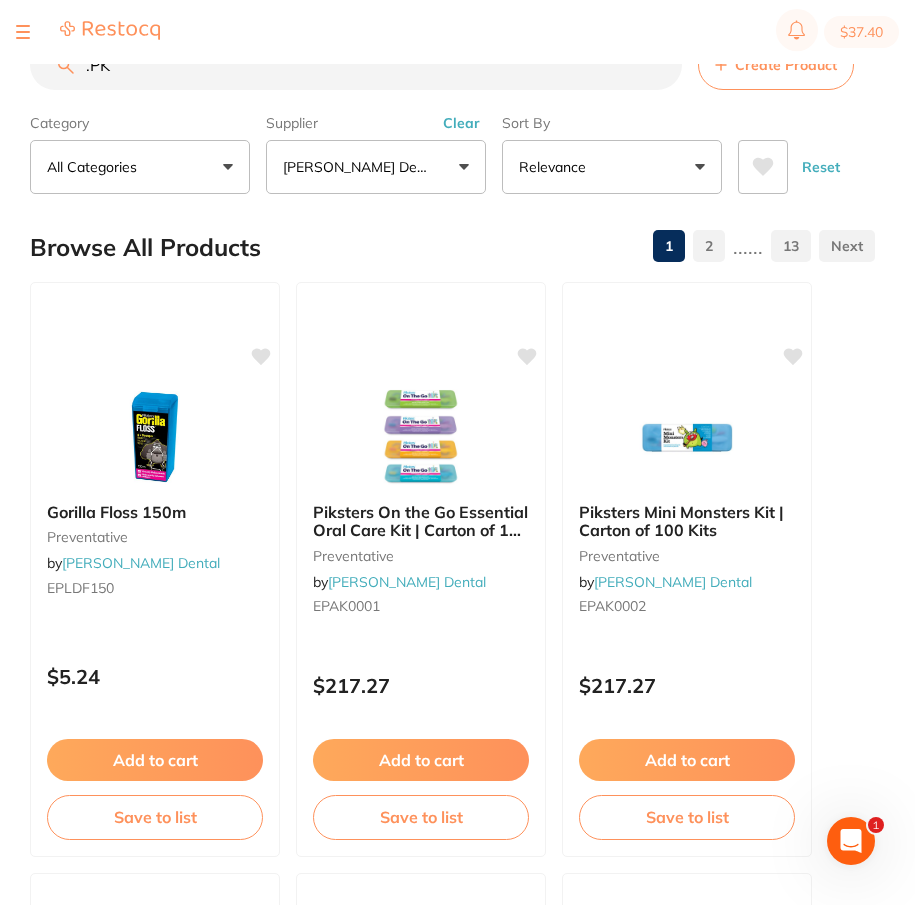 scroll, scrollTop: 0, scrollLeft: 0, axis: both 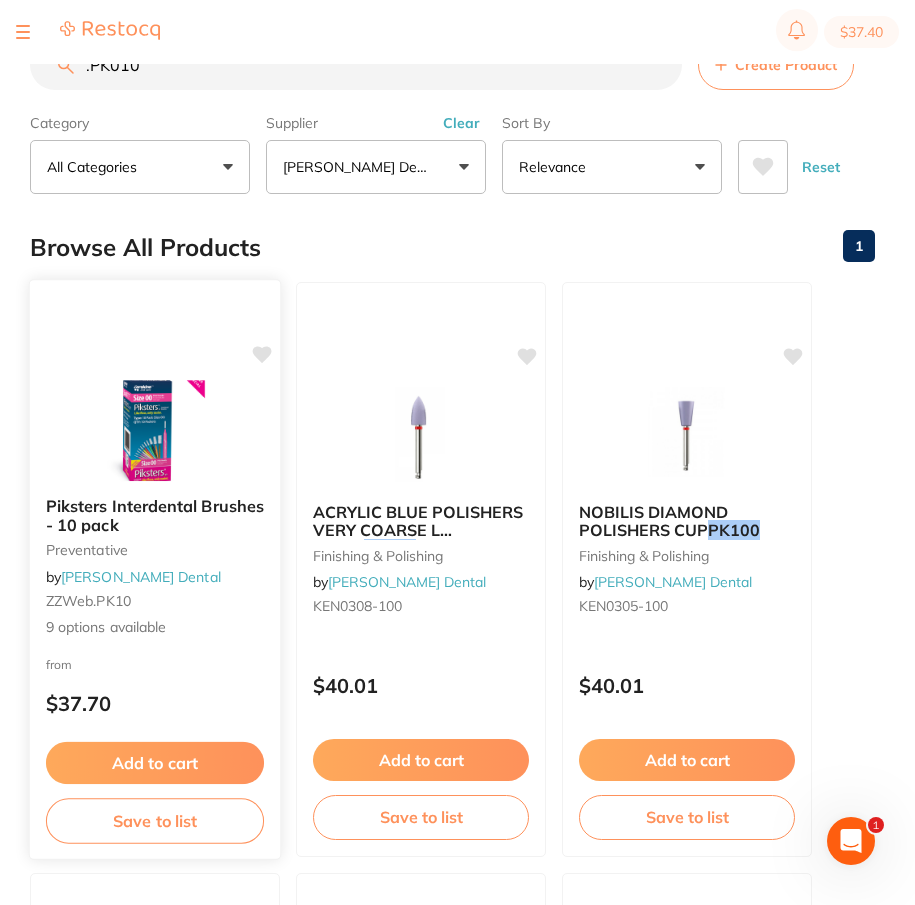 click on "Piksters Interdental Brushes - 10 pack   preventative by  [PERSON_NAME] Dental ZZWeb.PK10   9 options available   from $37.70 Add to cart Save to list" at bounding box center [155, 569] 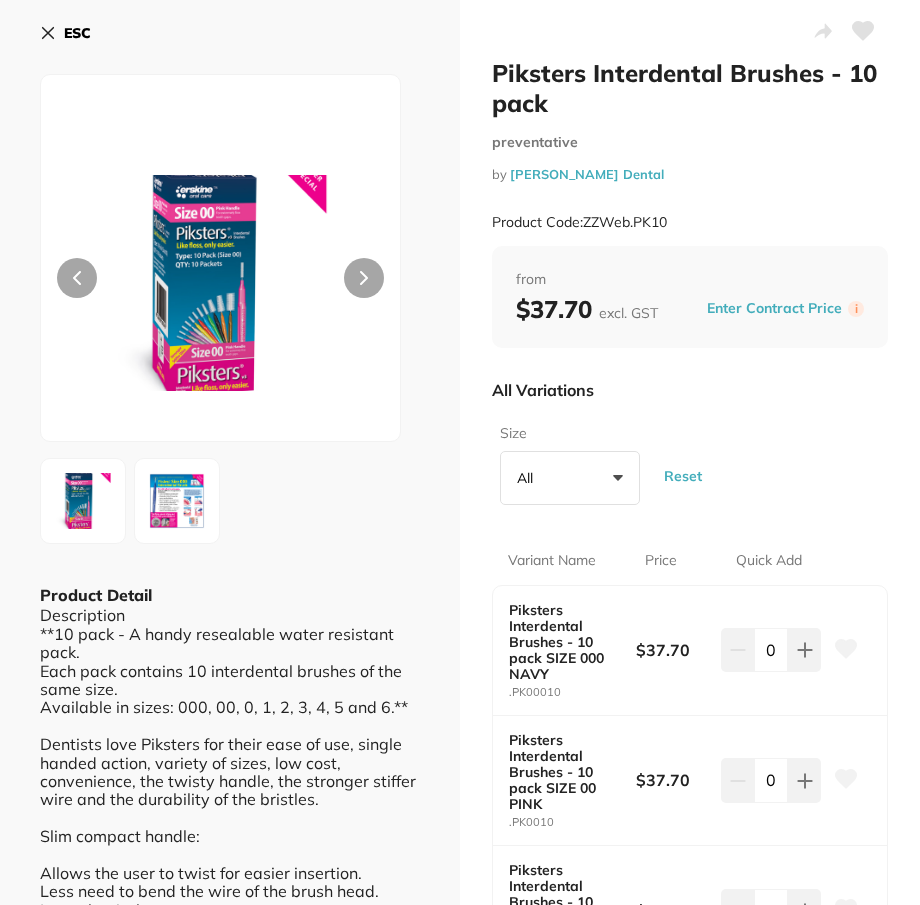 scroll, scrollTop: 0, scrollLeft: 0, axis: both 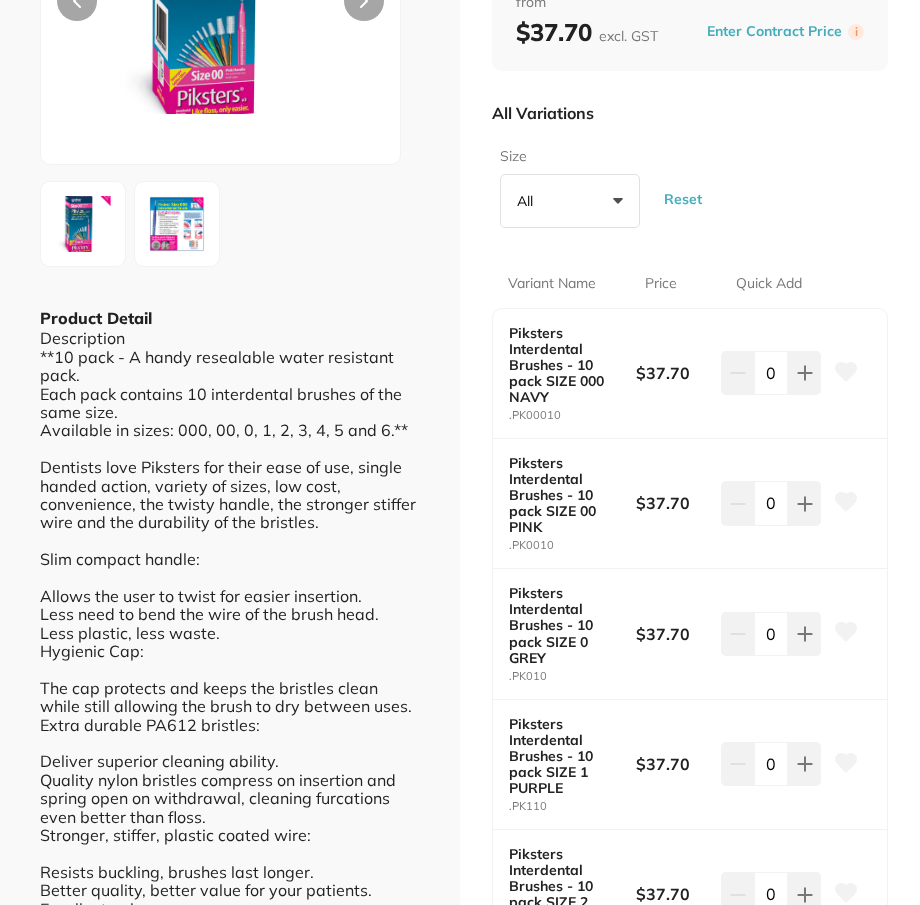 click 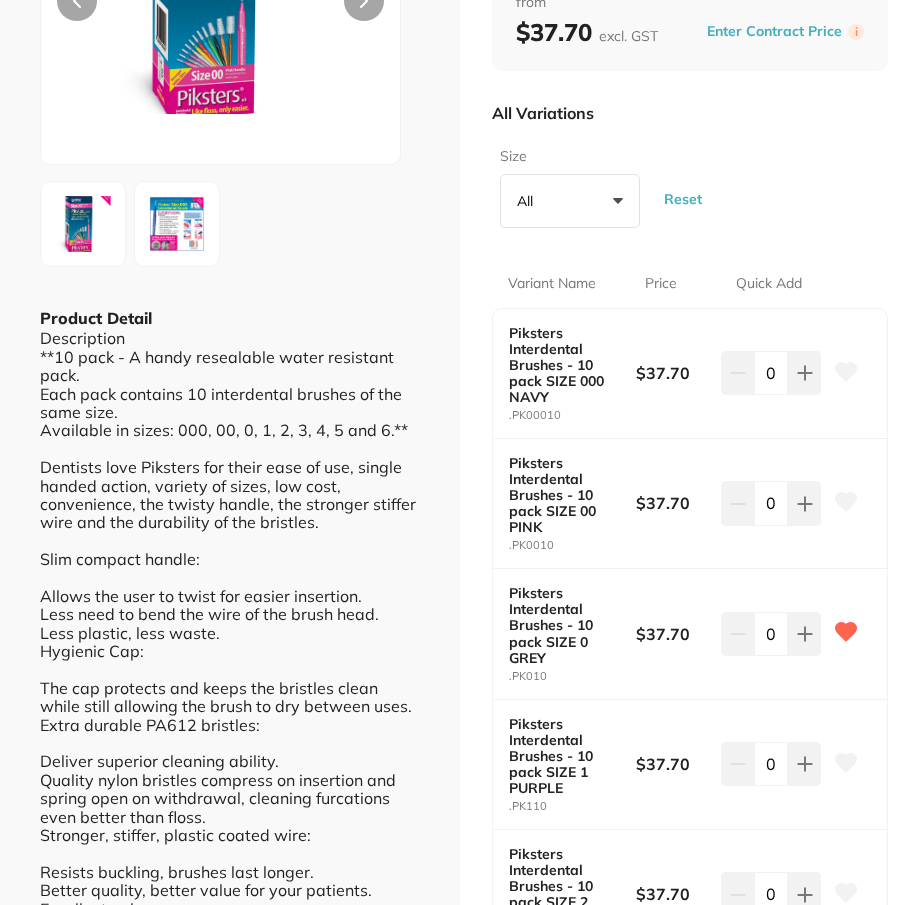 scroll, scrollTop: 0, scrollLeft: 0, axis: both 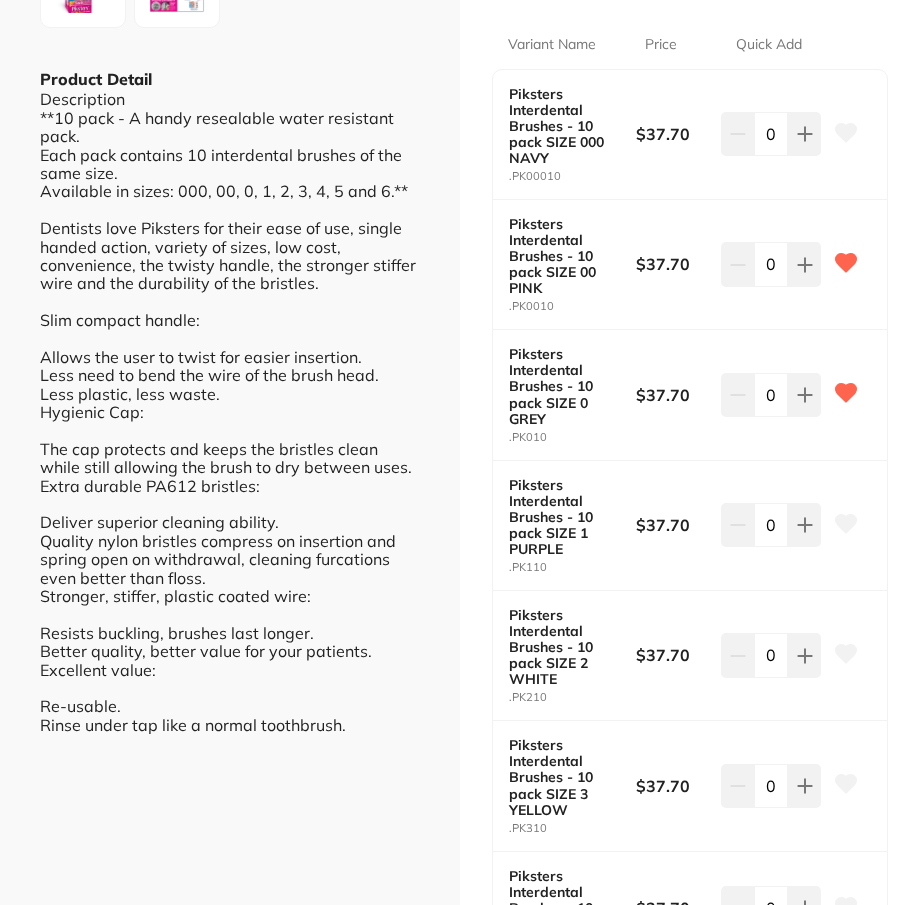 click 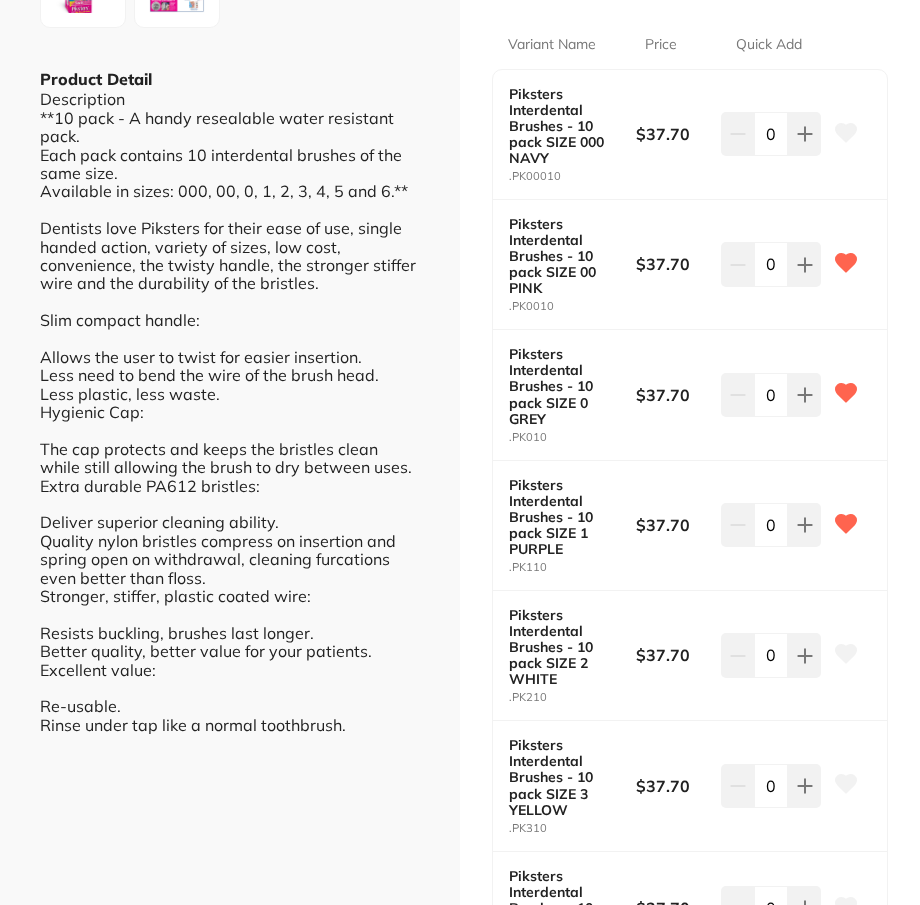 scroll, scrollTop: 0, scrollLeft: 0, axis: both 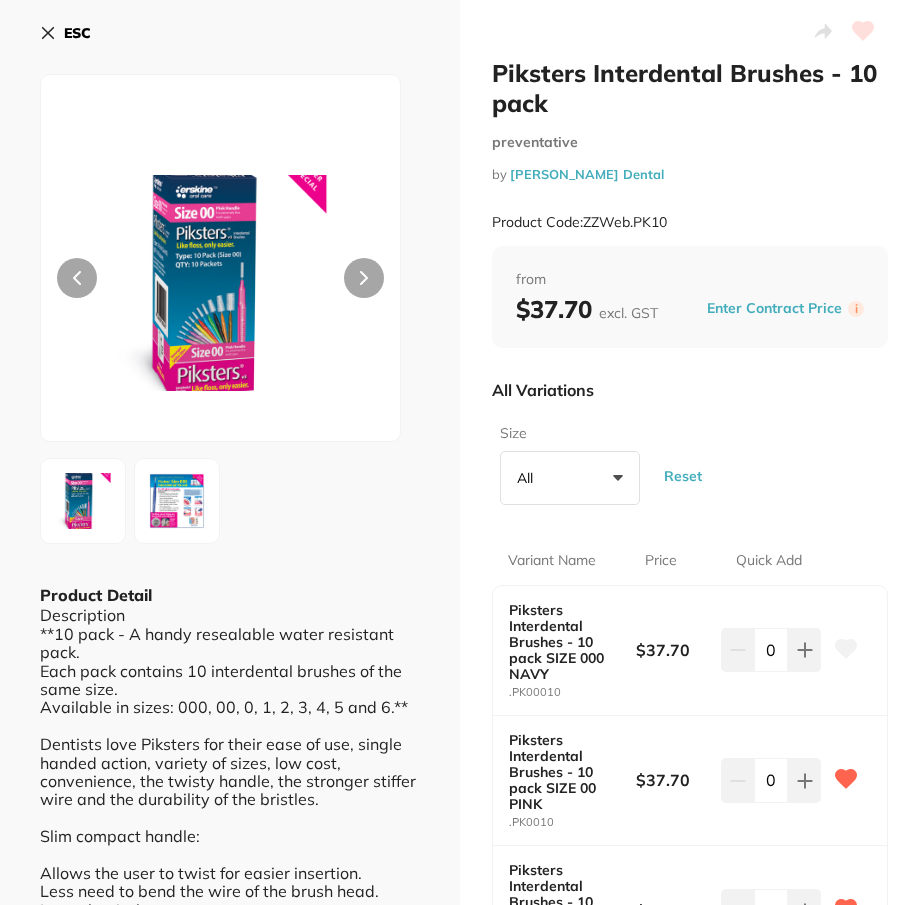 click on "ESC" at bounding box center [65, 33] 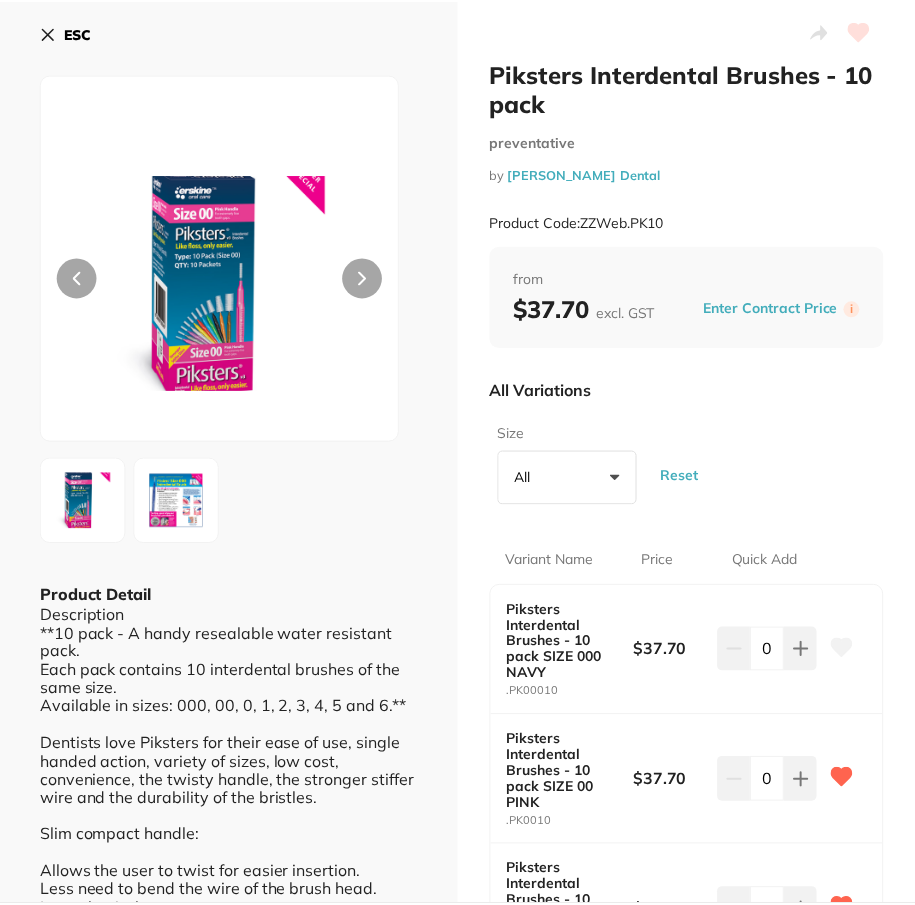 scroll, scrollTop: 0, scrollLeft: 0, axis: both 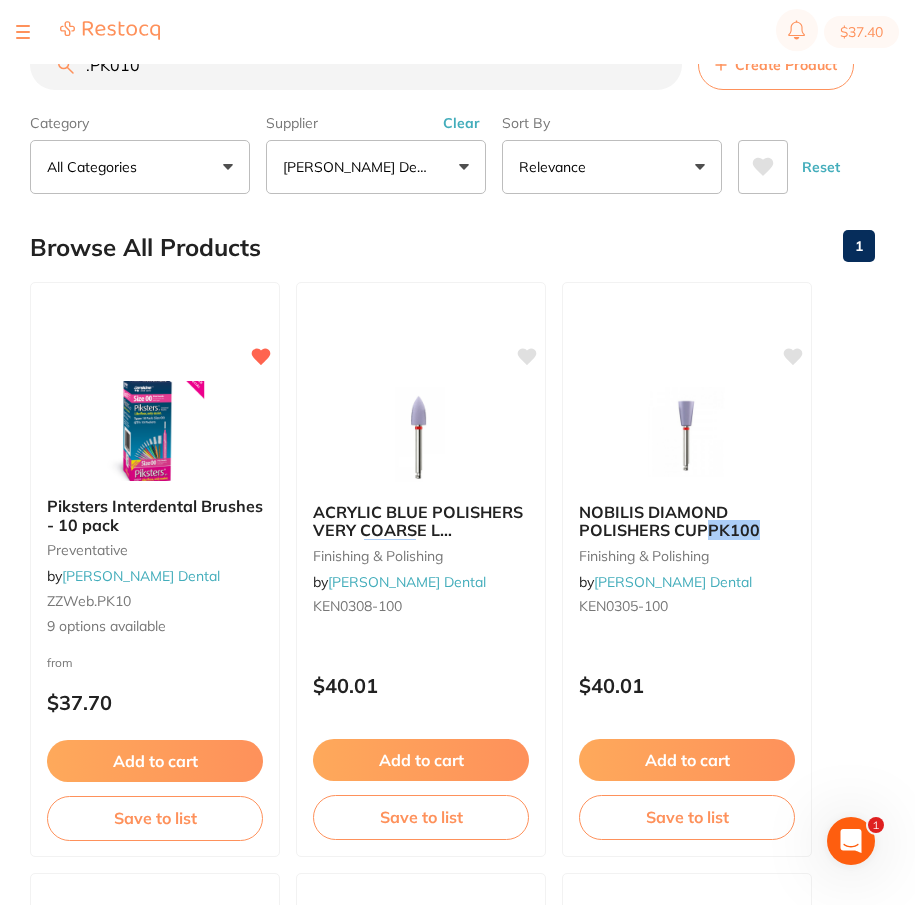 click on ".PK010" at bounding box center (356, 65) 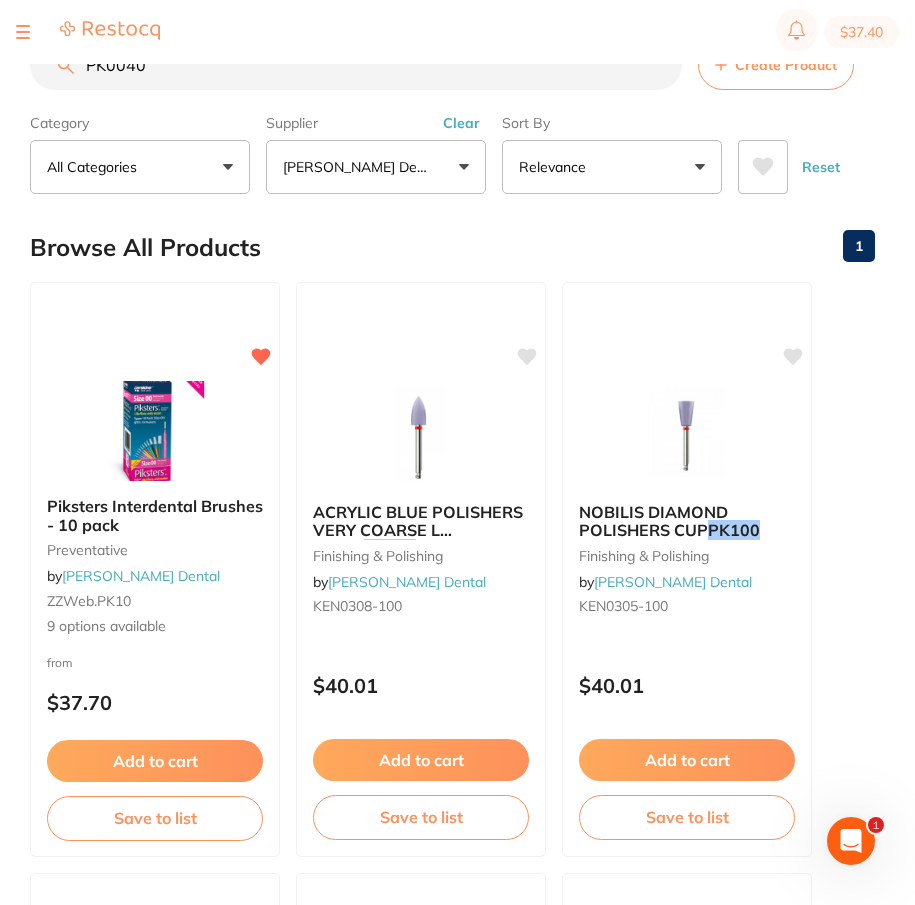 scroll, scrollTop: 0, scrollLeft: 0, axis: both 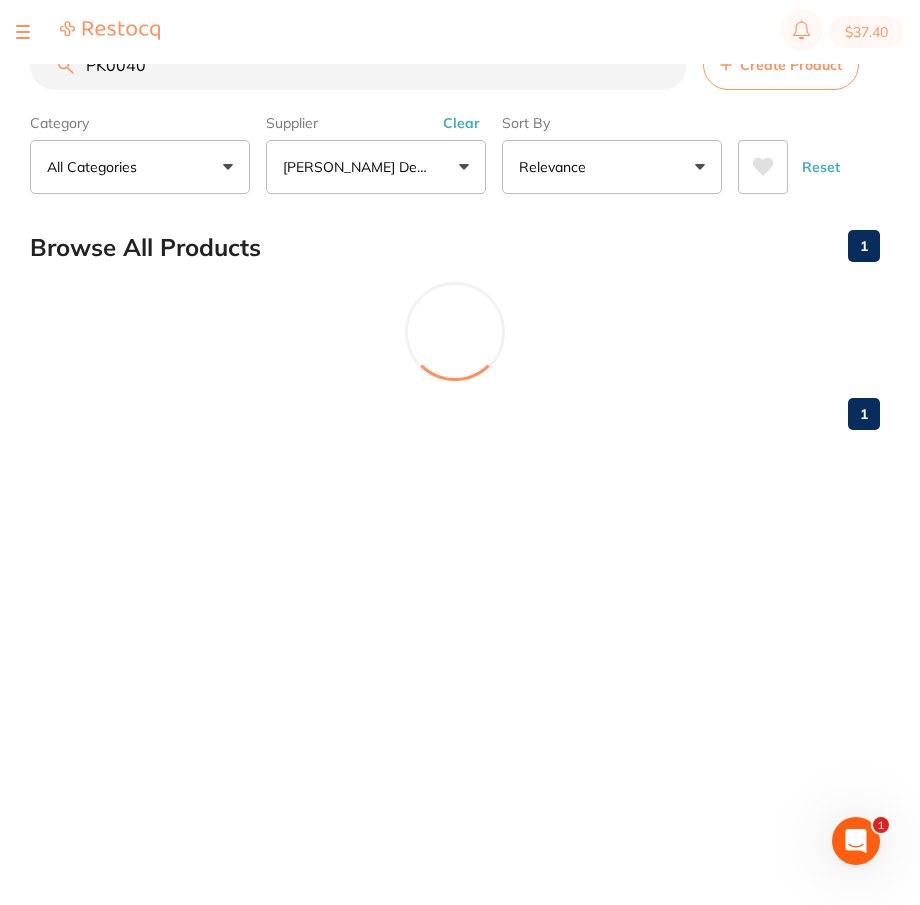 click on "PK0040         Create Product" at bounding box center (455, 65) 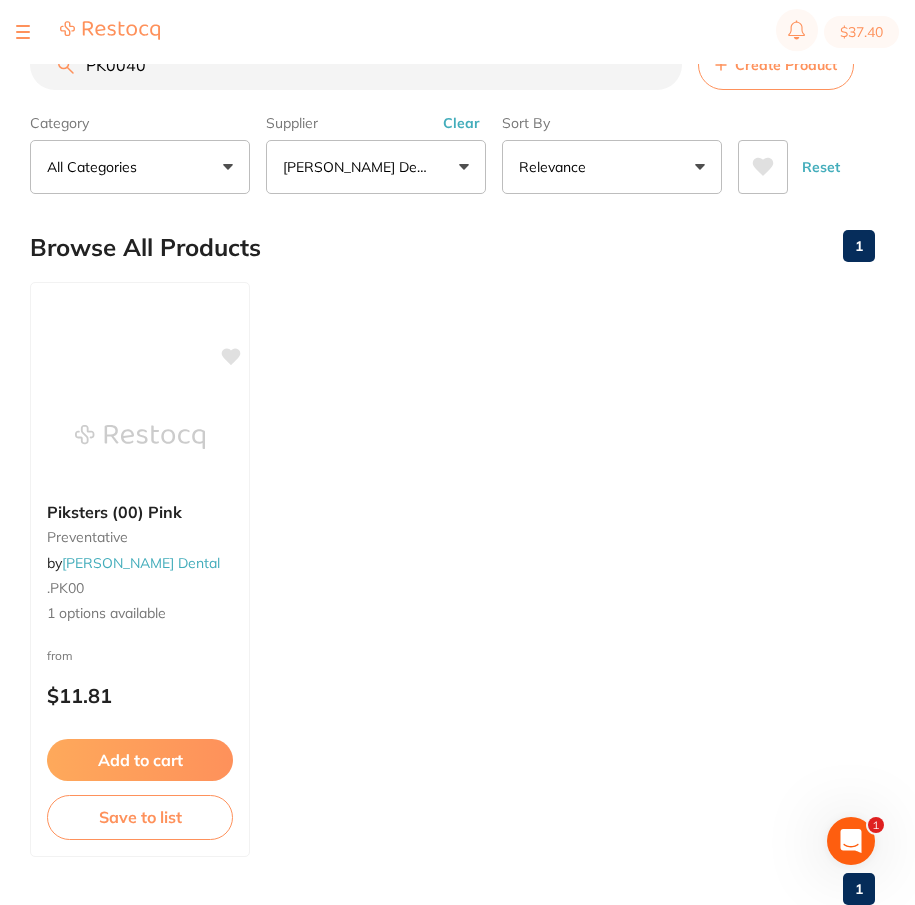 click on "PK0040" at bounding box center [356, 65] 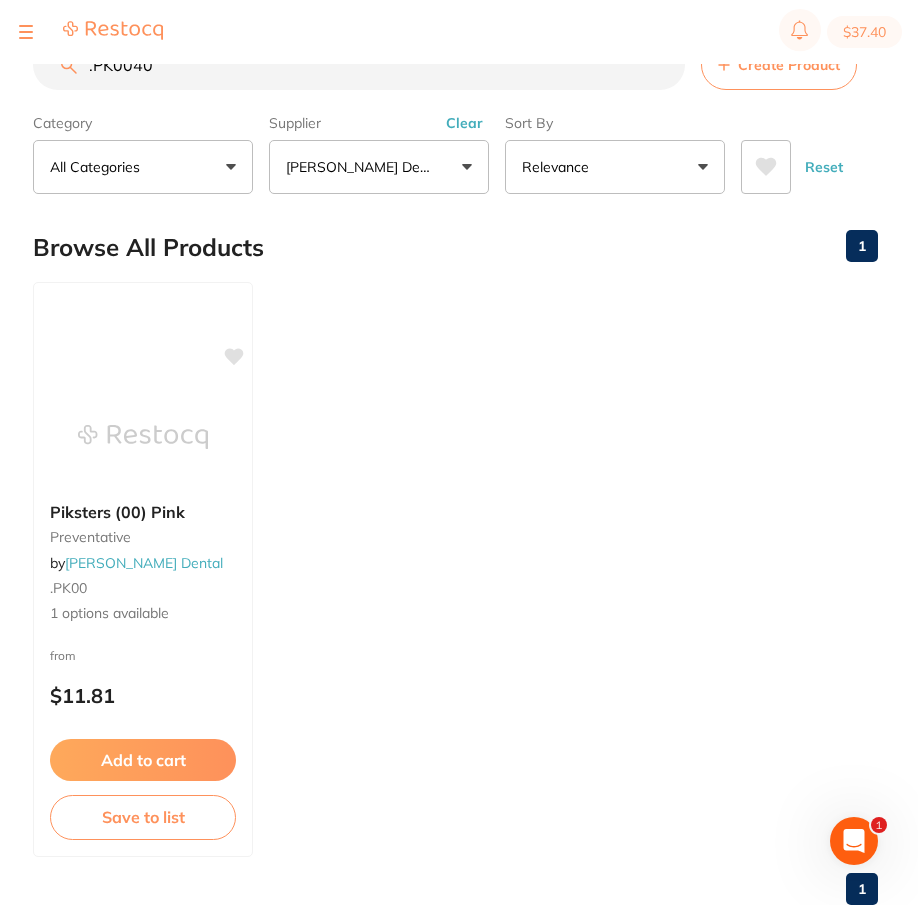 scroll, scrollTop: 0, scrollLeft: 0, axis: both 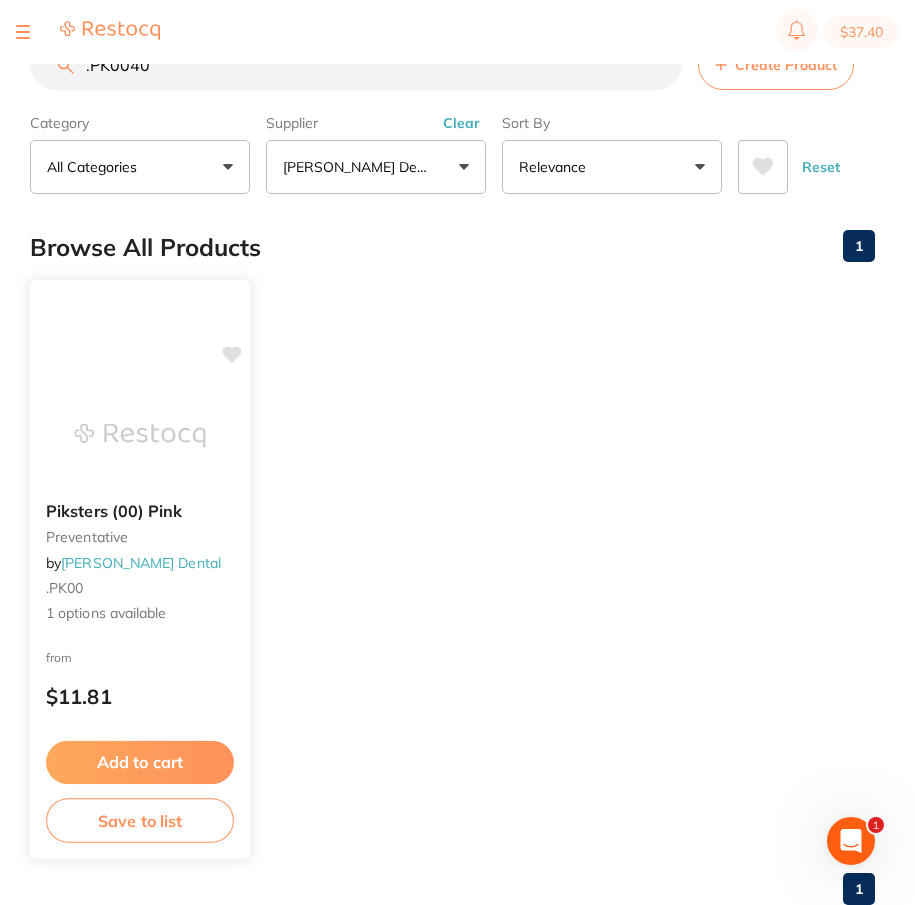click on "Piksters (00) Pink   preventative by  [PERSON_NAME] Dental .PK00   1 options available   from $11.81 Add to cart Save to list" at bounding box center (140, 569) 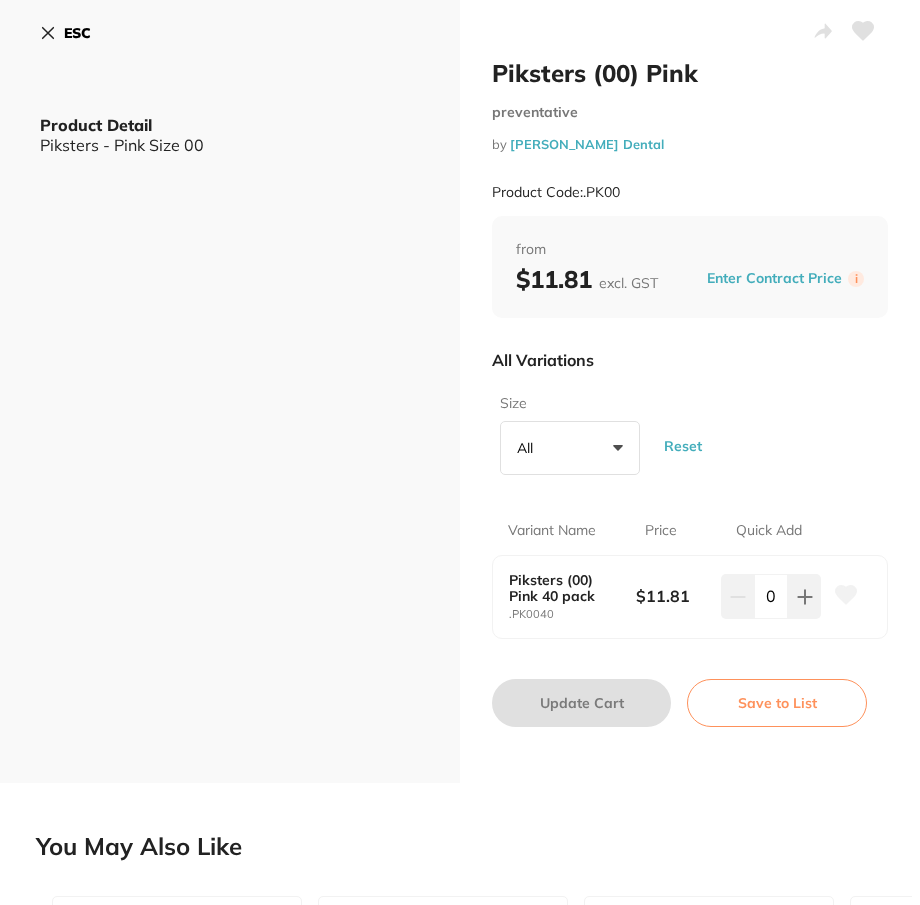 scroll, scrollTop: 0, scrollLeft: 0, axis: both 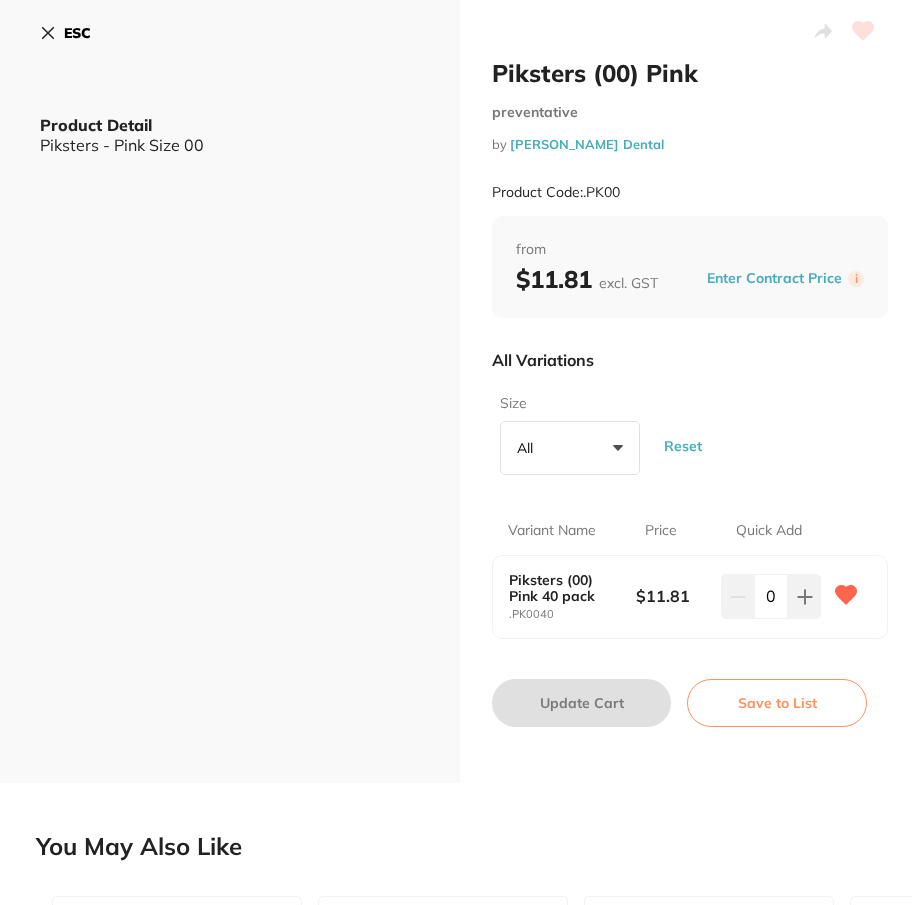 click 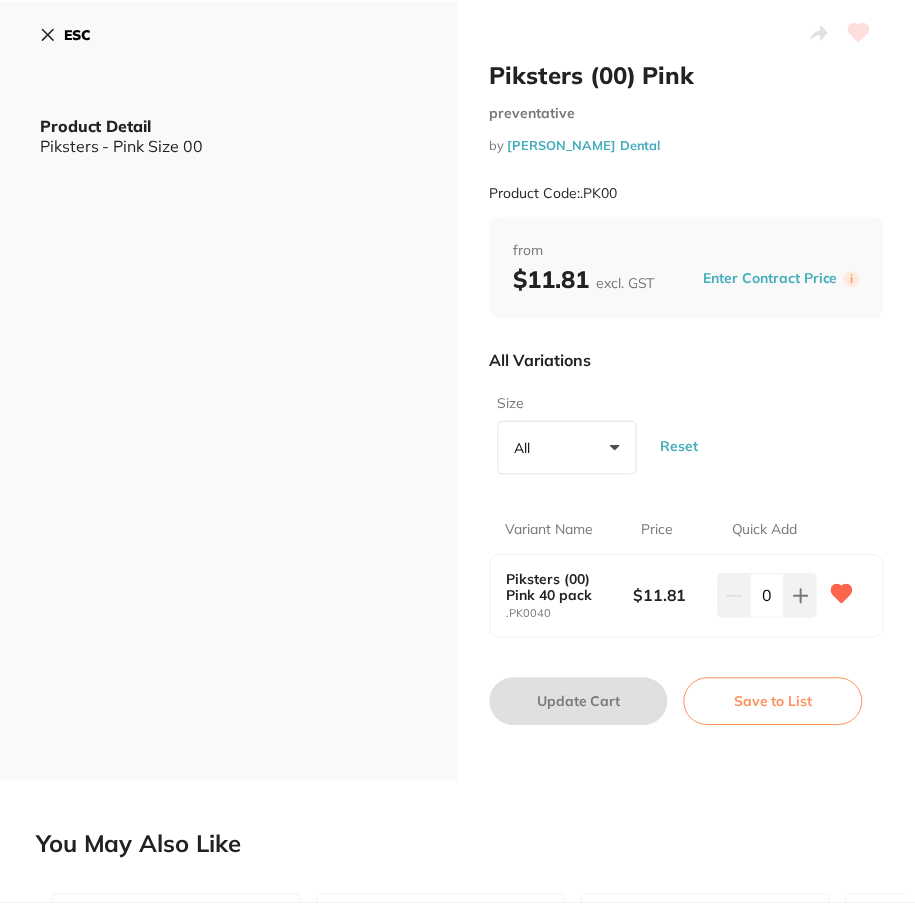 scroll, scrollTop: 0, scrollLeft: 0, axis: both 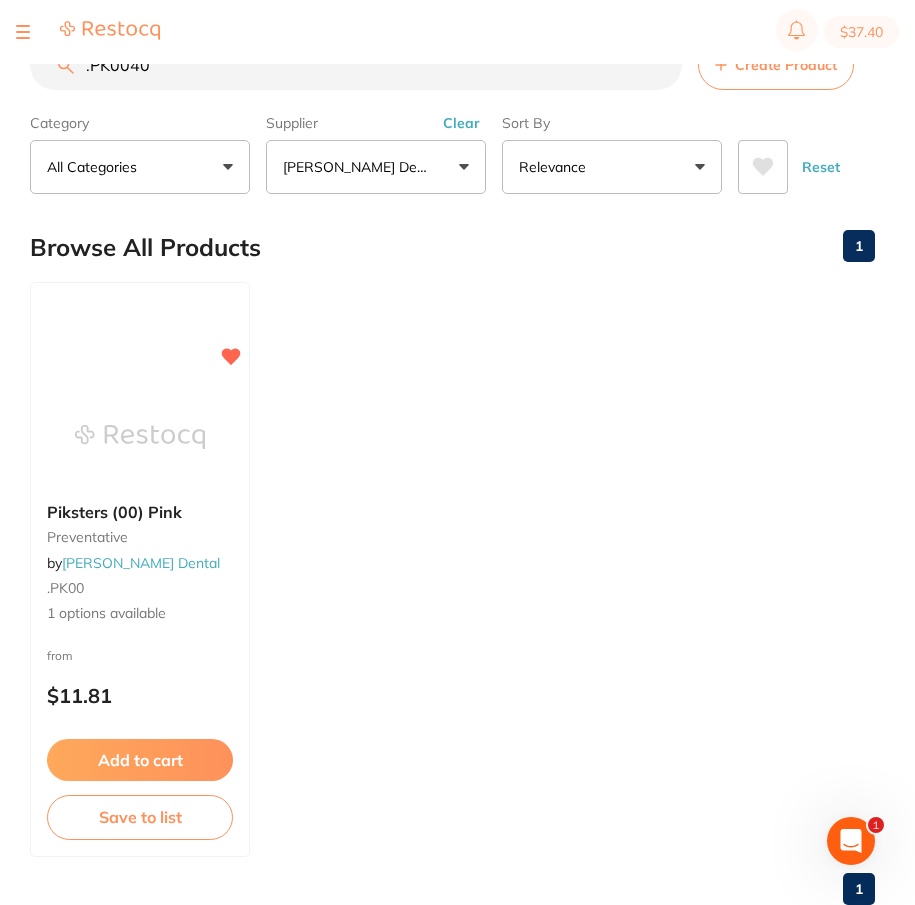 click on ".PK0040" at bounding box center [356, 65] 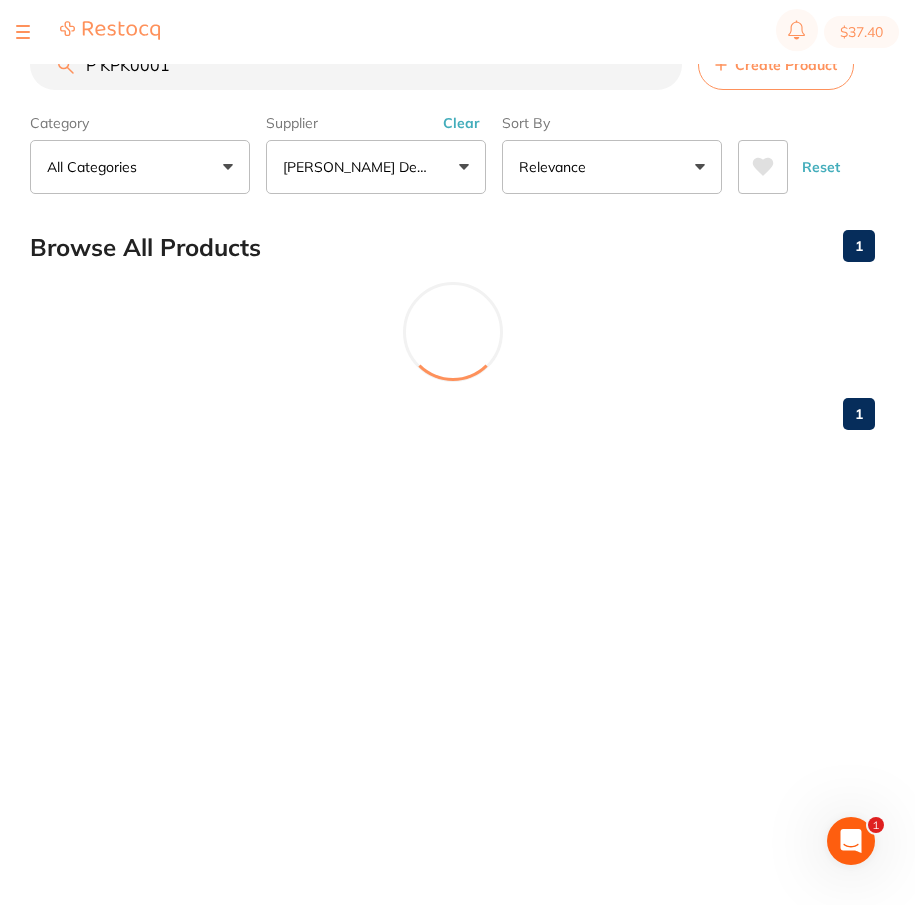 scroll, scrollTop: 0, scrollLeft: 0, axis: both 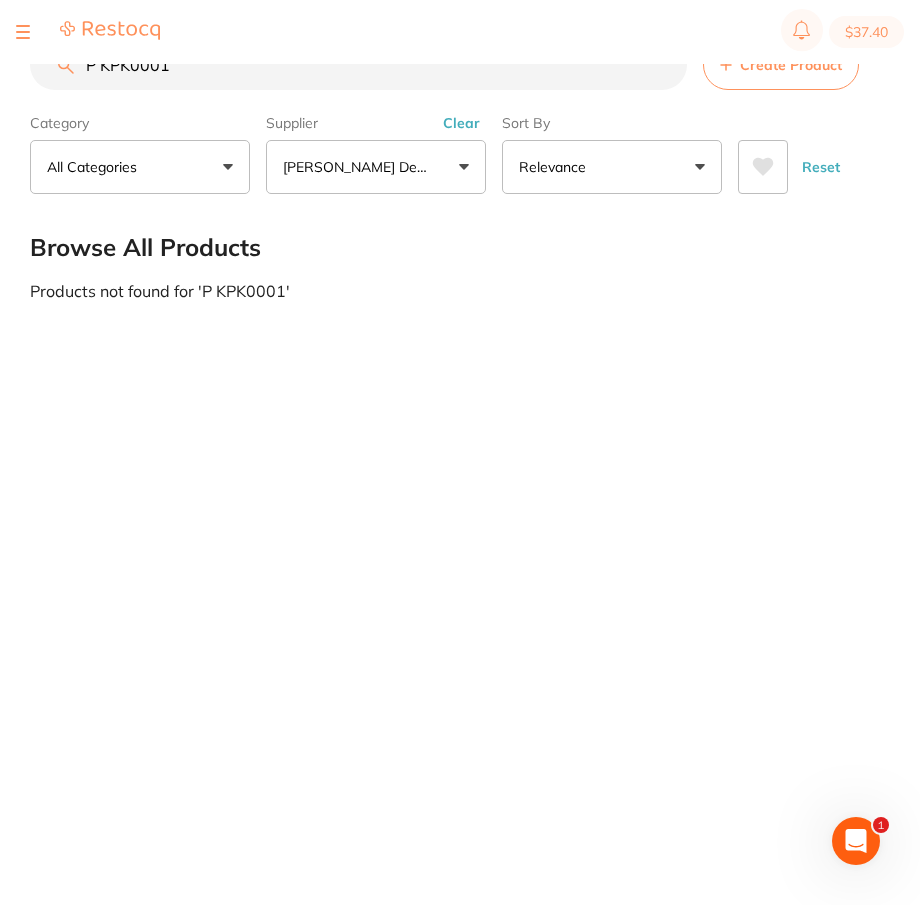 click on "Р KPK0001" at bounding box center [358, 65] 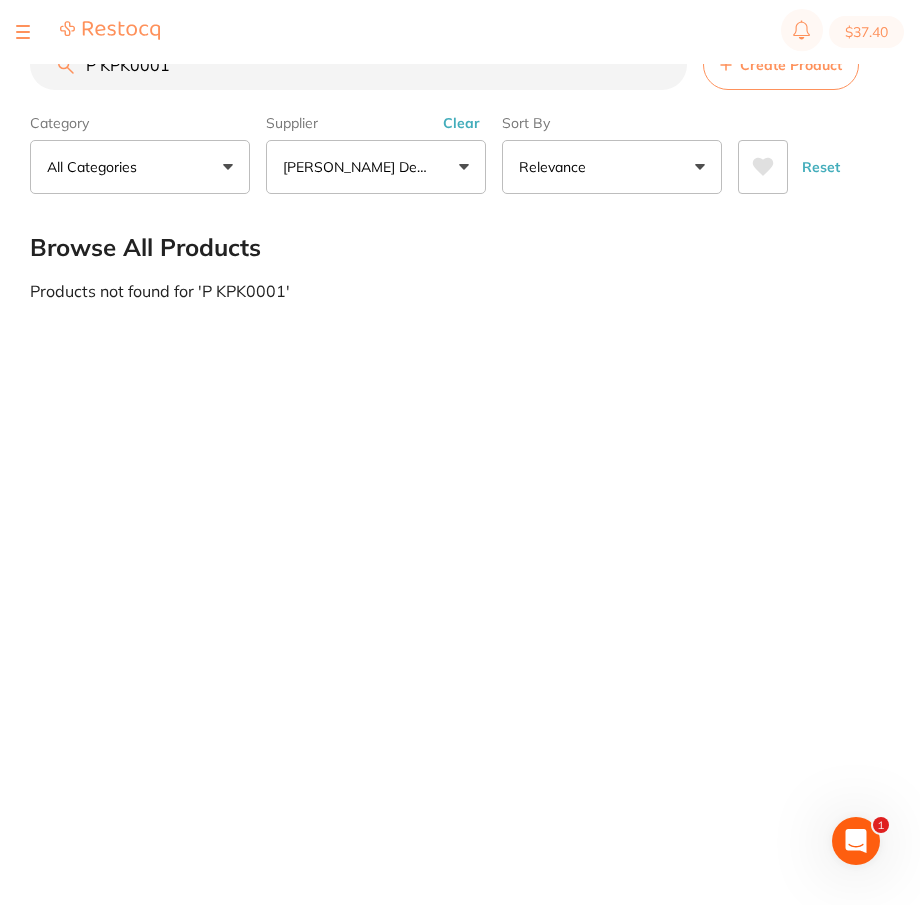 click on "Р KPK0001" at bounding box center (358, 65) 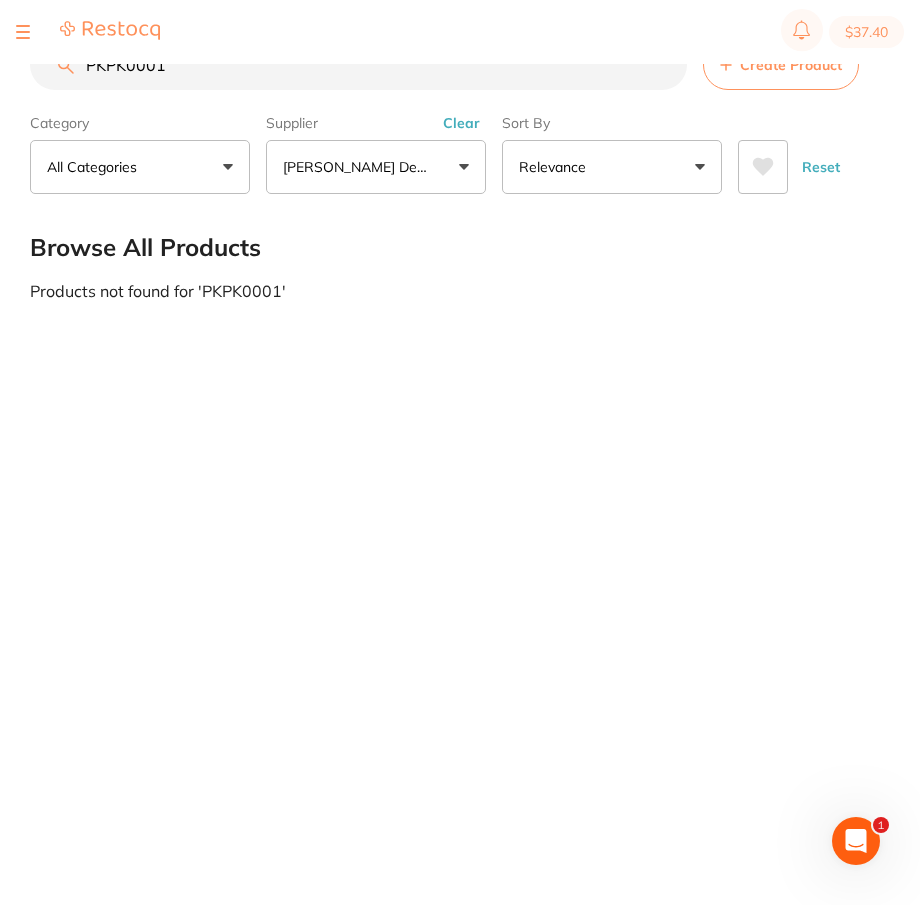 type on "РKPK0001" 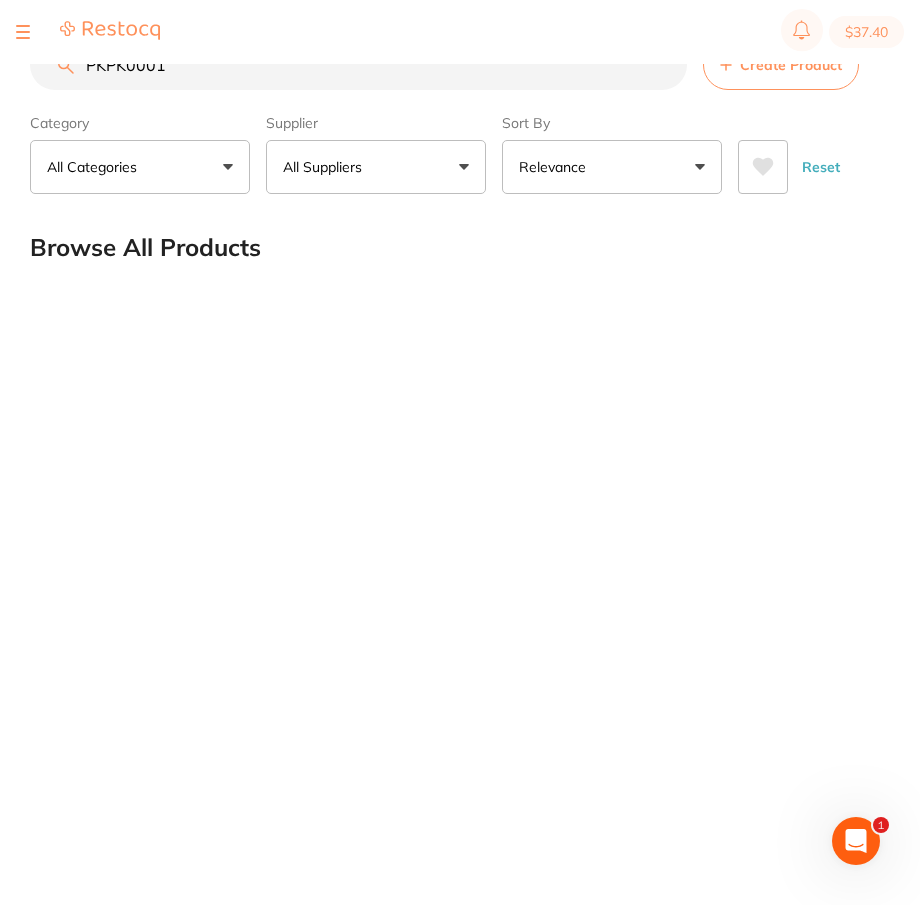 click on "РKPK0001" at bounding box center [358, 65] 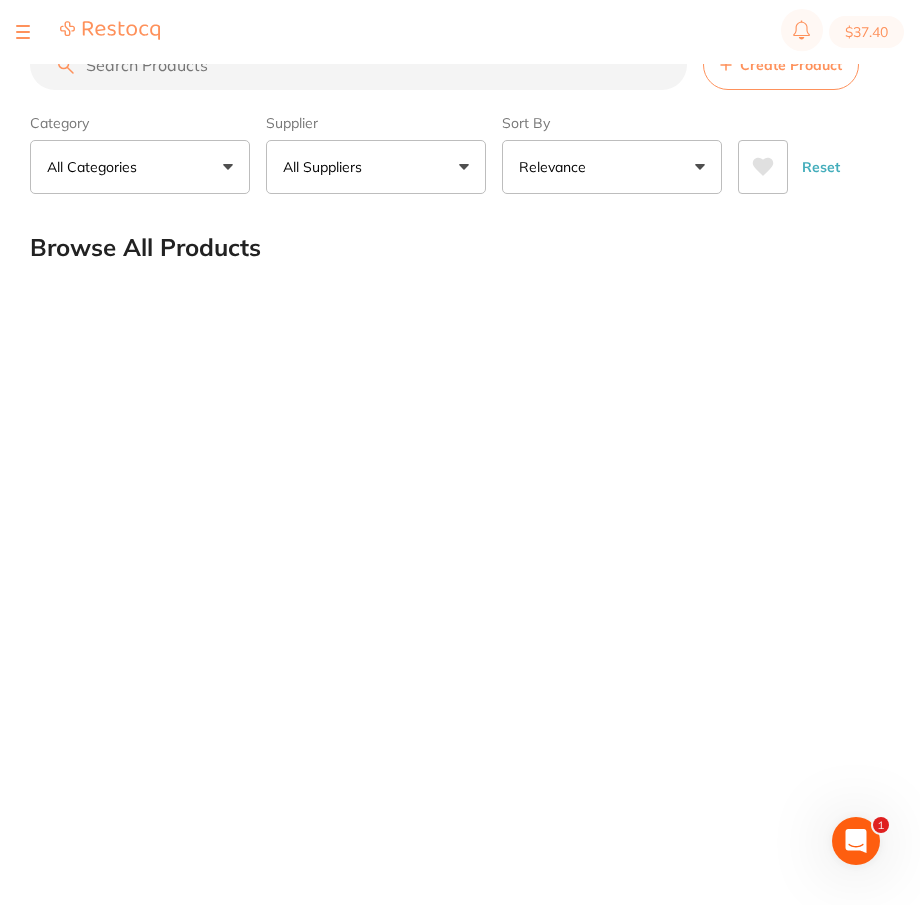 click at bounding box center [358, 65] 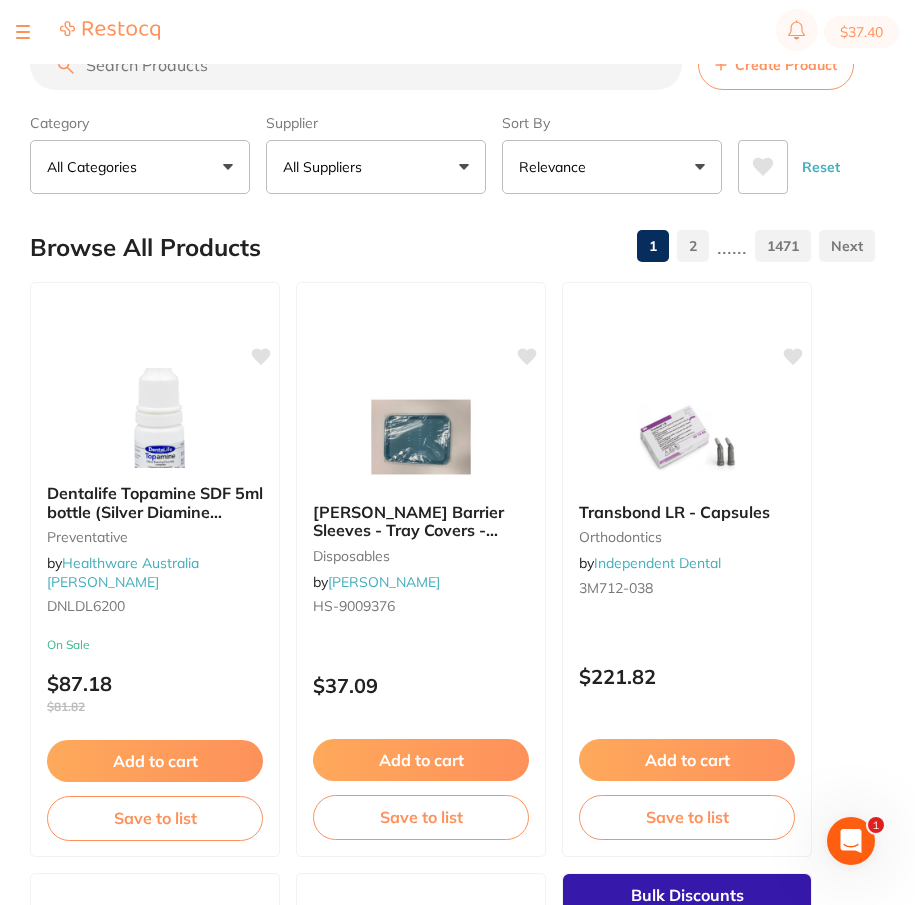 scroll, scrollTop: 0, scrollLeft: 0, axis: both 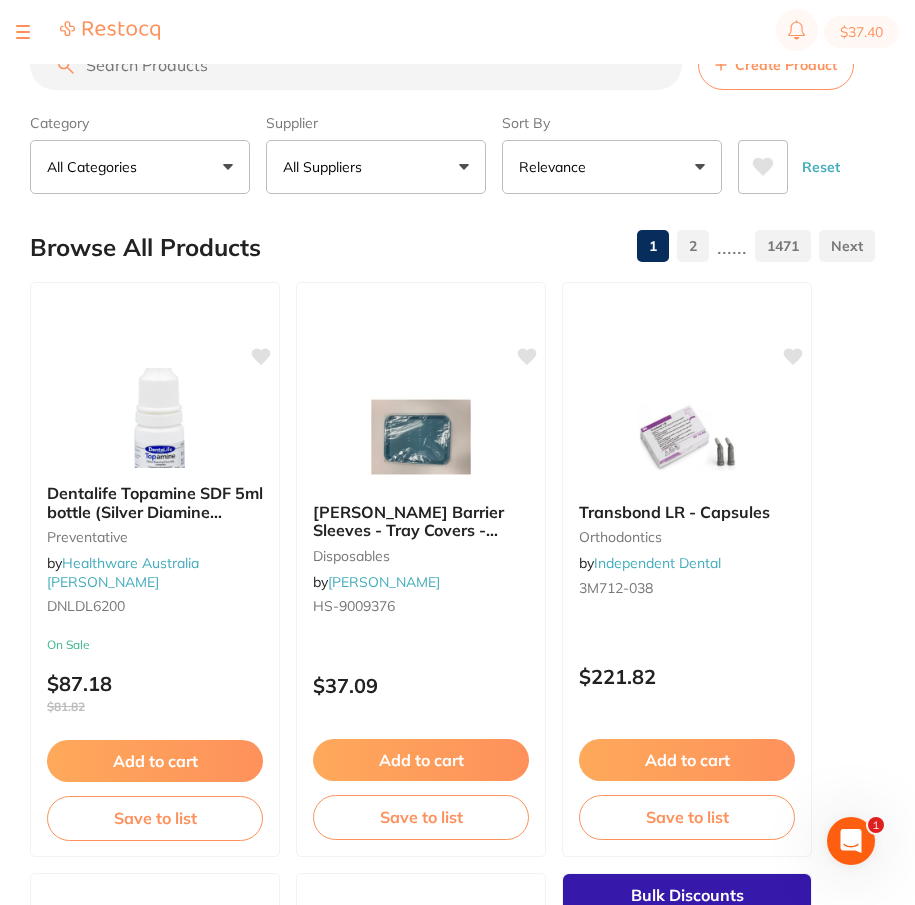click on "All Suppliers" at bounding box center [376, 167] 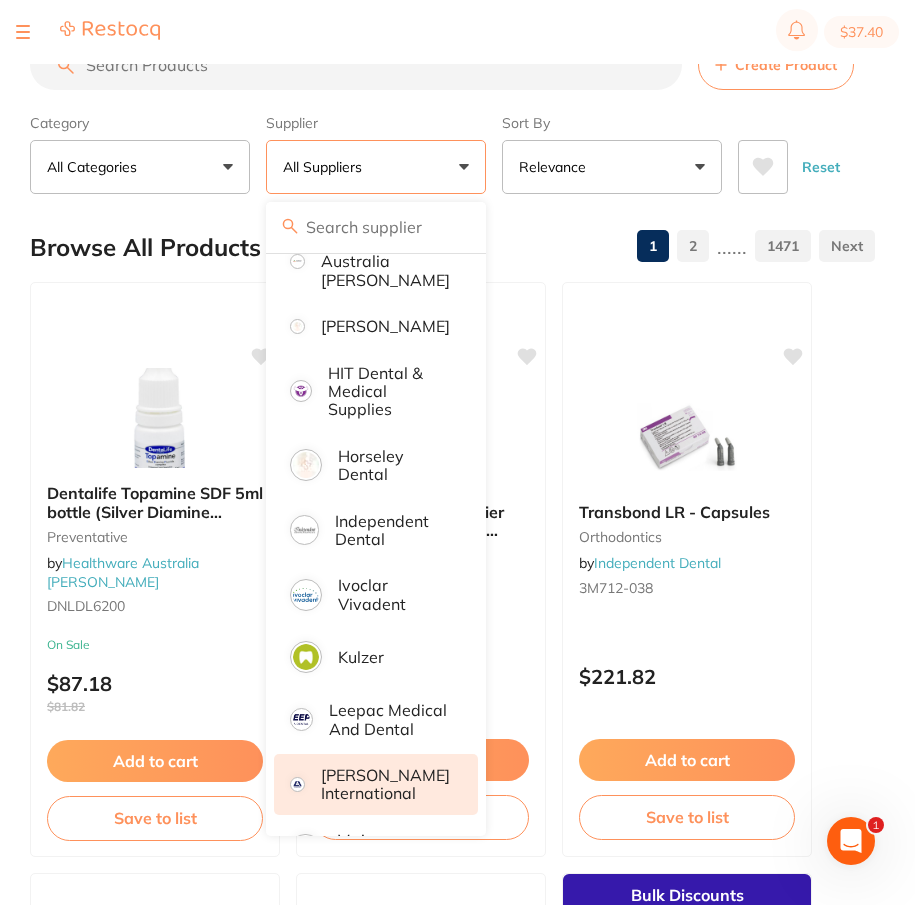 scroll, scrollTop: 1012, scrollLeft: 0, axis: vertical 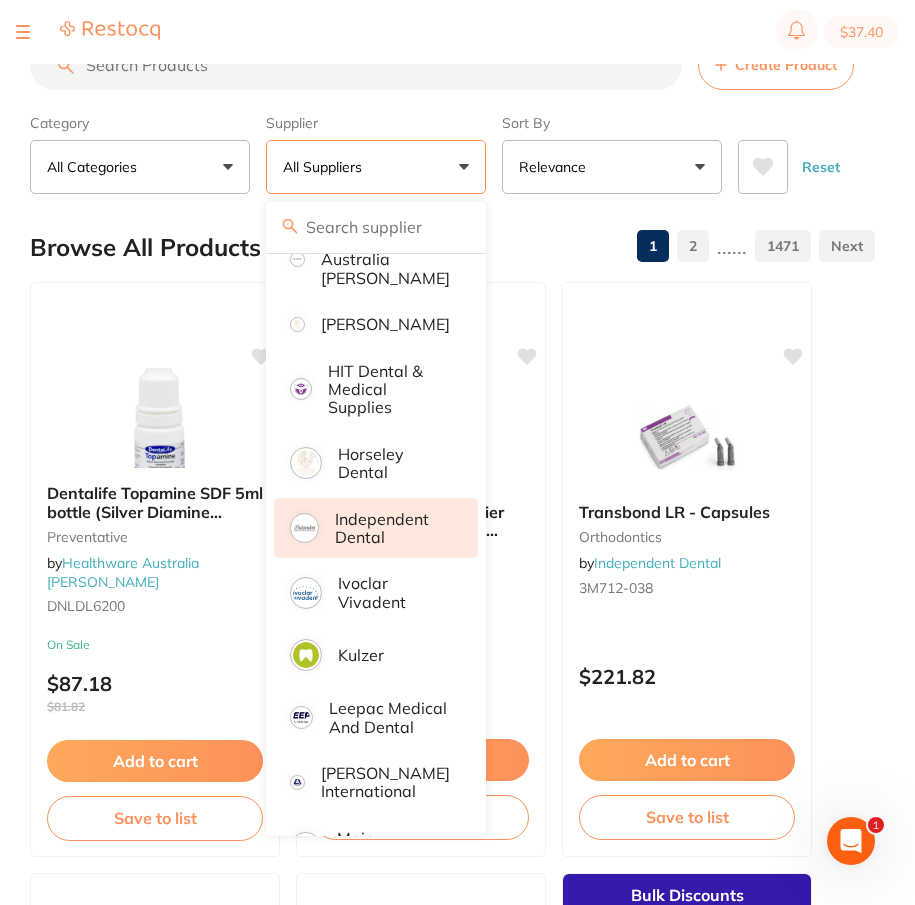 click on "Independent Dental" at bounding box center [392, 528] 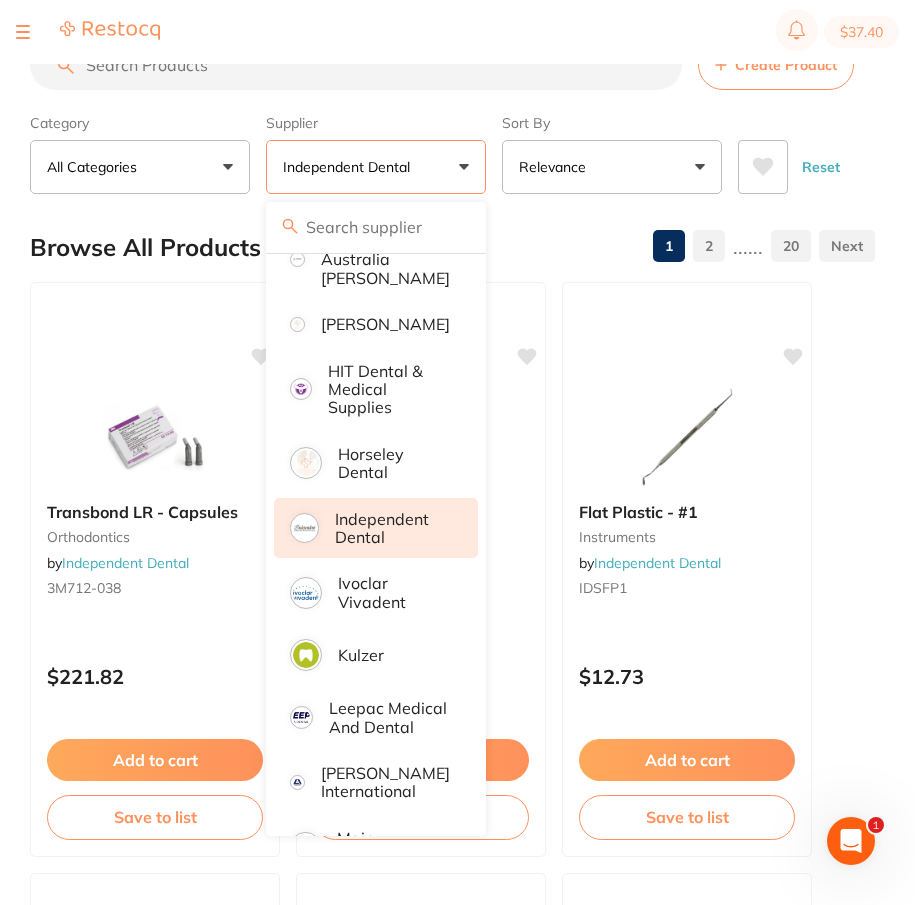 click on "Create Product Category All Categories All Categories anaesthetic articulating burs crown & bridge disposables endodontics equipment handpieces impression infection control instruments laboratory miscellaneous [MEDICAL_DATA] orthodontics preventative restorative & cosmetic rubber dam specials & clearance [MEDICAL_DATA] xrays/imaging Clear Category   false    All Categories Category All Categories anaesthetic articulating burs crown & bridge disposables endodontics equipment handpieces impression infection control instruments laboratory miscellaneous [MEDICAL_DATA] orthodontics preventative restorative & cosmetic rubber dam specials & clearance [MEDICAL_DATA] xrays/imaging Supplier Independent Dental All Suppliers Dentsply Sirona AB Orthodontics [PERSON_NAME] Dental AHP Dental and Medical Amalgadent Ark Health BioMeDent Pty Ltd Critical Dental DENSOL Dental Practice Supplies Dental Zone Erkodent [PERSON_NAME] Dental Geistlich Healthware Australia Healthware [GEOGRAPHIC_DATA] [PERSON_NAME] [PERSON_NAME] HIT Dental & Medical Supplies [PERSON_NAME]" at bounding box center [472, 5504] 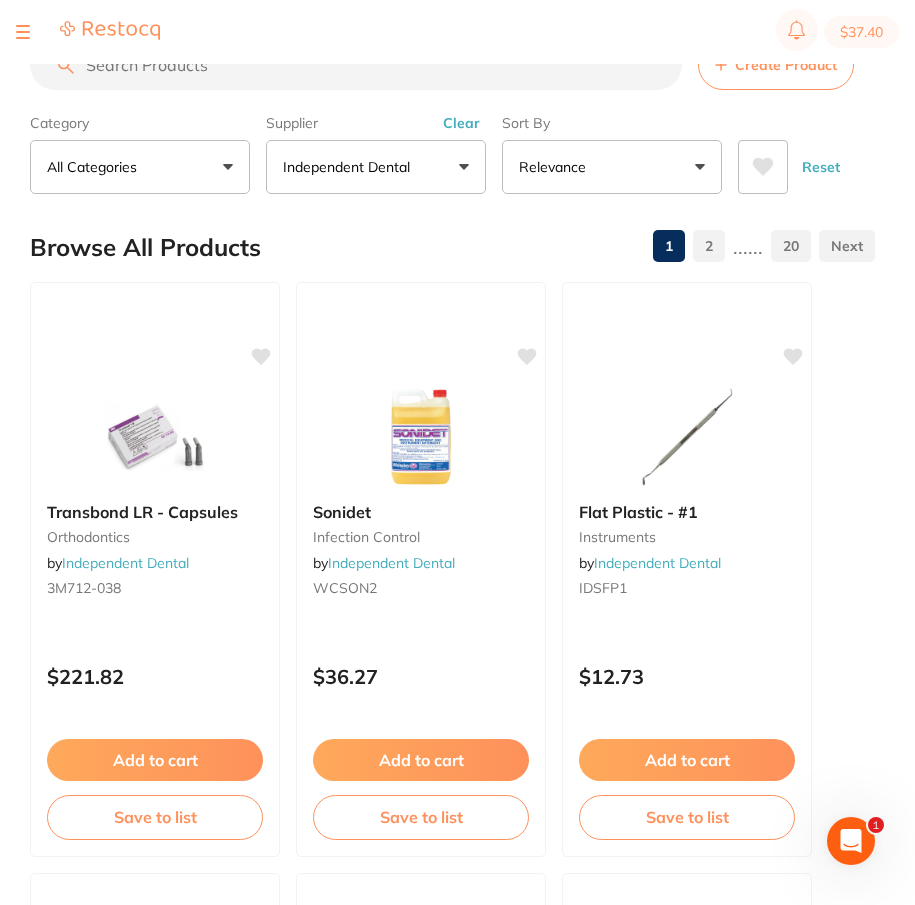 scroll, scrollTop: 0, scrollLeft: 0, axis: both 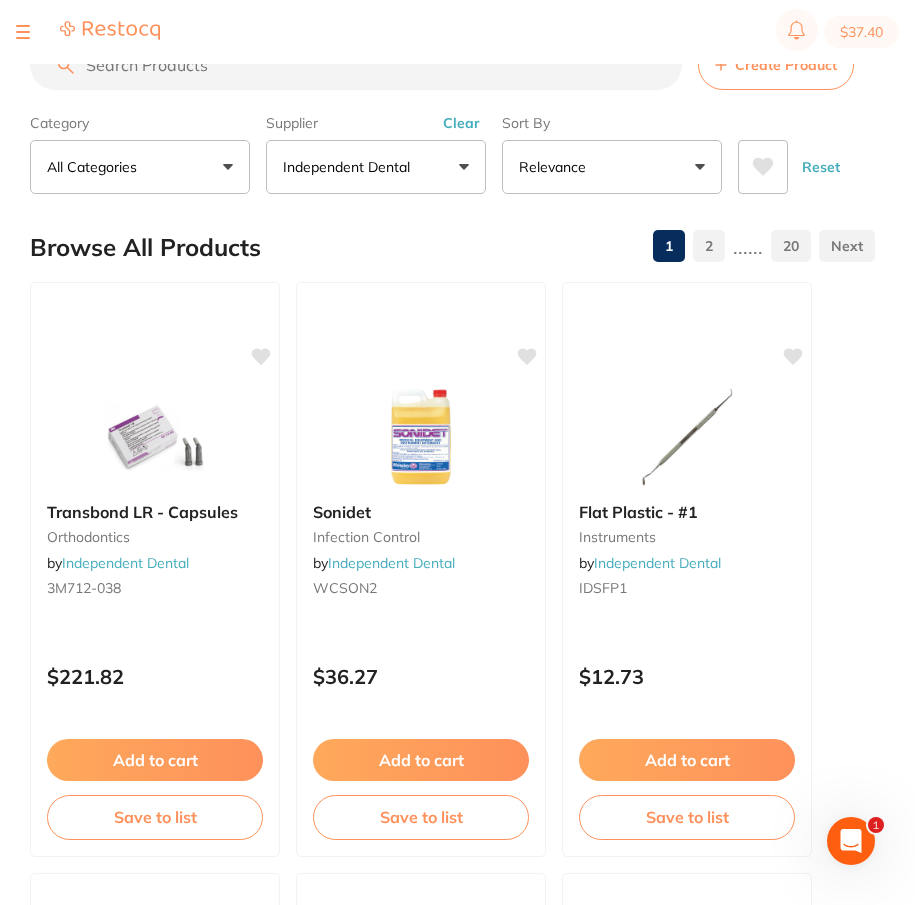 click at bounding box center [356, 65] 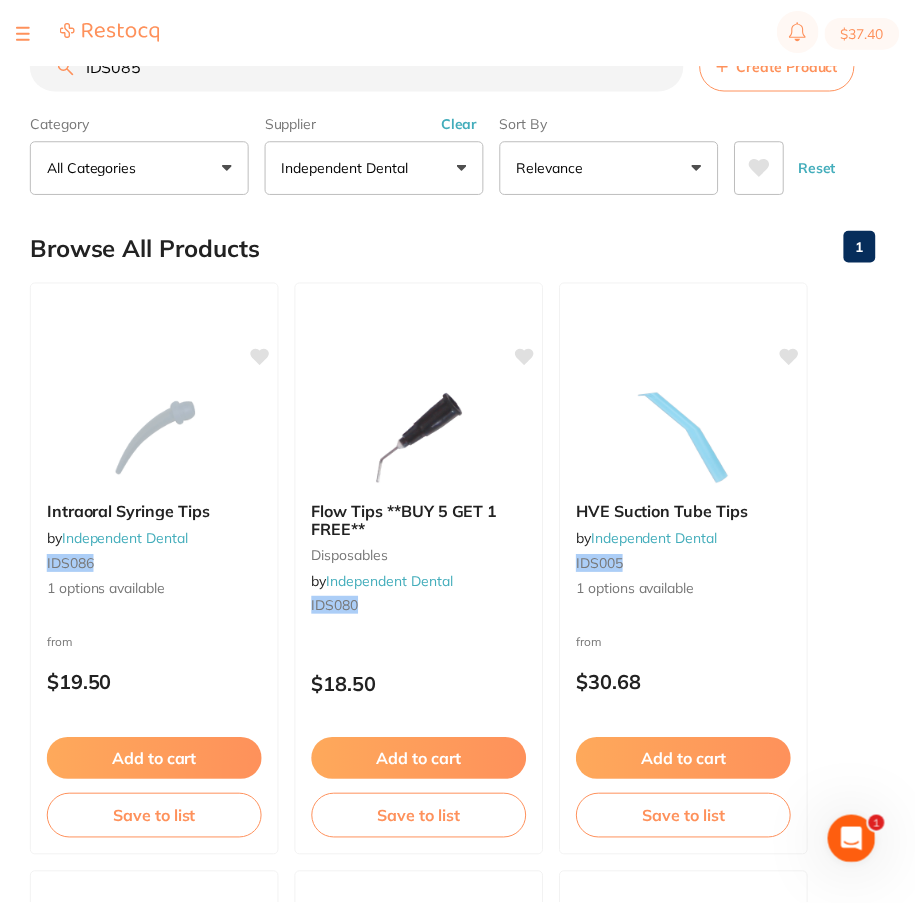 scroll, scrollTop: 0, scrollLeft: 0, axis: both 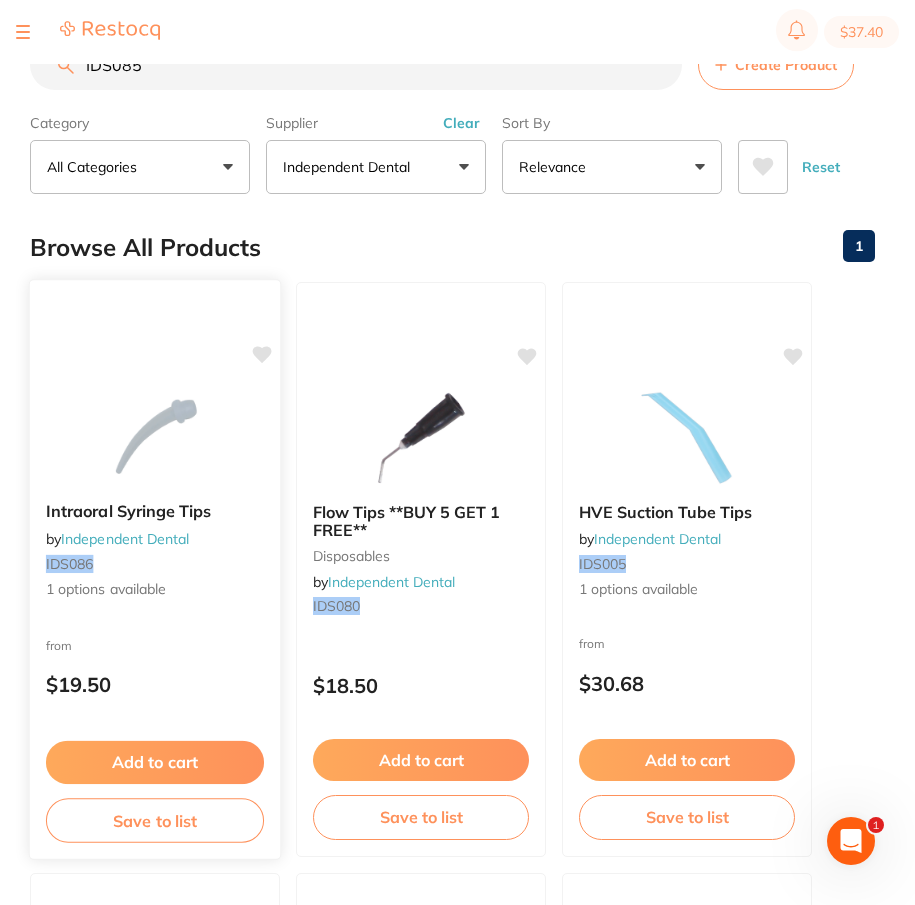 type on "IDS085" 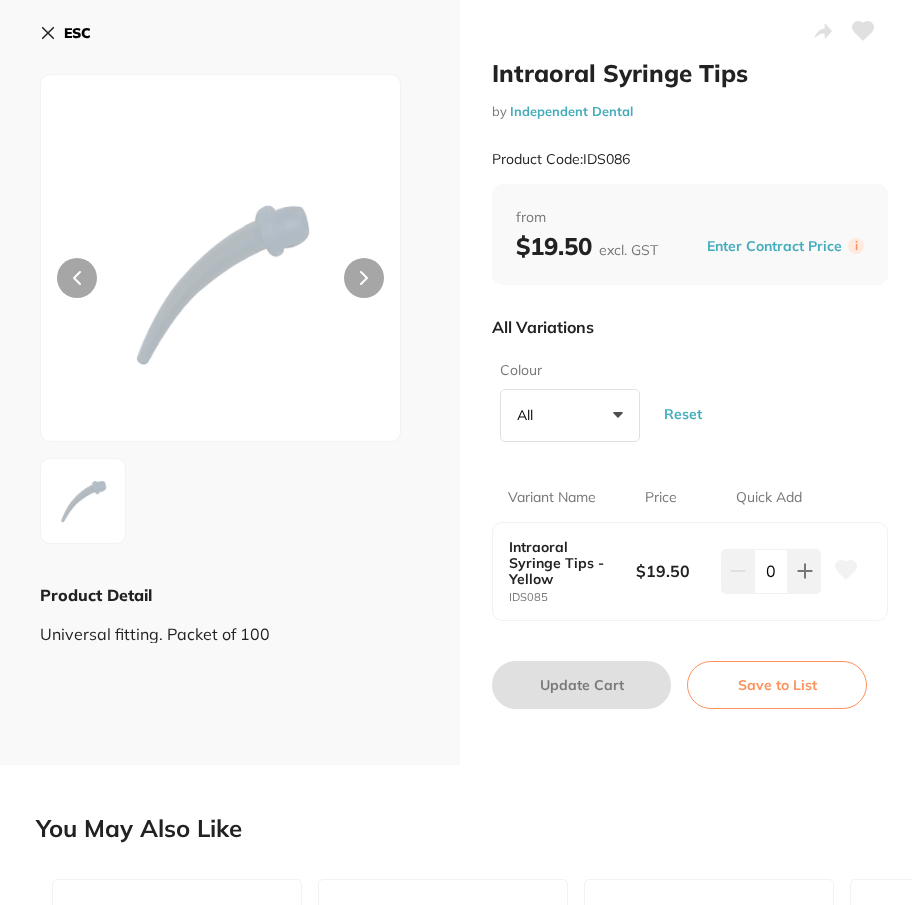 scroll, scrollTop: 0, scrollLeft: 0, axis: both 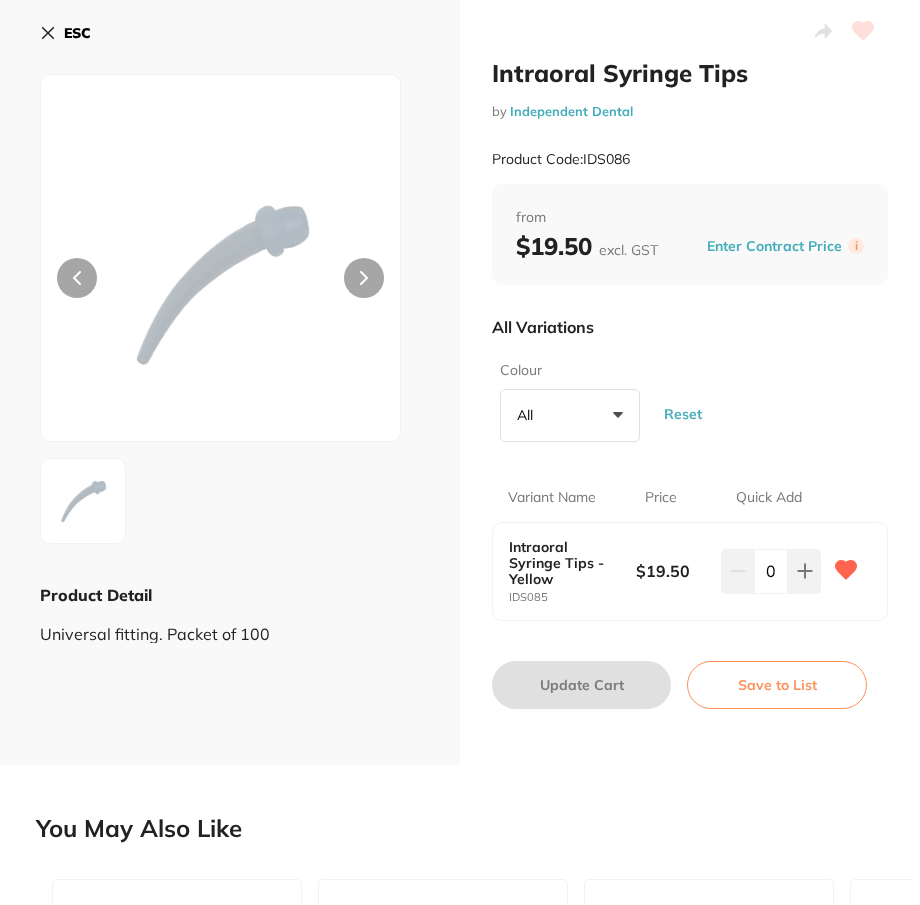 click on "ESC" at bounding box center [230, 45] 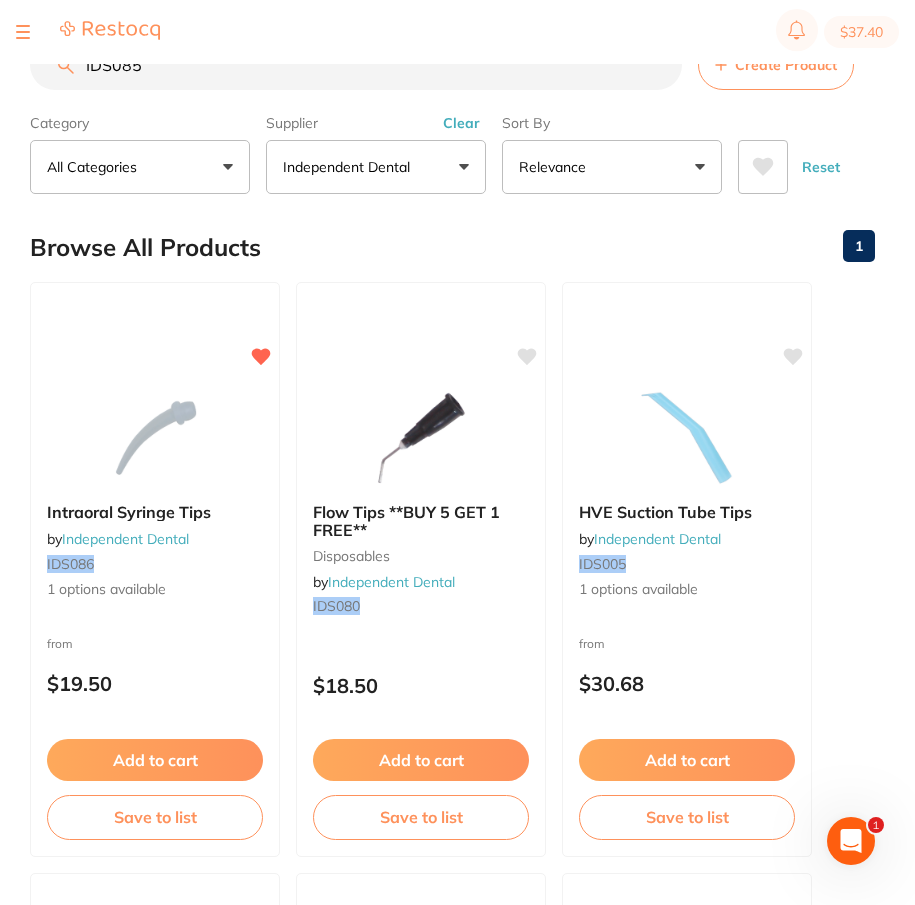 scroll, scrollTop: 0, scrollLeft: 0, axis: both 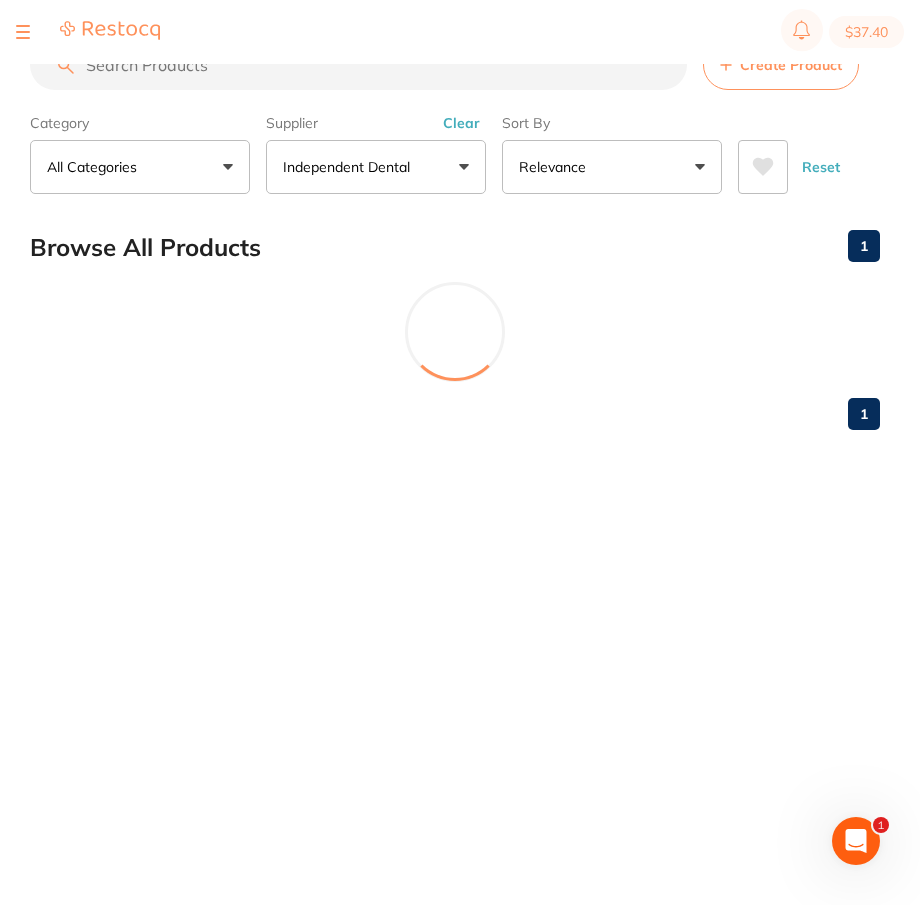 type 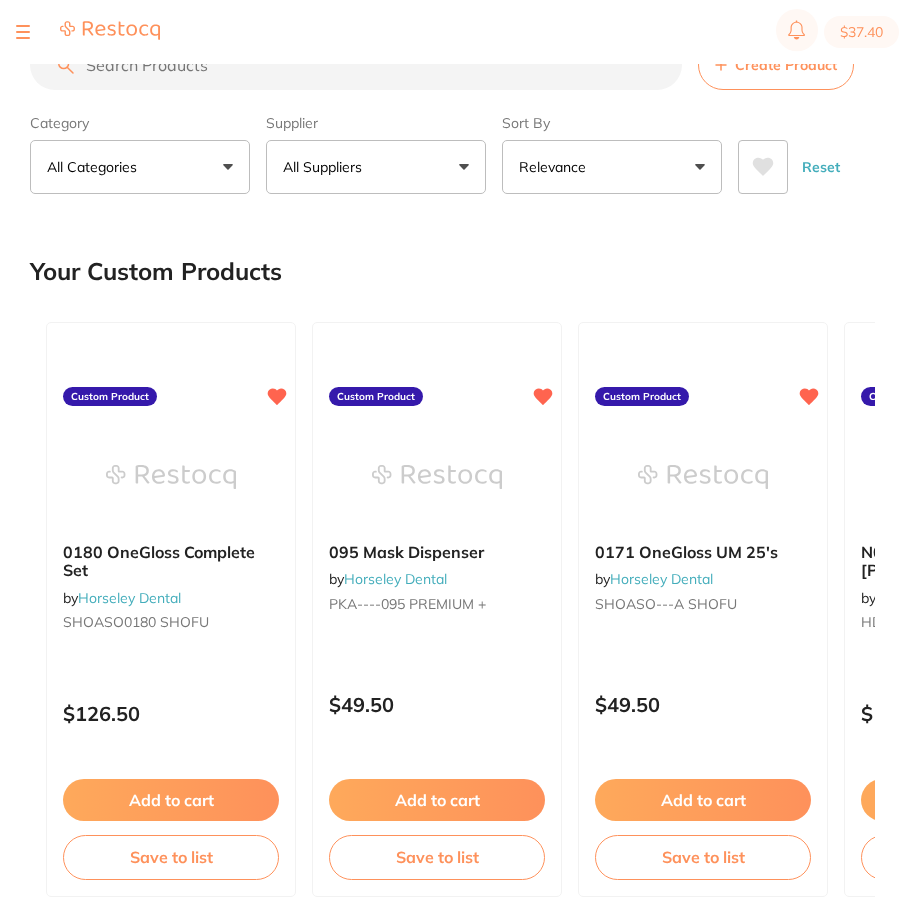 click at bounding box center [23, 32] 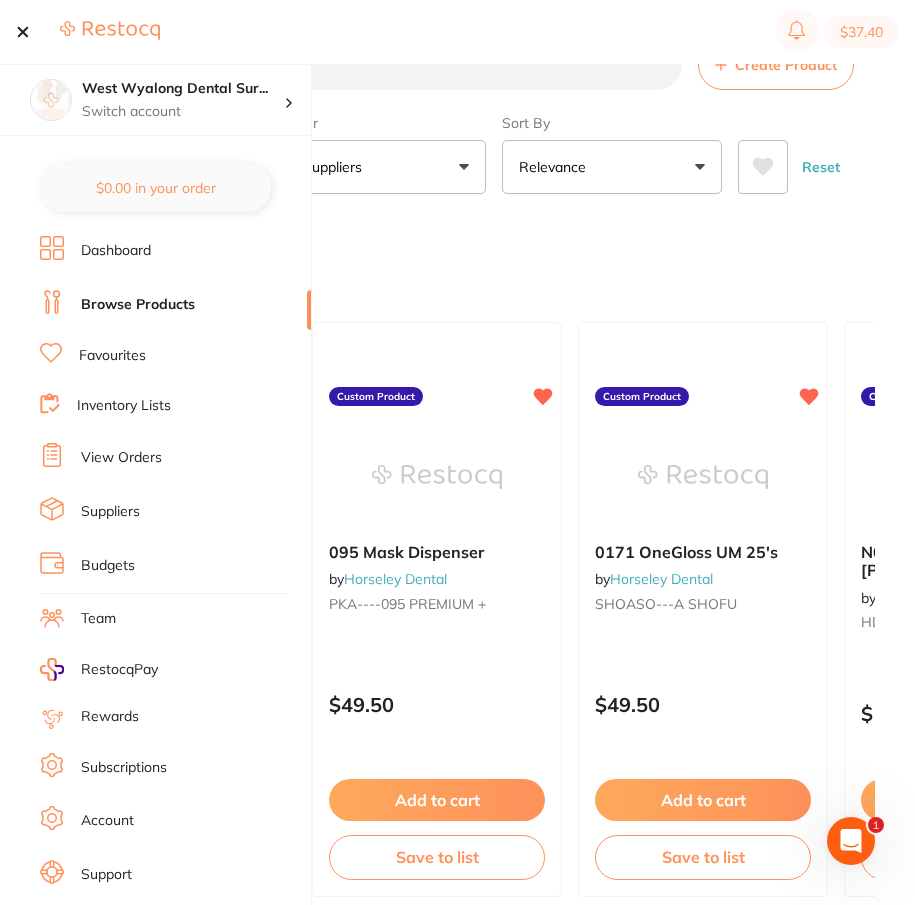 scroll, scrollTop: 0, scrollLeft: 0, axis: both 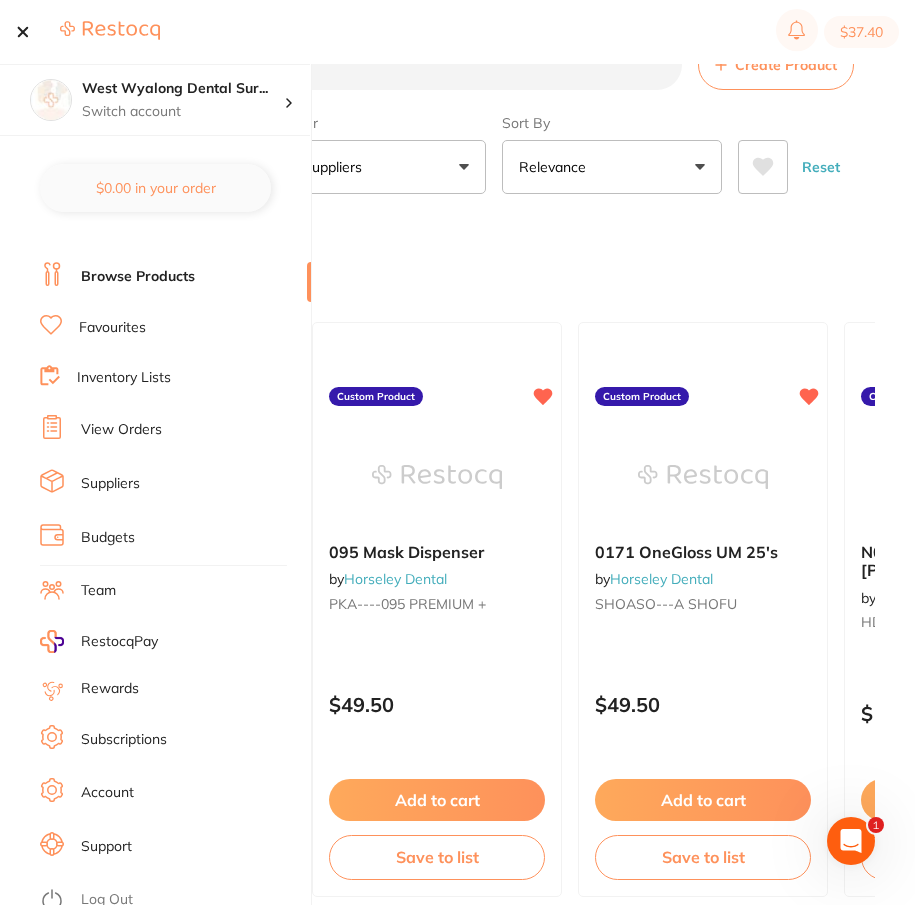 click on "Subscriptions" at bounding box center [124, 740] 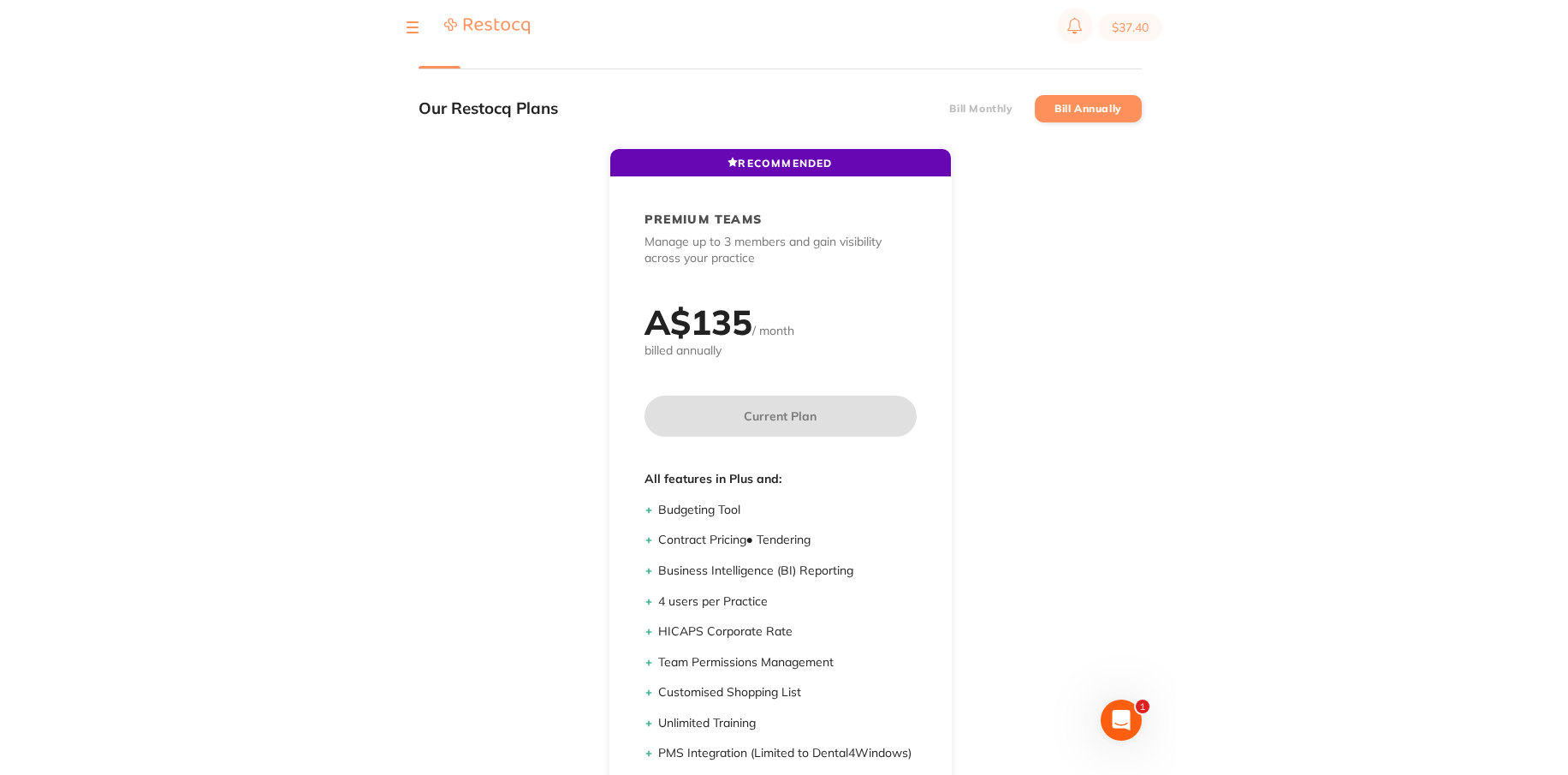 scroll, scrollTop: 0, scrollLeft: 0, axis: both 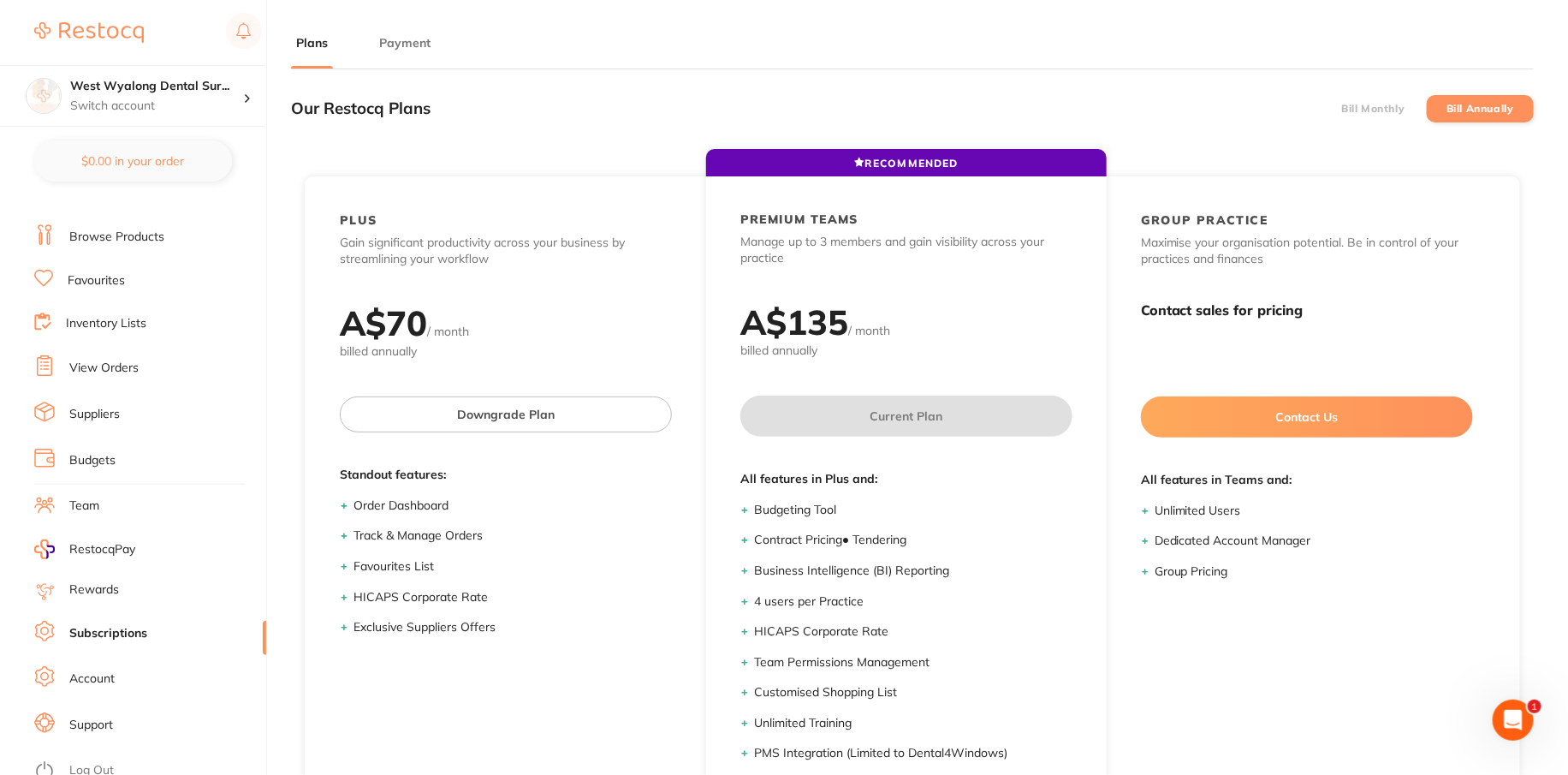 click on "Payment" at bounding box center (405, 43) 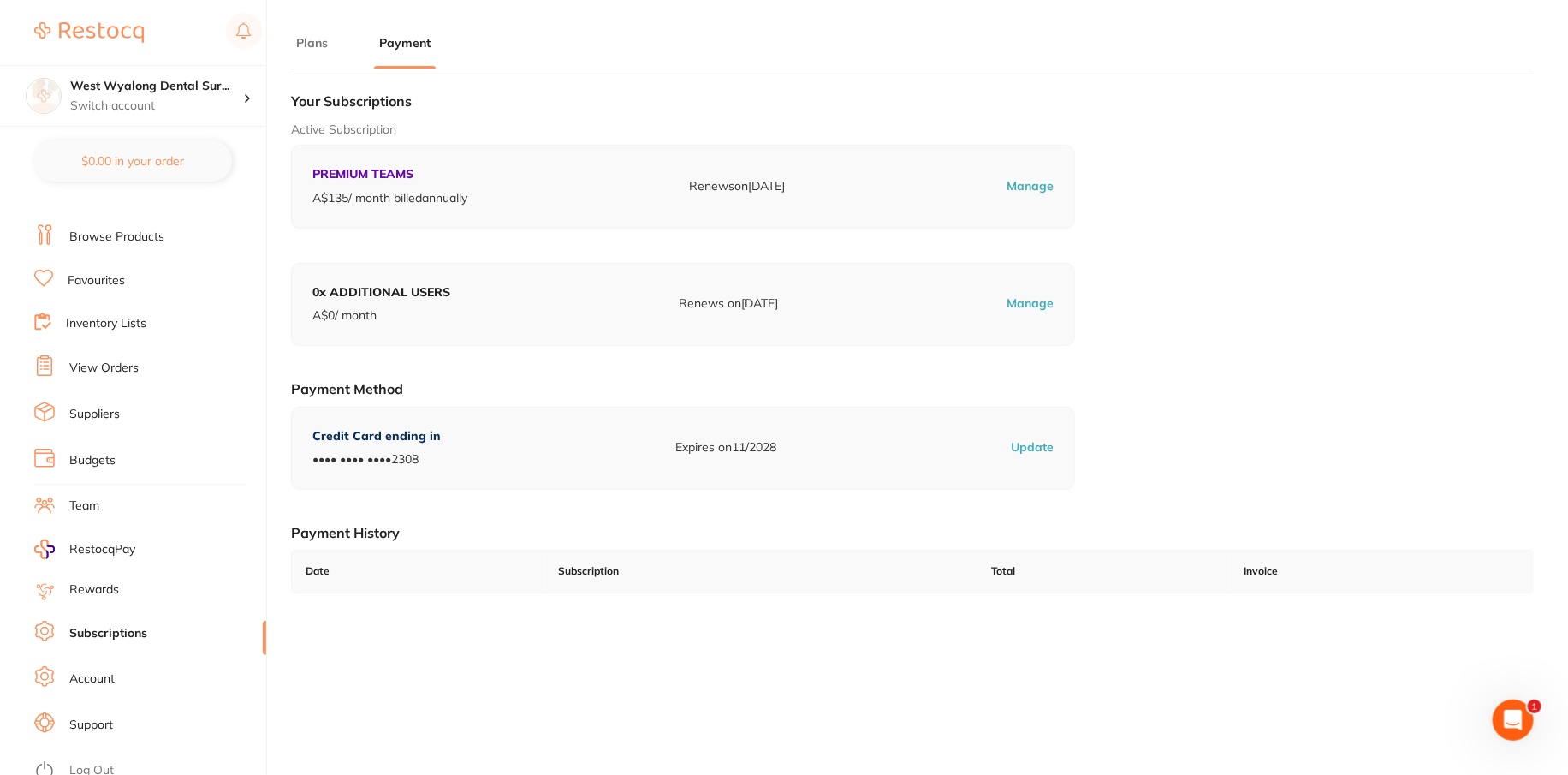 click on "Browse Products" at bounding box center (116, 237) 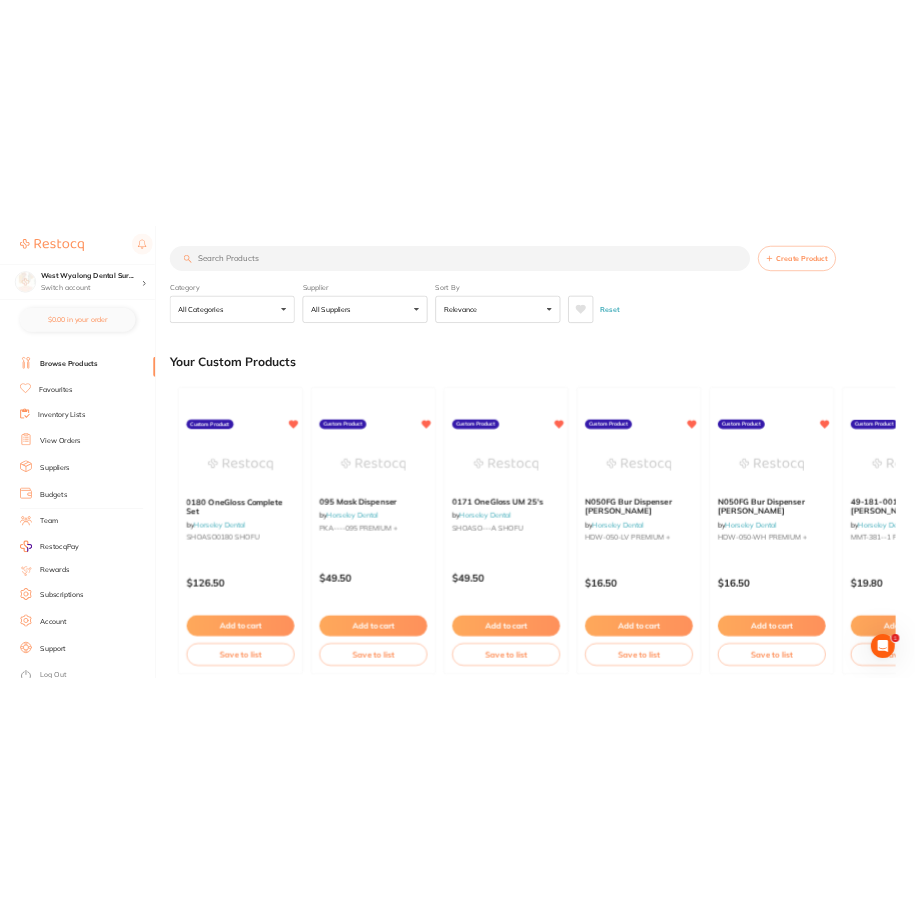 scroll, scrollTop: 0, scrollLeft: 0, axis: both 